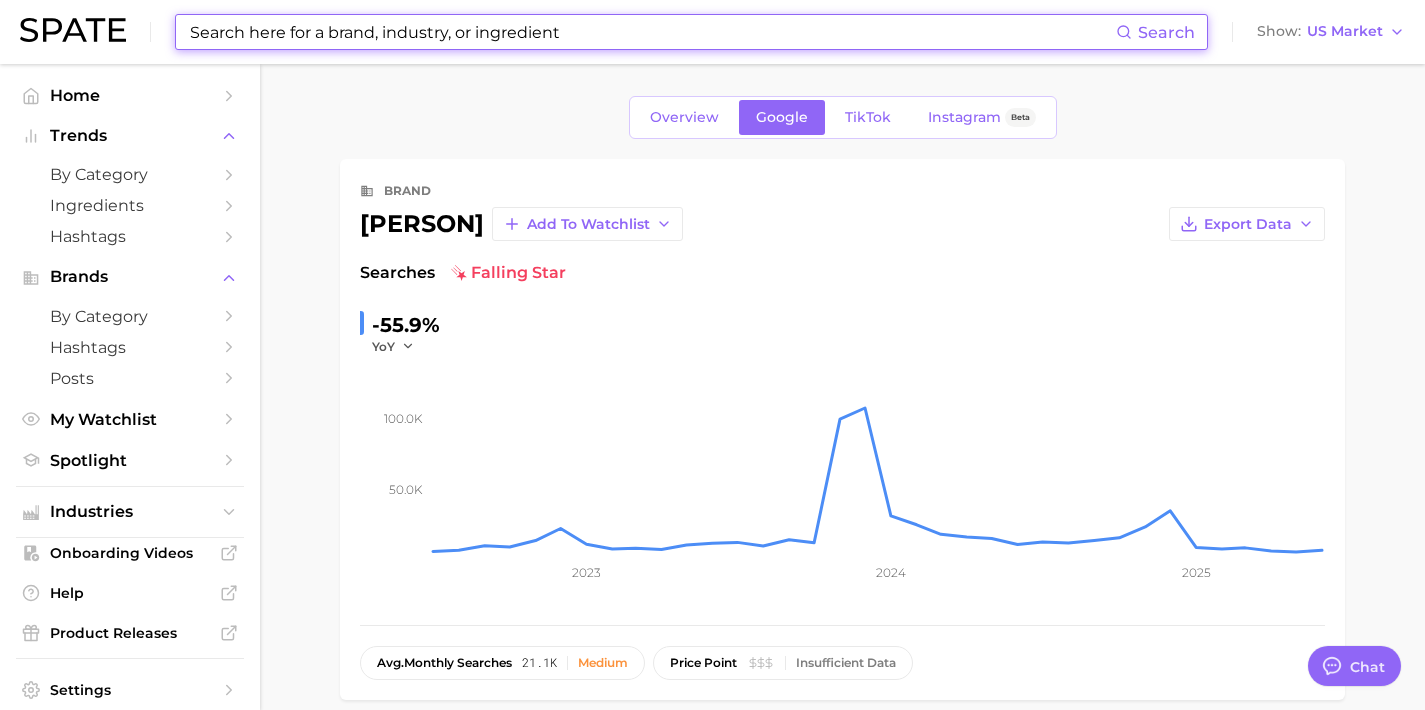 scroll, scrollTop: 0, scrollLeft: 0, axis: both 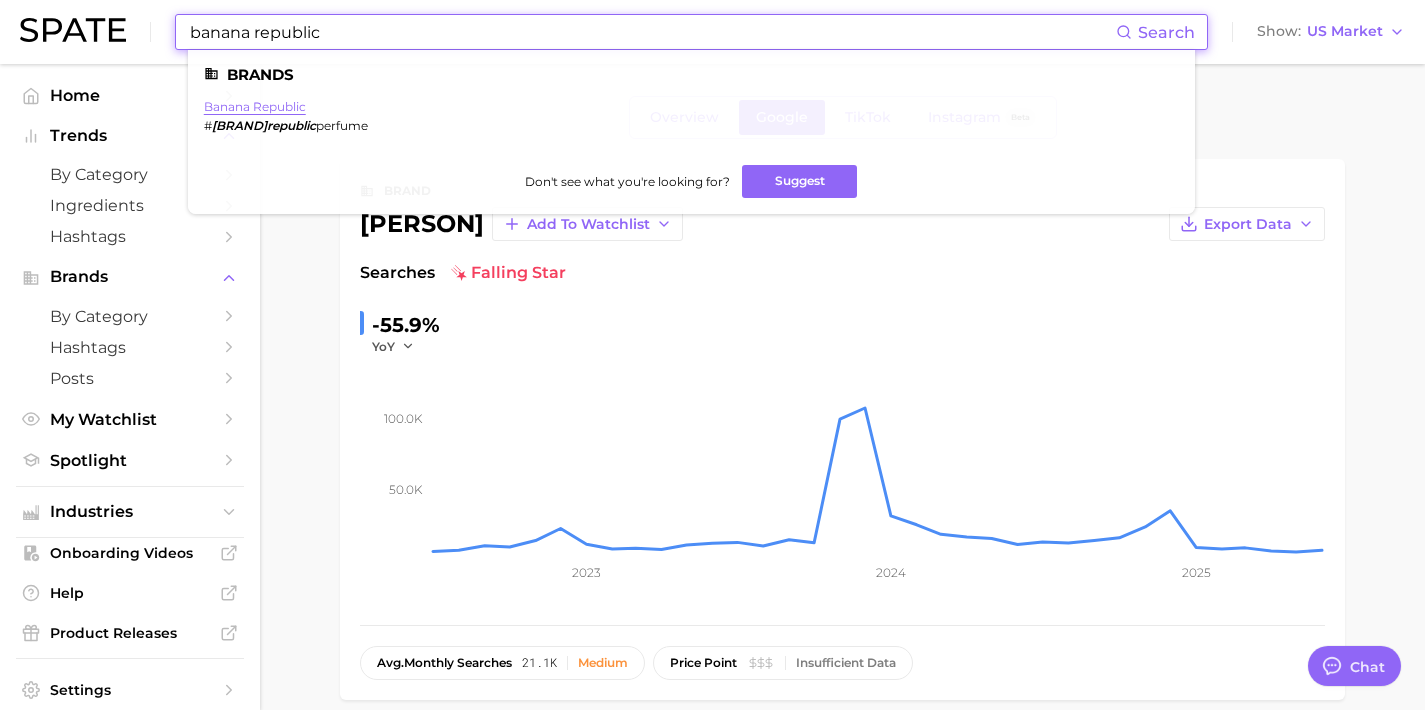 type on "banana republic" 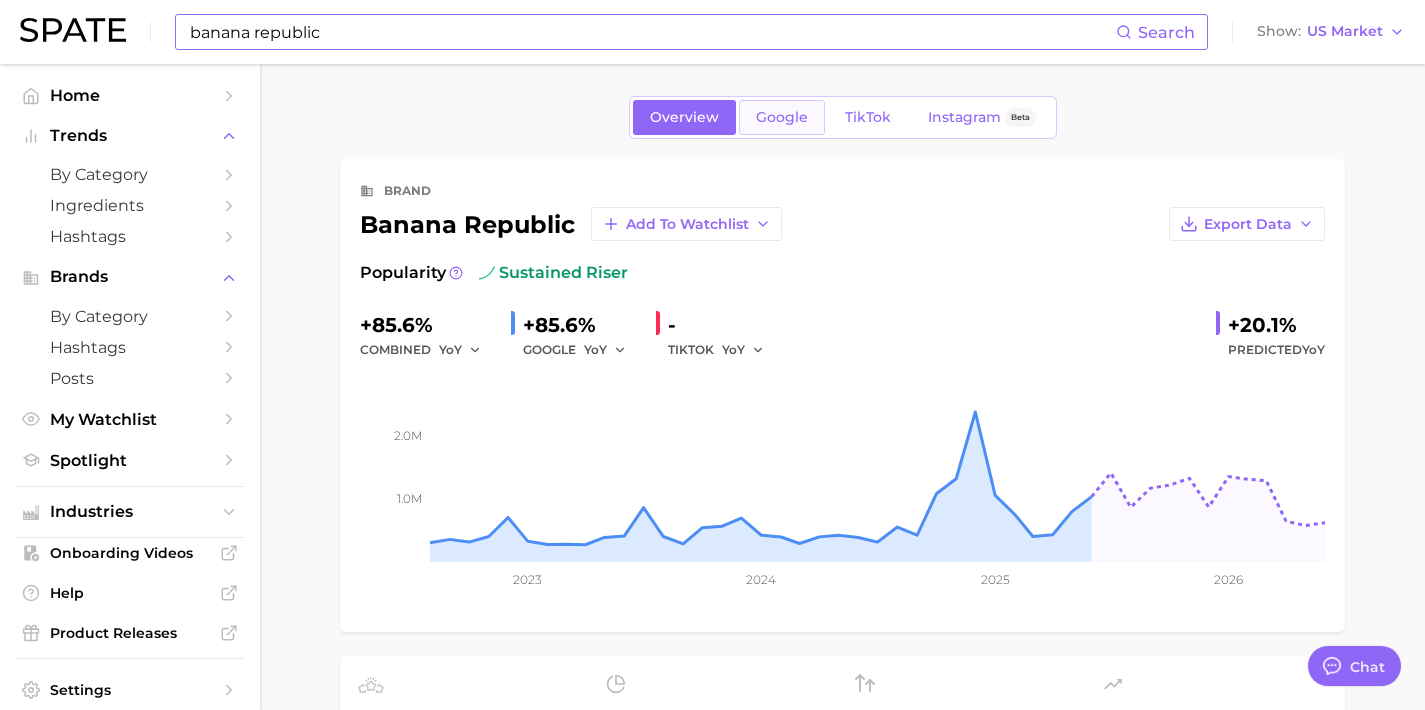click on "Google" at bounding box center (782, 117) 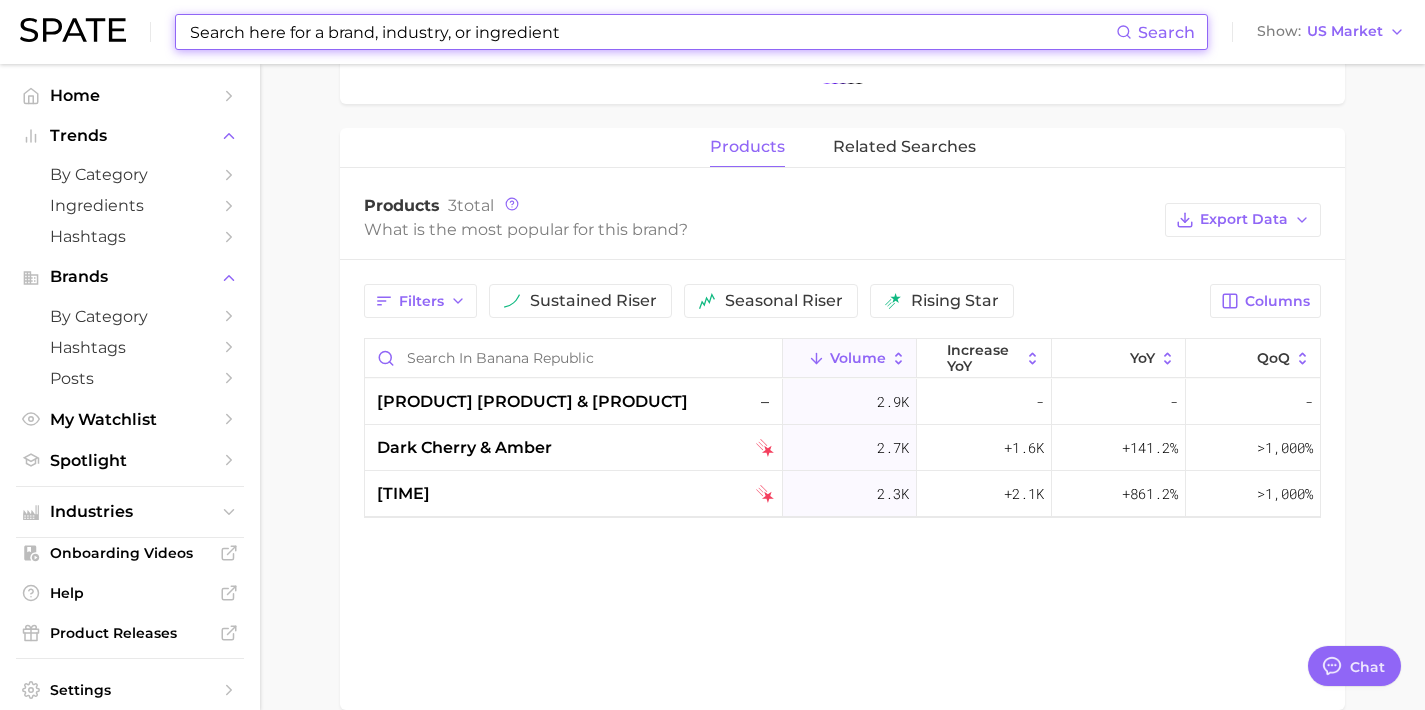 scroll, scrollTop: 638, scrollLeft: 0, axis: vertical 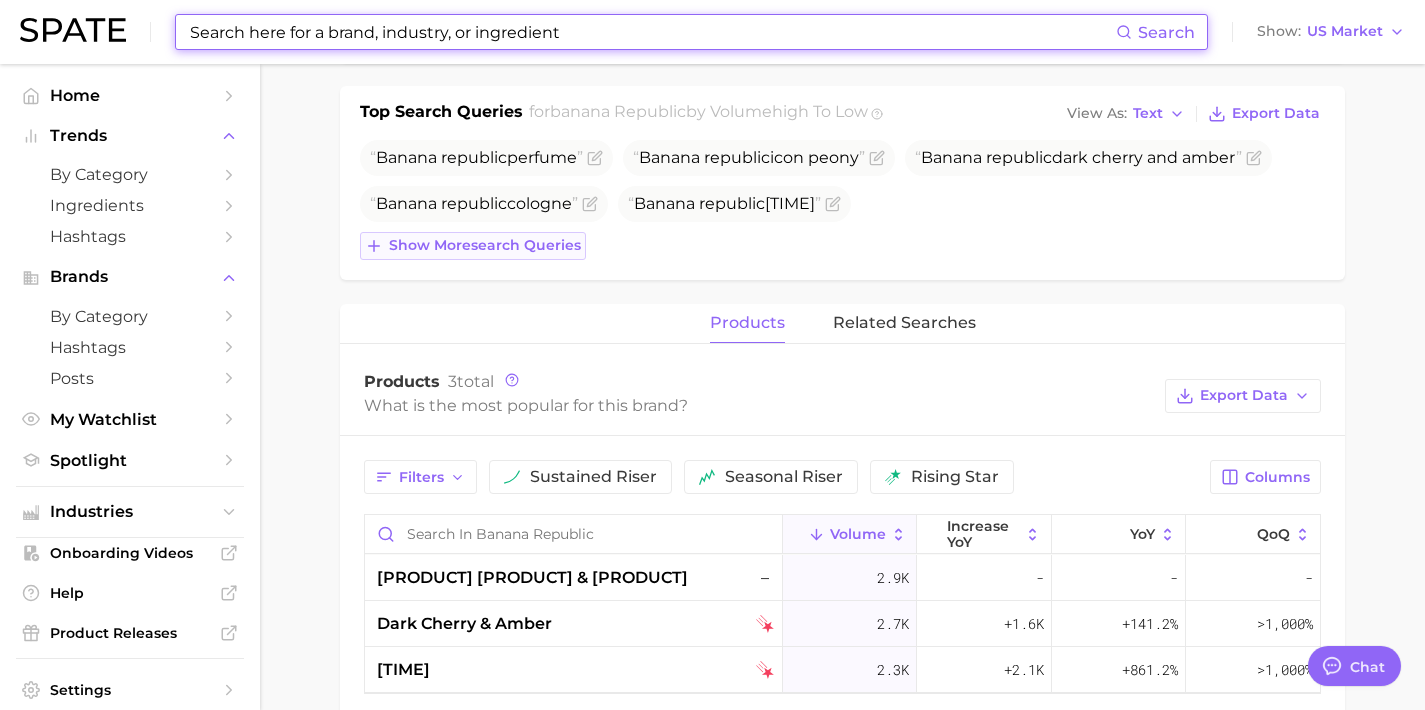 click on "Show more  search queries" at bounding box center [485, 245] 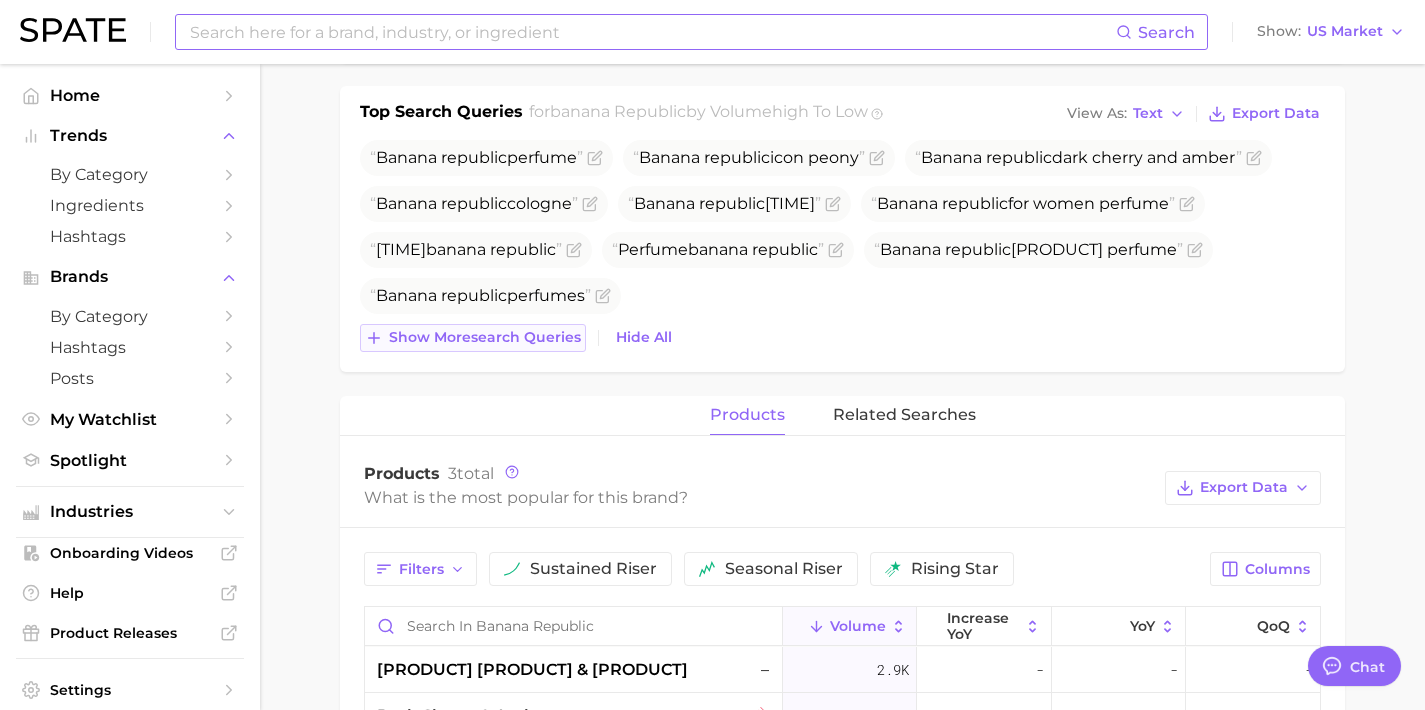 click on "Show more  search queries" at bounding box center [473, 338] 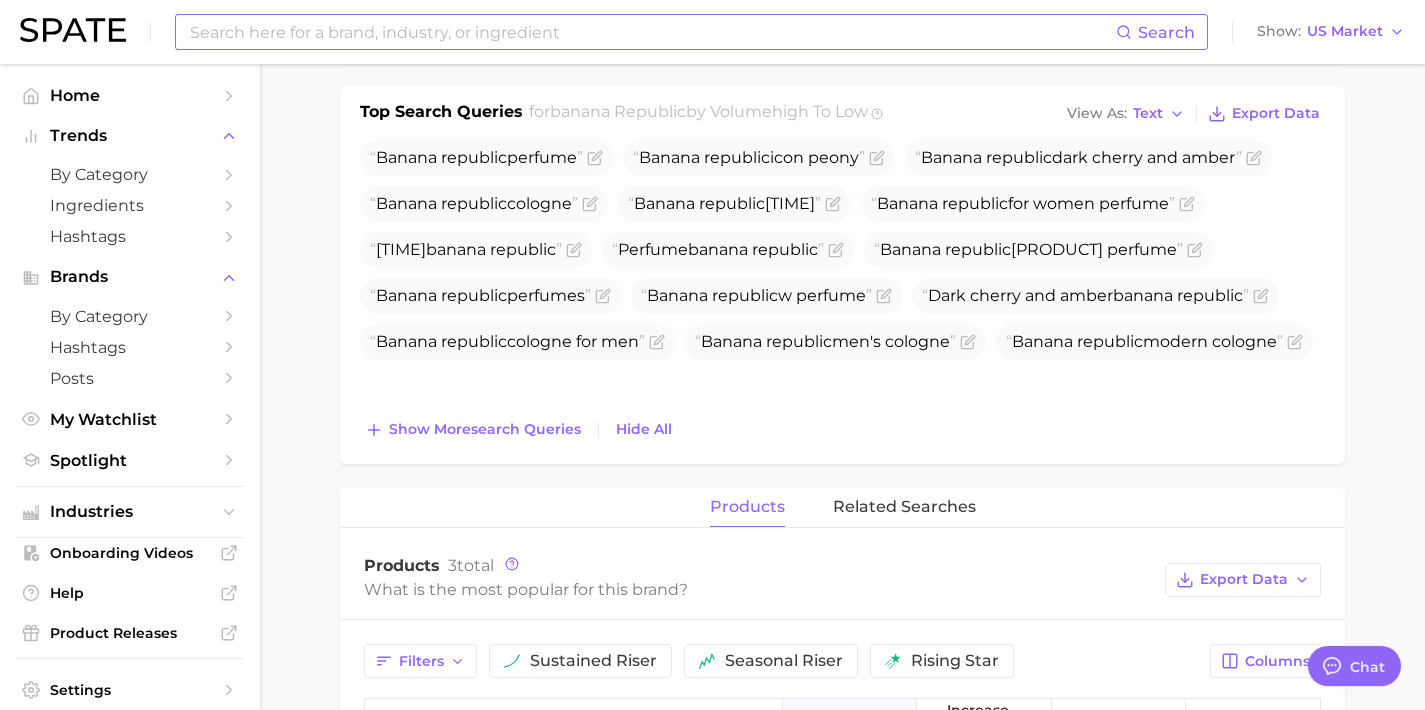 click at bounding box center [652, 32] 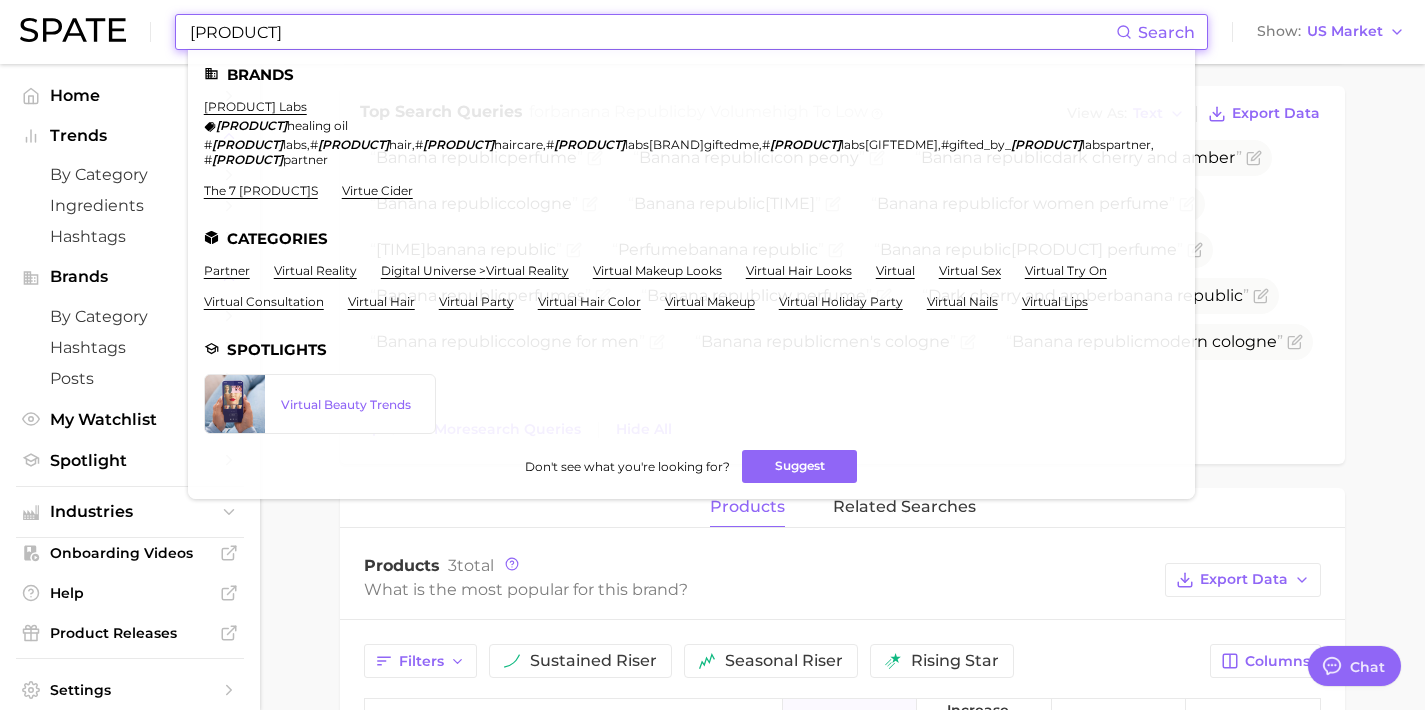 drag, startPoint x: 322, startPoint y: 37, endPoint x: 0, endPoint y: 2, distance: 323.89658 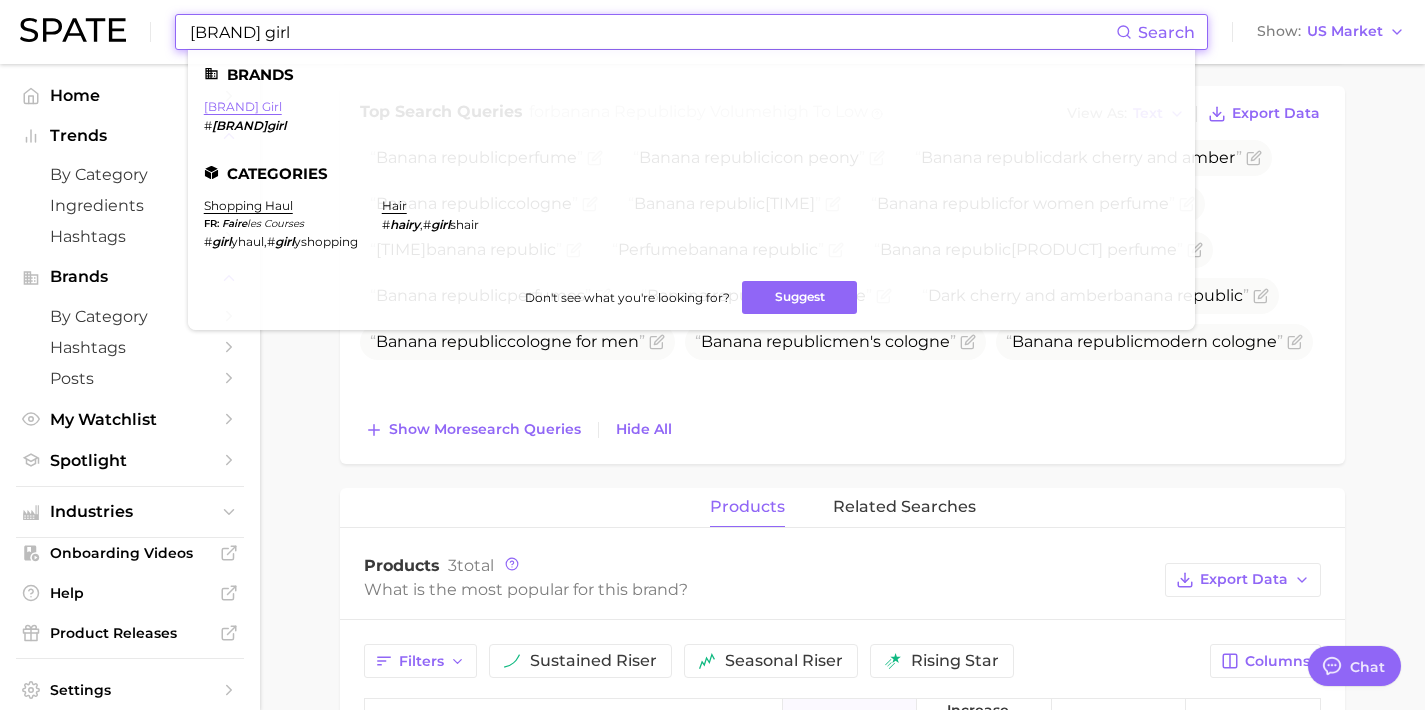 type on "[BRAND] girl" 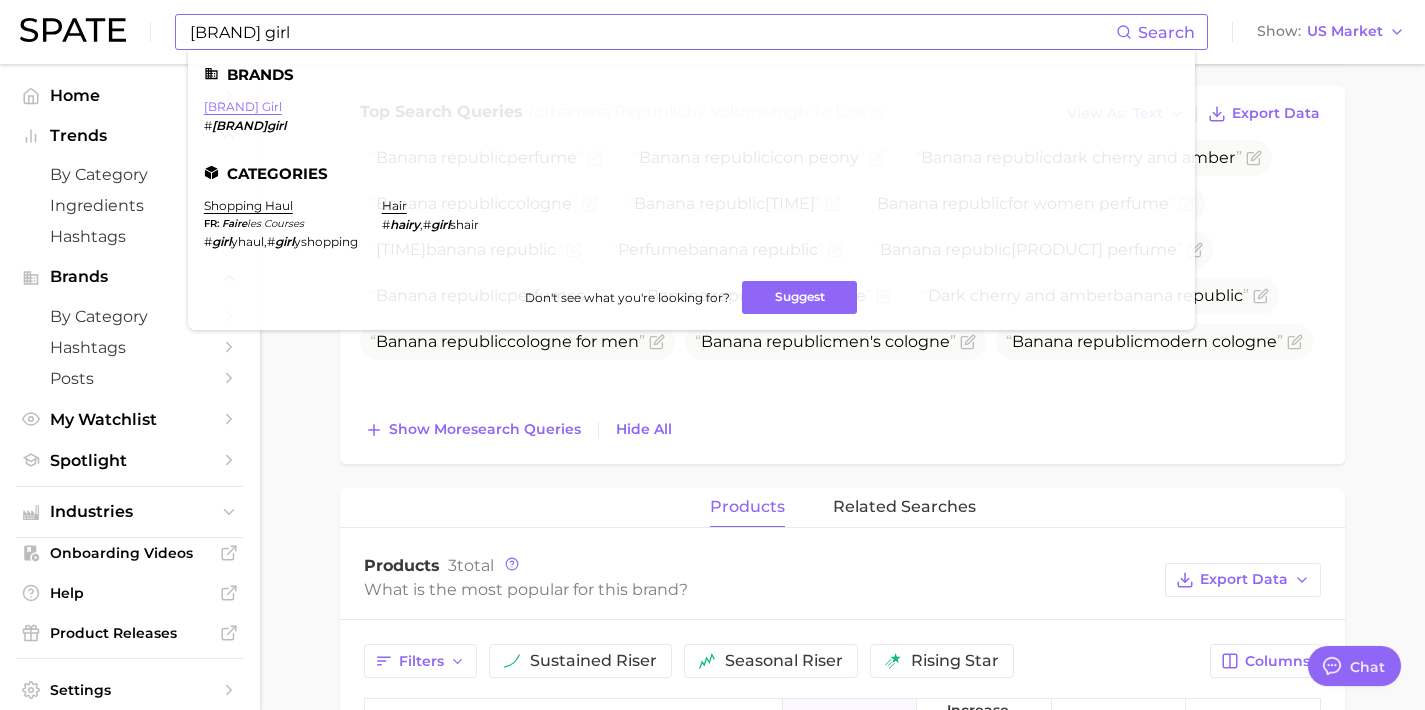 click on "[BRAND] girl" at bounding box center [243, 106] 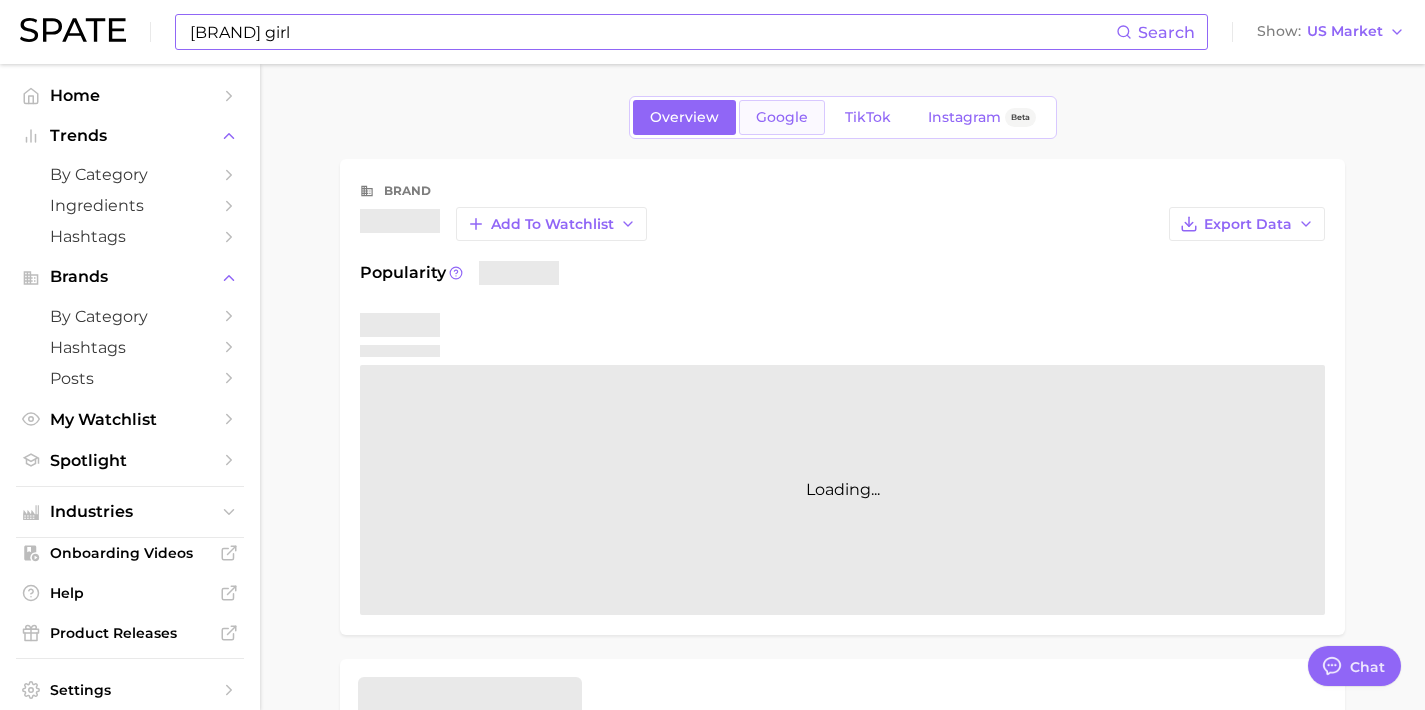 click on "Google" at bounding box center [782, 117] 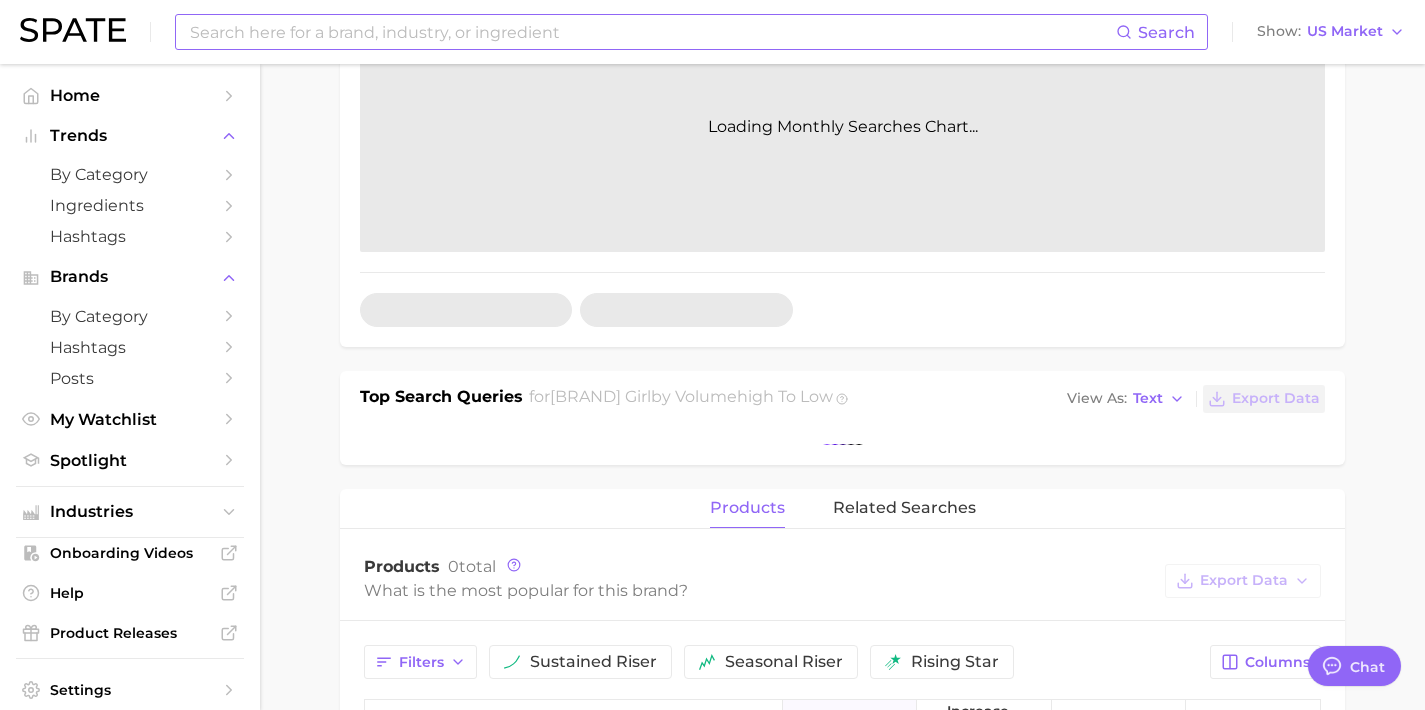 scroll, scrollTop: 380, scrollLeft: 0, axis: vertical 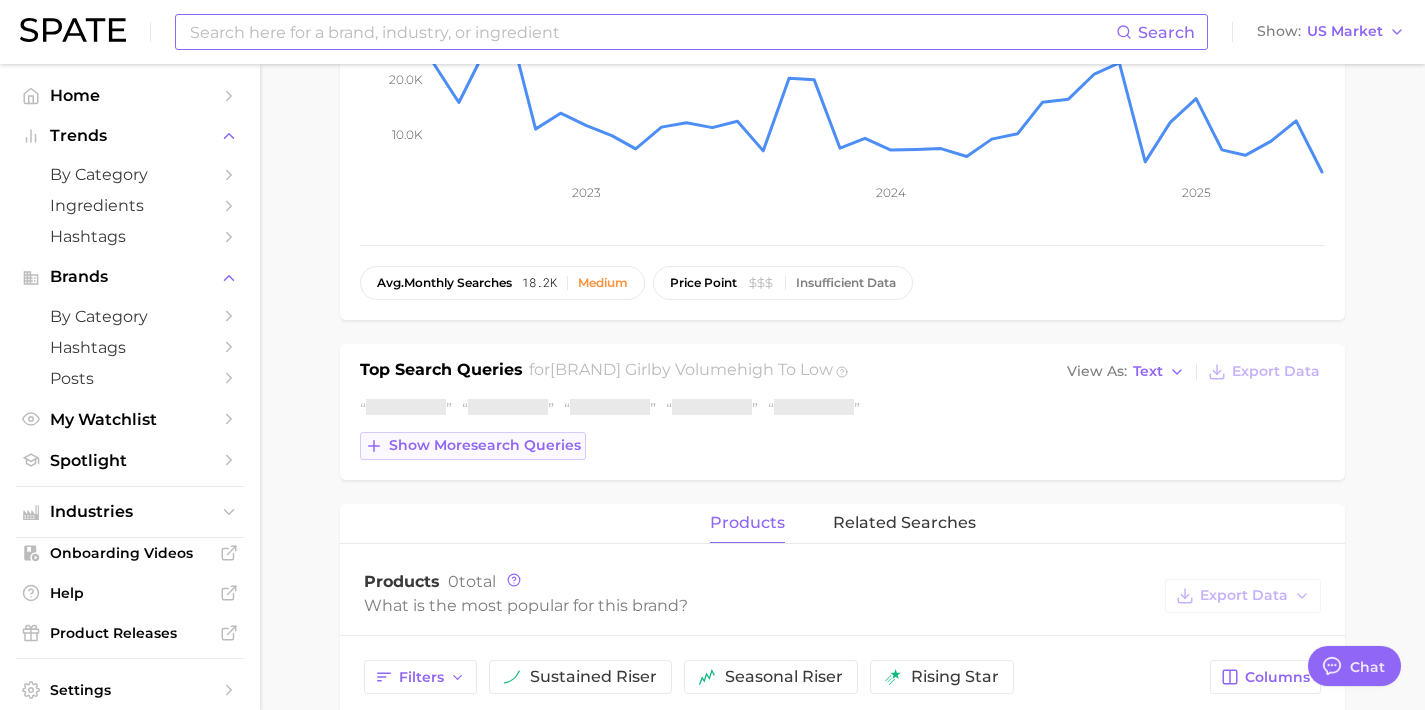 click on "Show more  search queries" at bounding box center [485, 445] 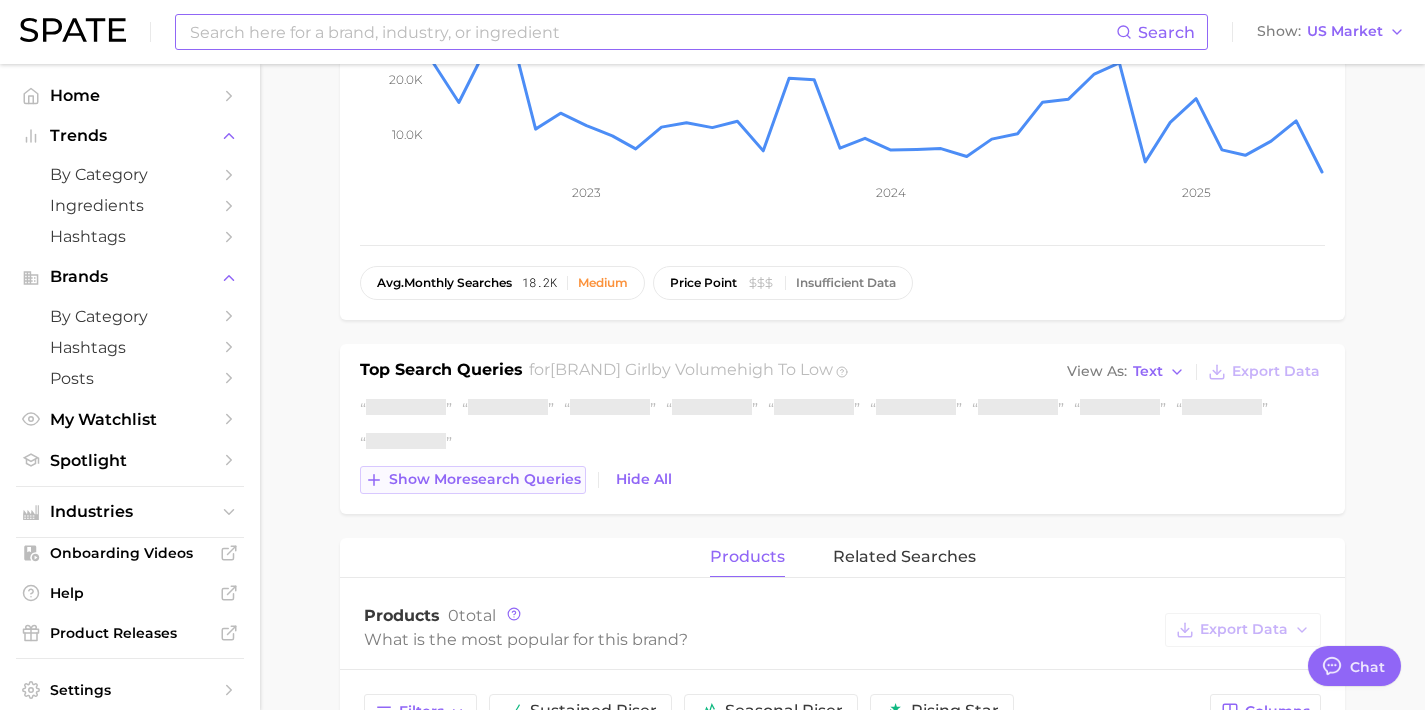 click on "Show more  search queries" at bounding box center (485, 479) 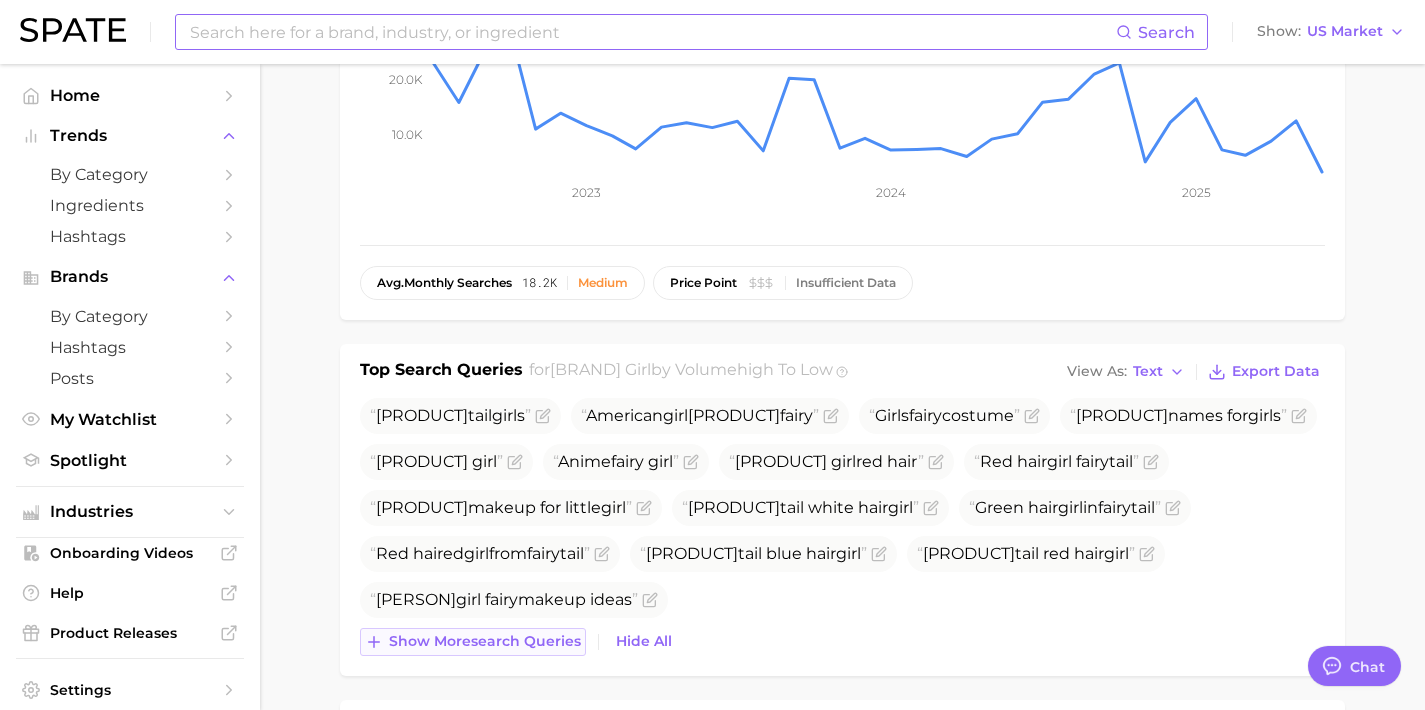 click on "Show more  search queries" at bounding box center (485, 641) 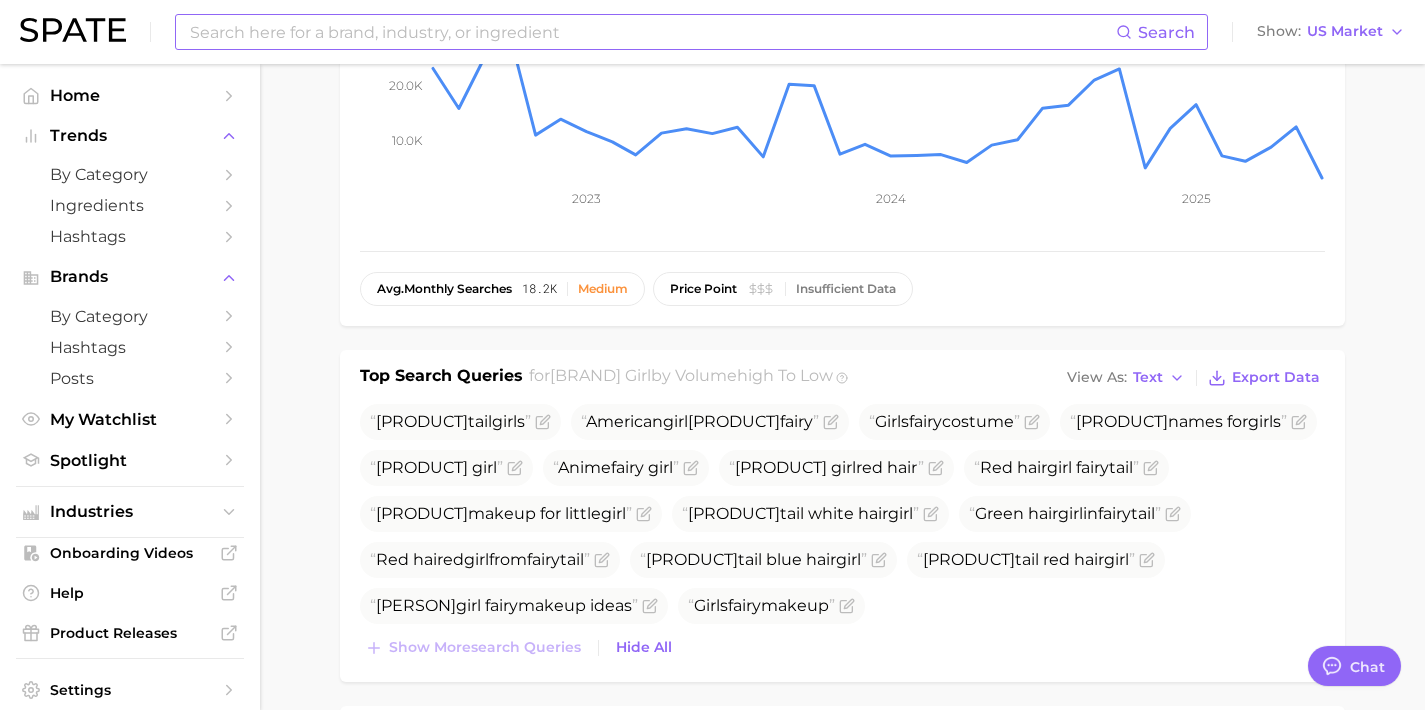 scroll, scrollTop: 653, scrollLeft: 0, axis: vertical 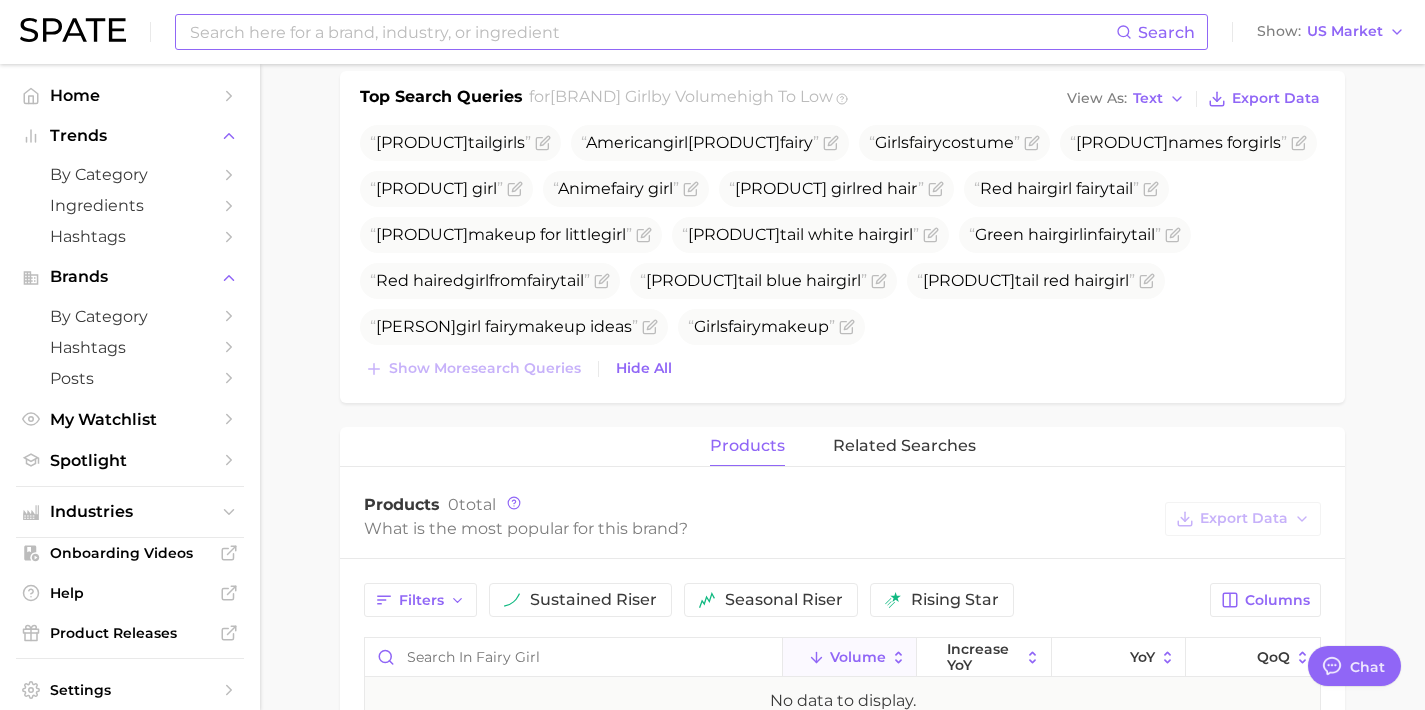 click at bounding box center [652, 32] 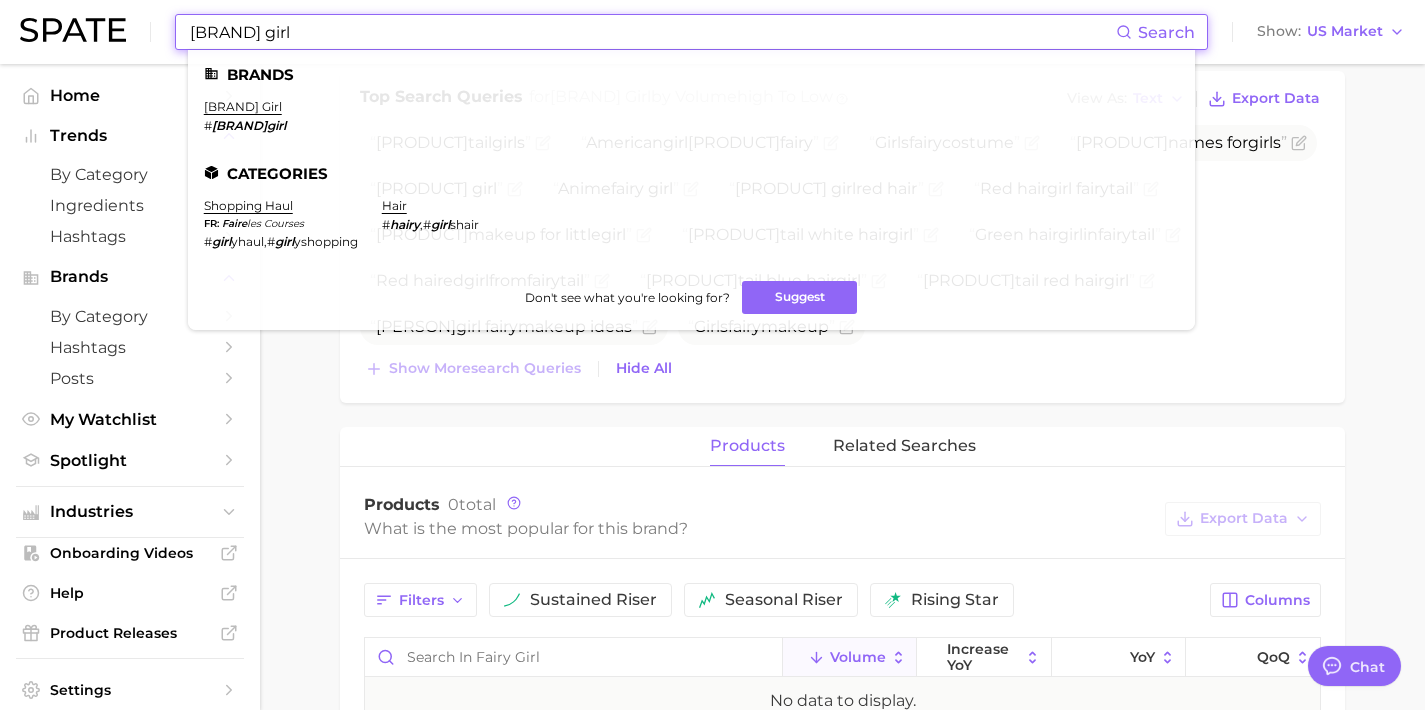 drag, startPoint x: 328, startPoint y: 42, endPoint x: 0, endPoint y: 29, distance: 328.2575 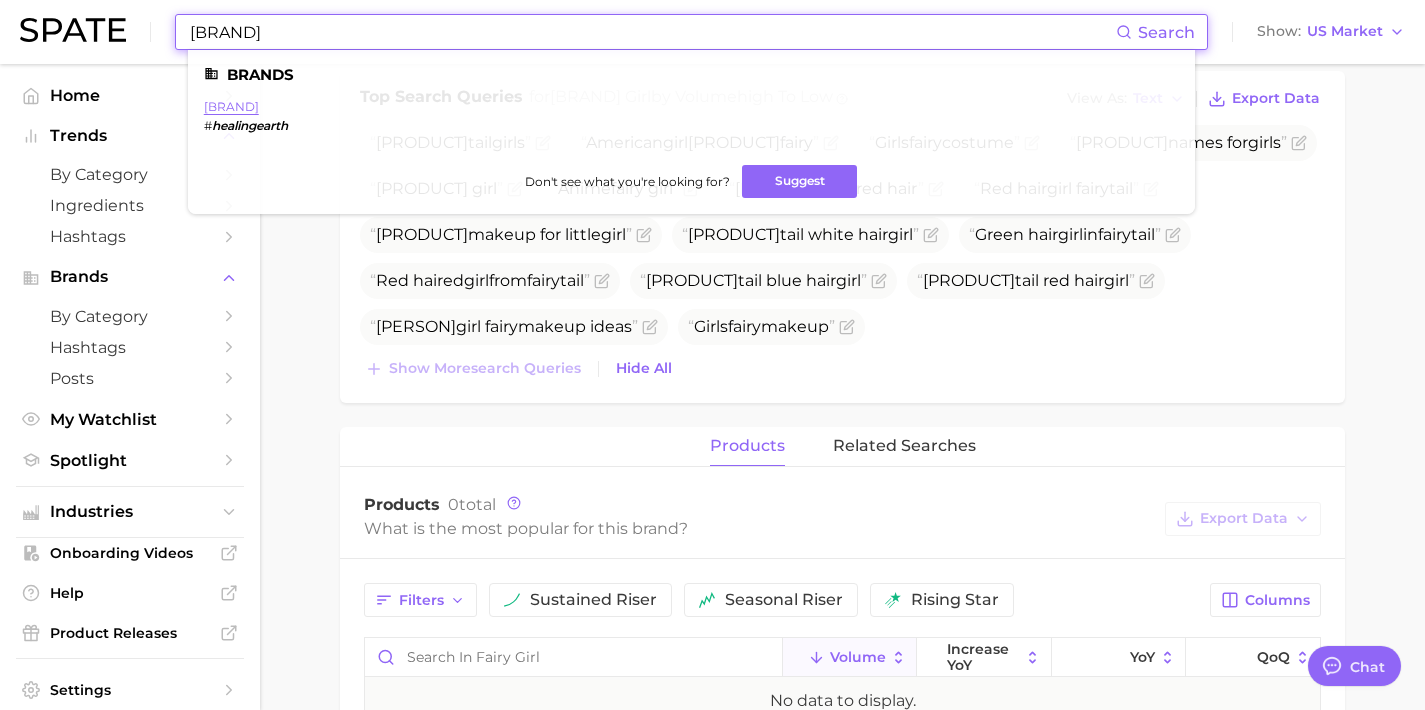type on "[BRAND]" 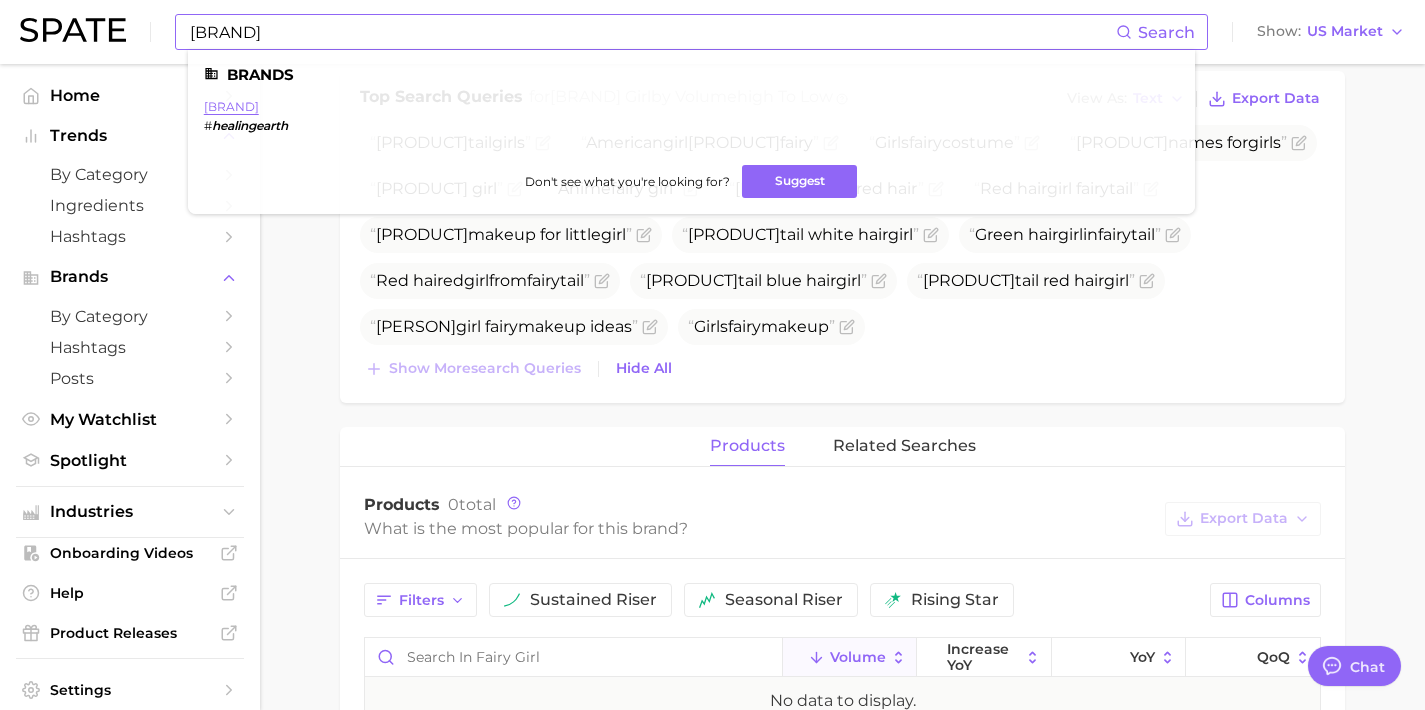 click on "[BRAND]" at bounding box center (231, 106) 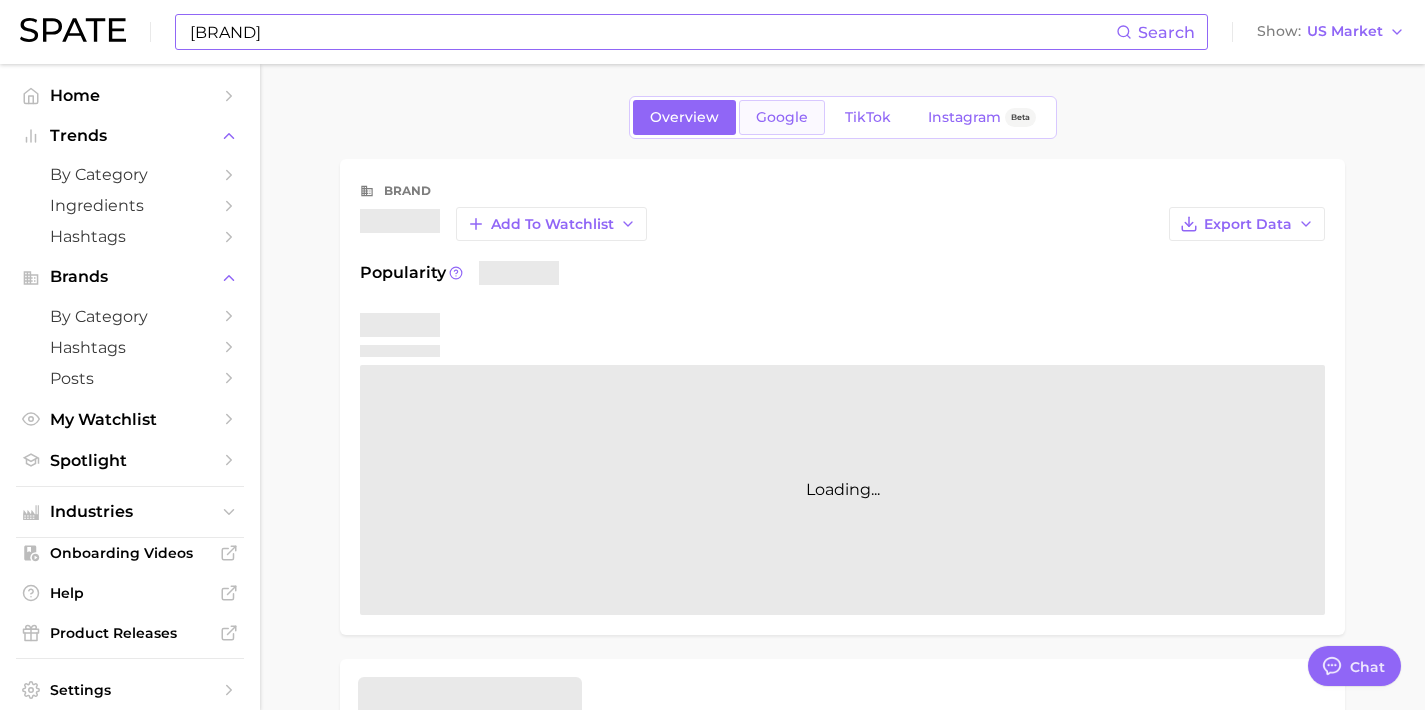 click on "Google" at bounding box center (782, 117) 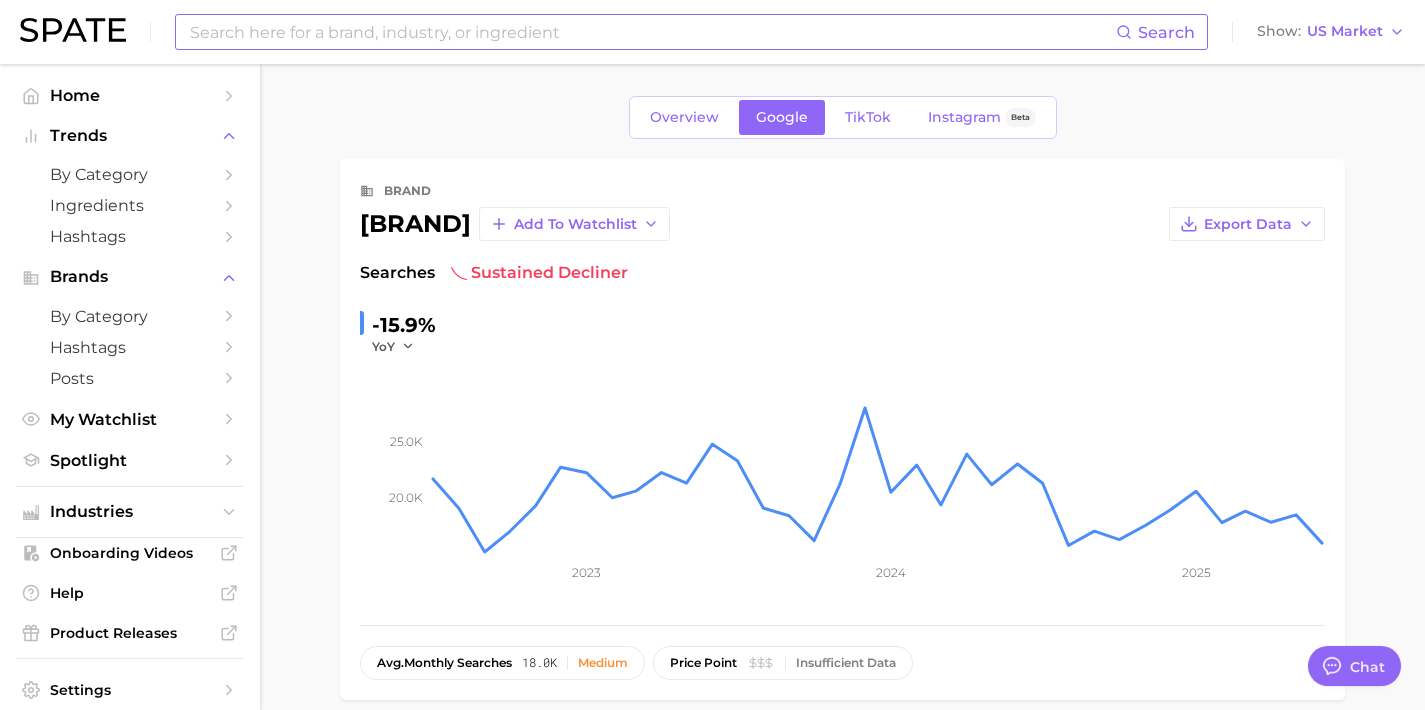 scroll, scrollTop: 380, scrollLeft: 0, axis: vertical 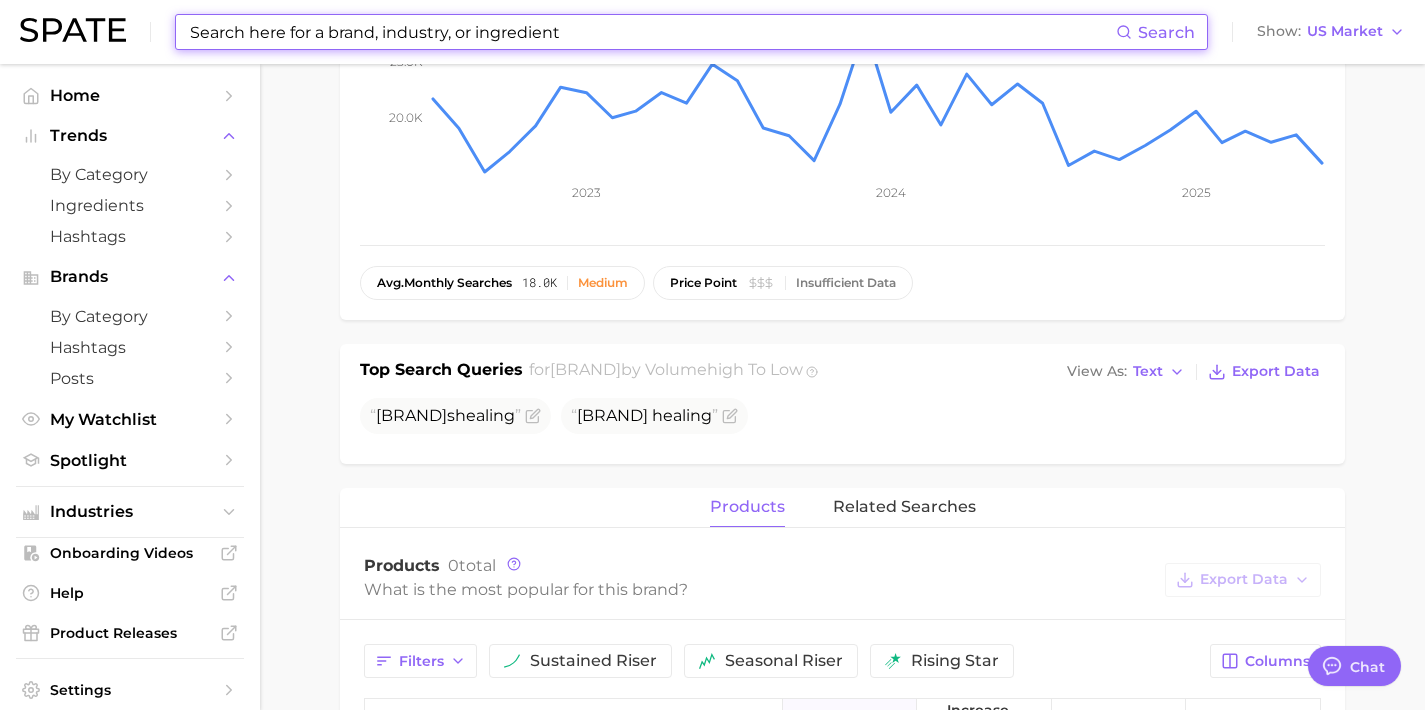 click at bounding box center [652, 32] 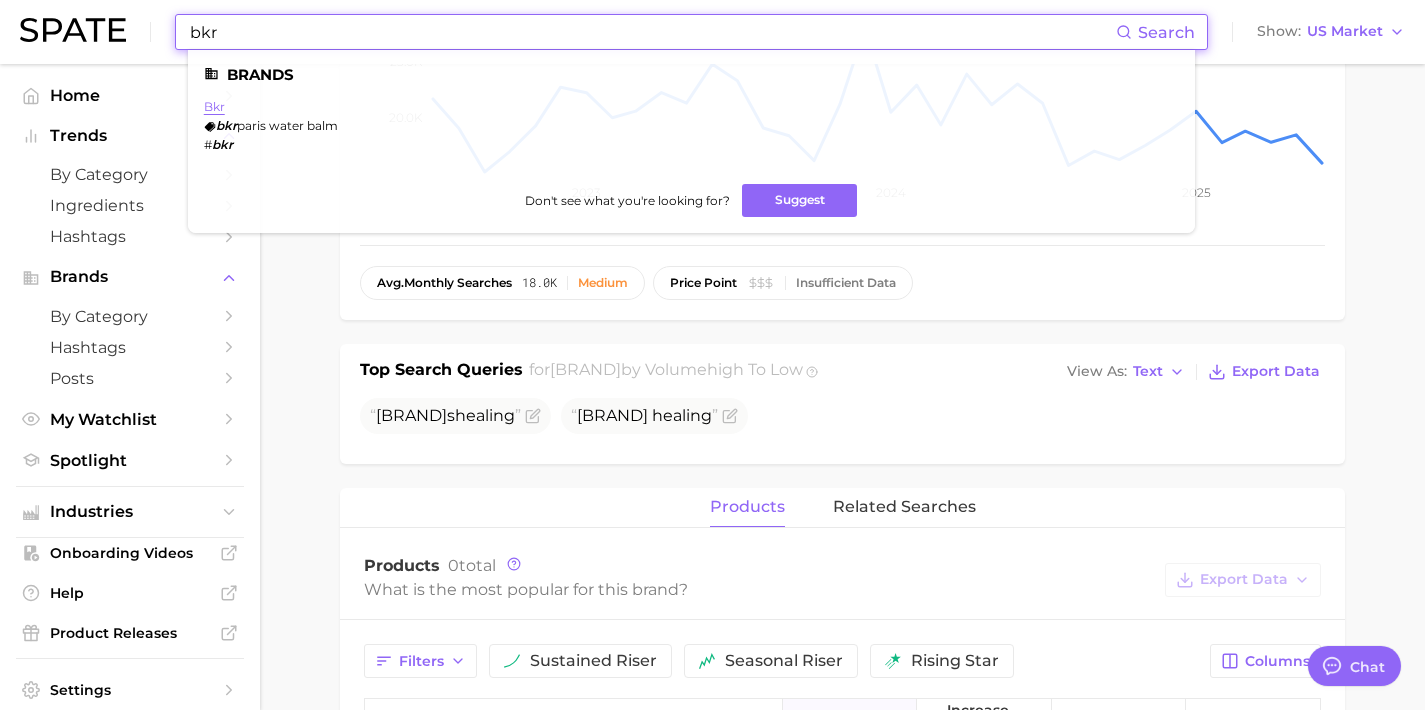 type on "bkr" 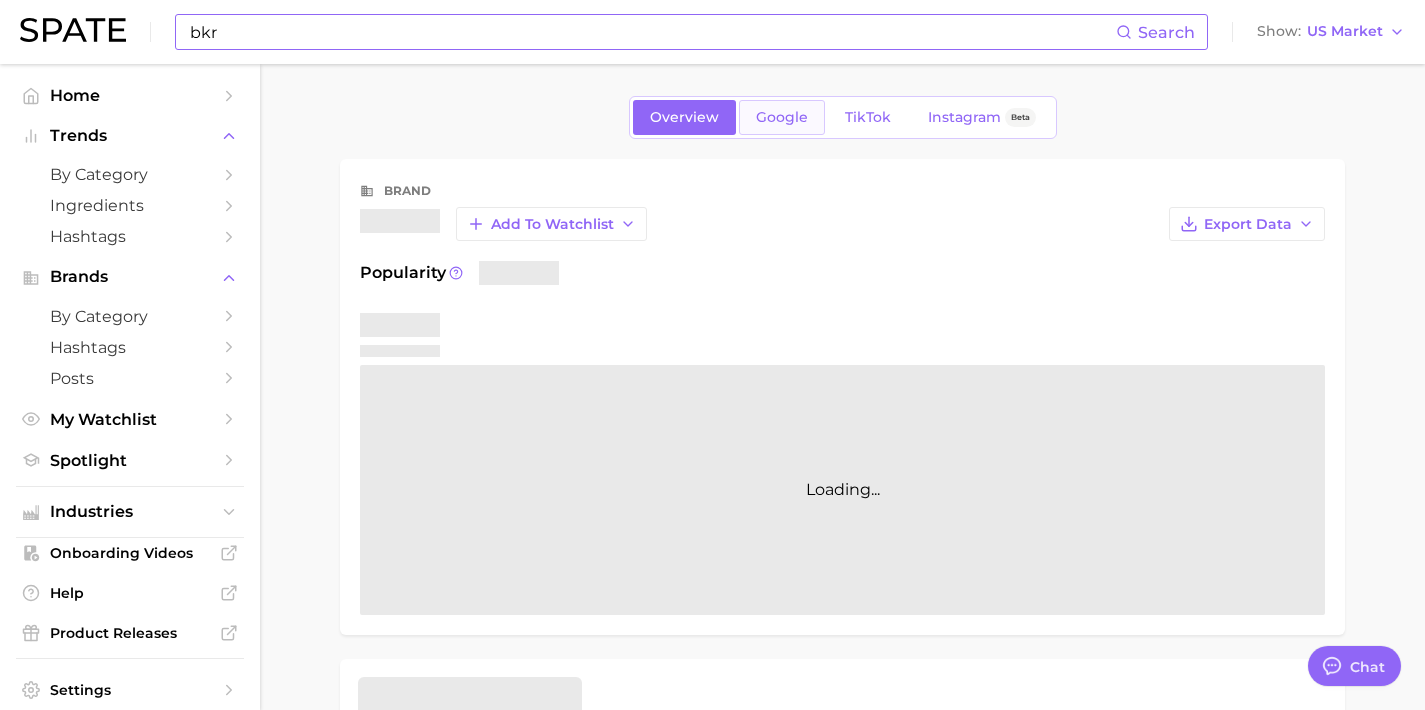 click on "Google" at bounding box center (782, 117) 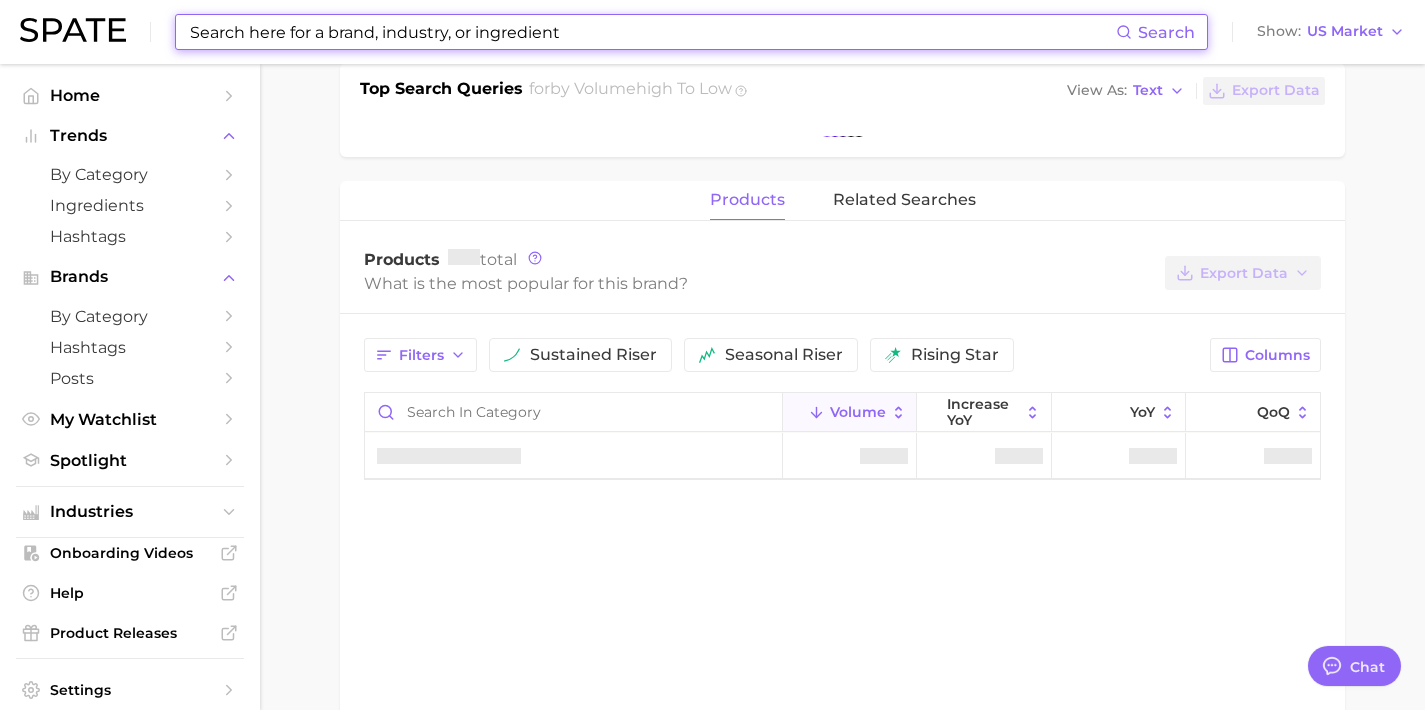 scroll, scrollTop: 557, scrollLeft: 0, axis: vertical 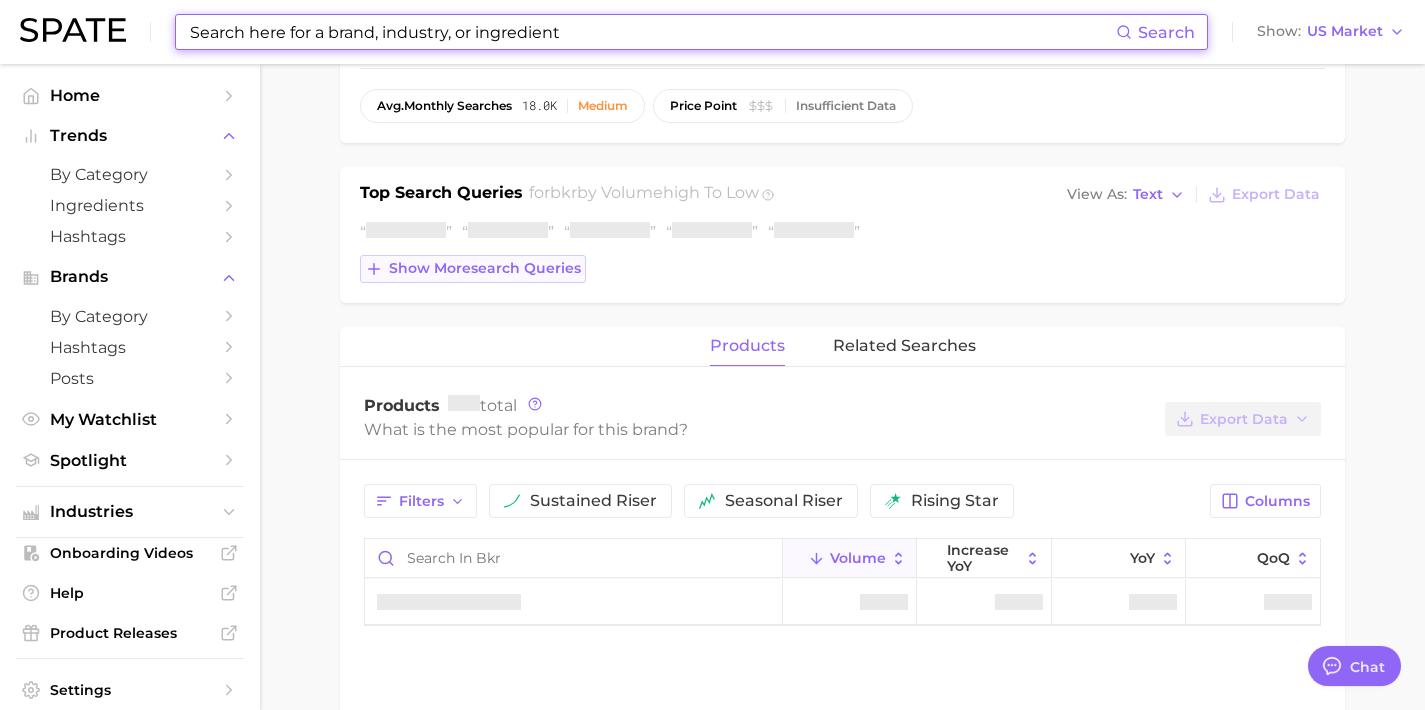 click on "Show more  search queries" at bounding box center (485, 268) 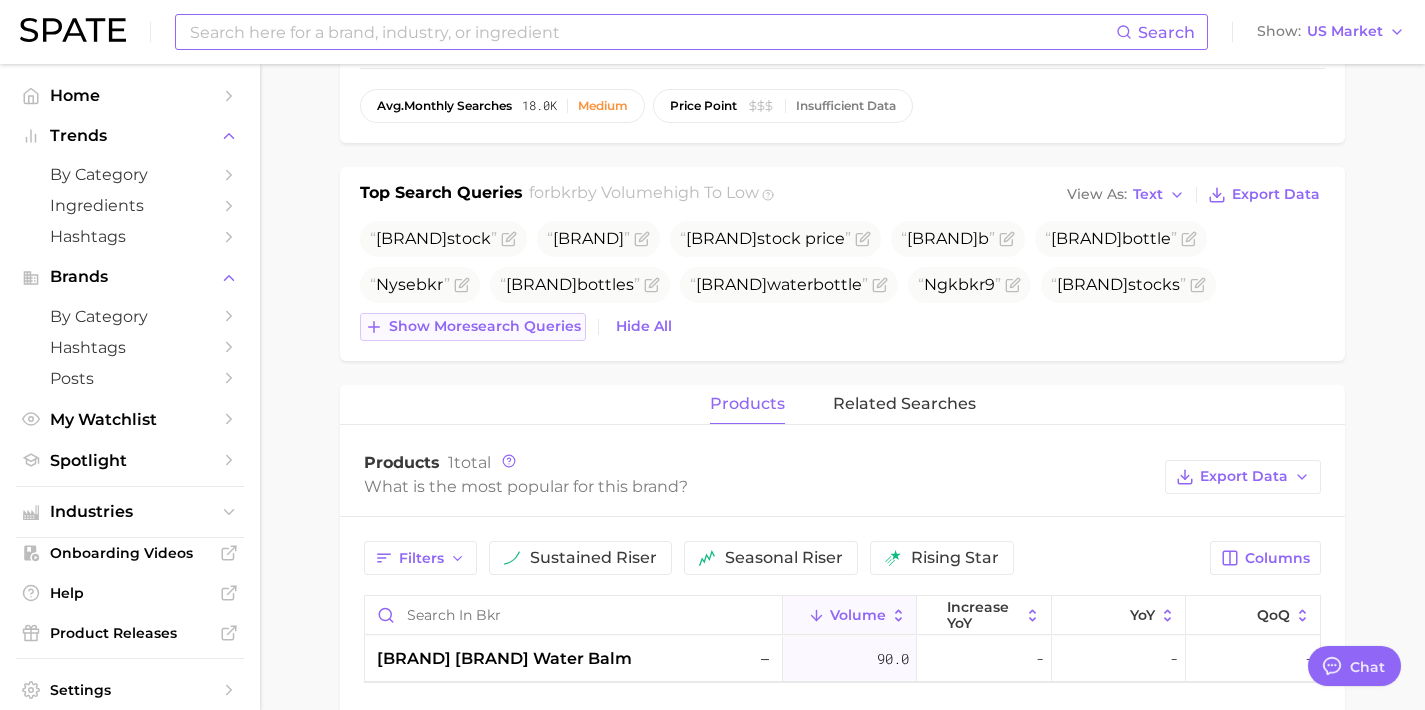 click on "Show more  search queries" at bounding box center (473, 327) 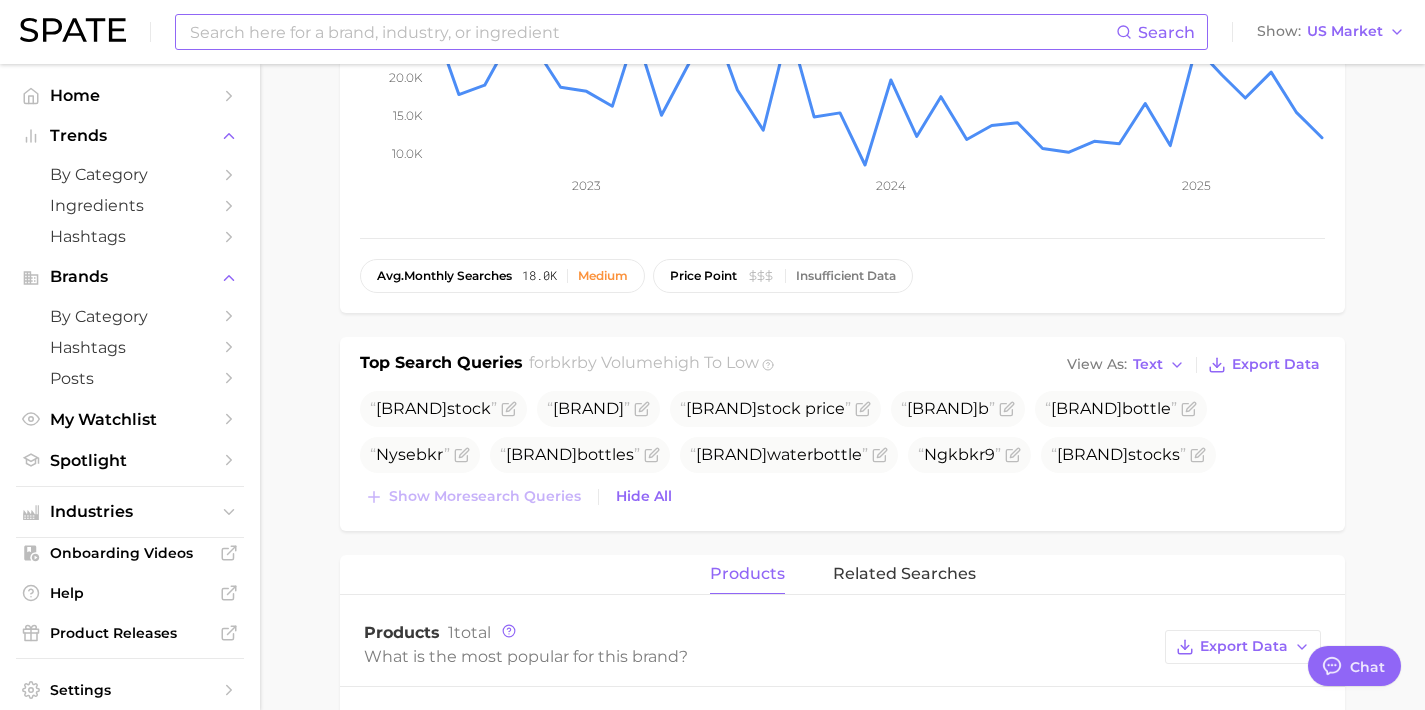 scroll, scrollTop: 404, scrollLeft: 0, axis: vertical 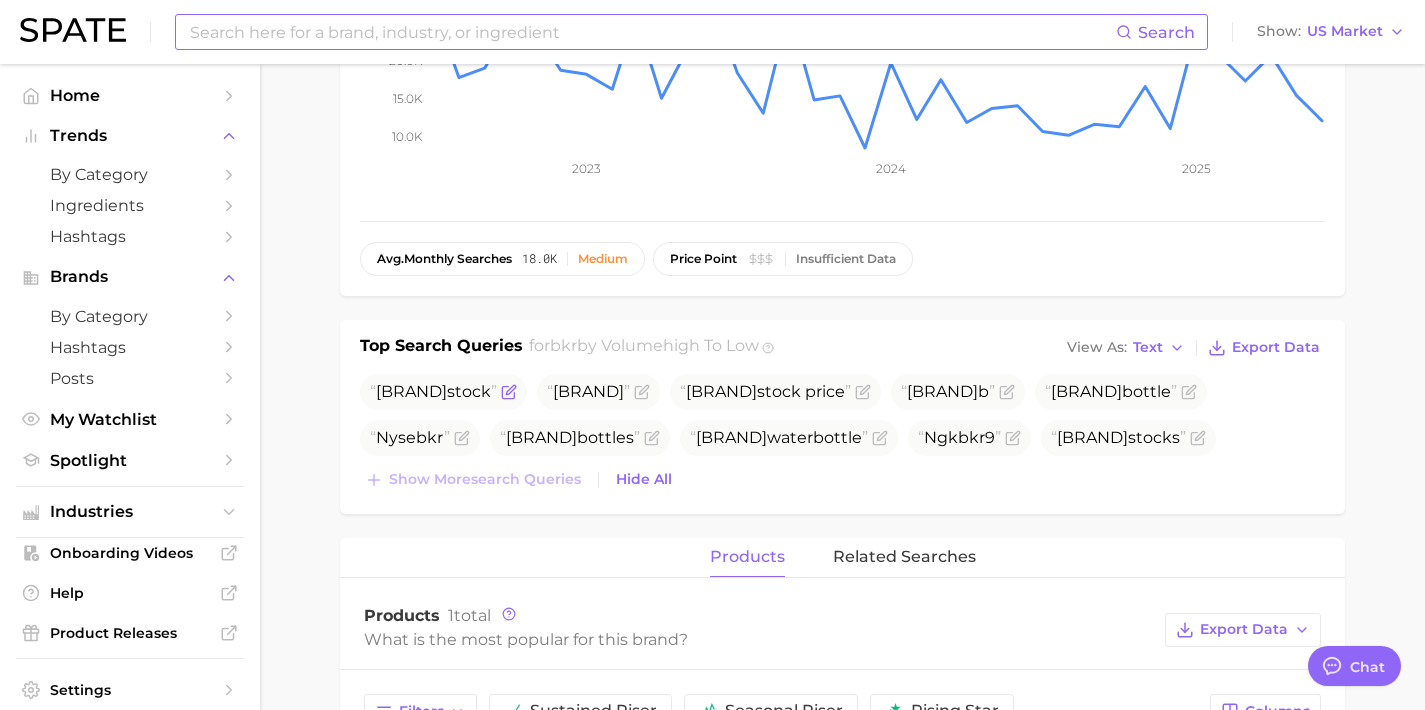 click 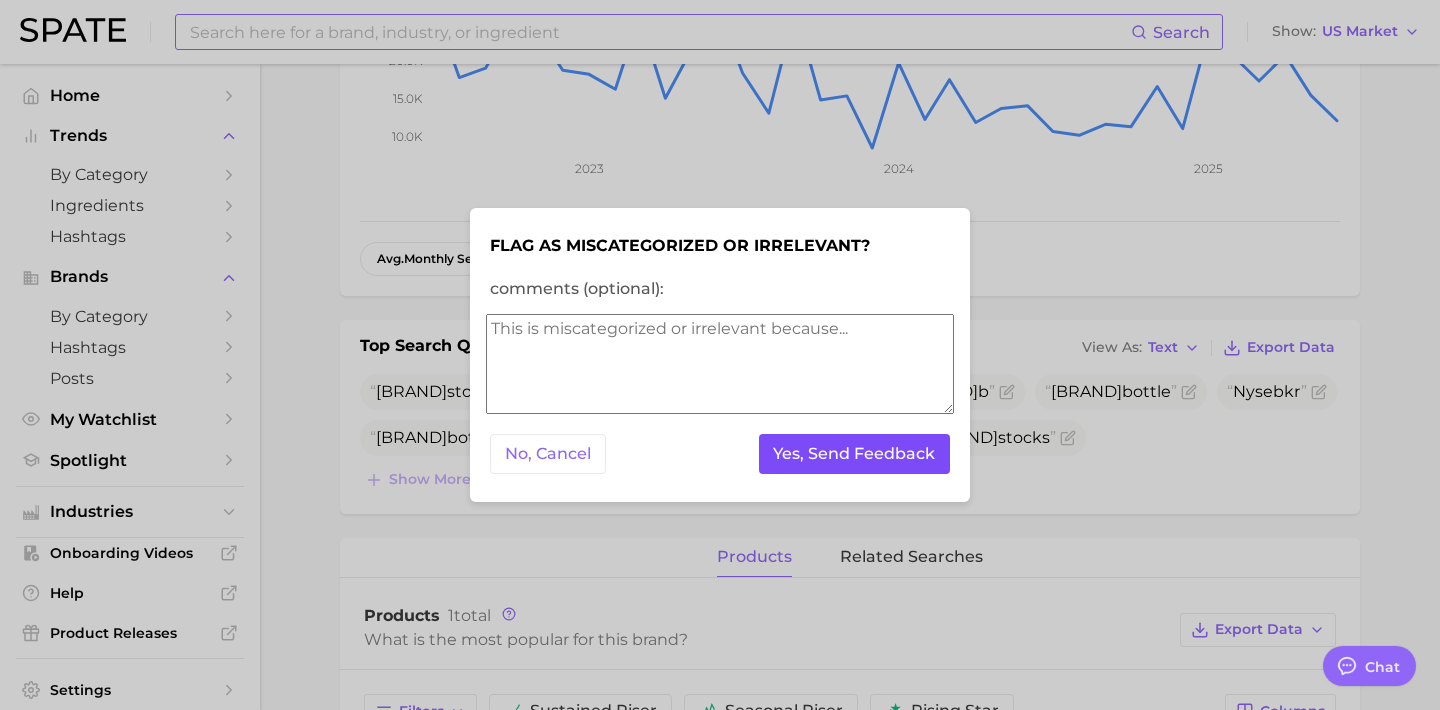 click on "Yes, Send Feedback" at bounding box center (855, 454) 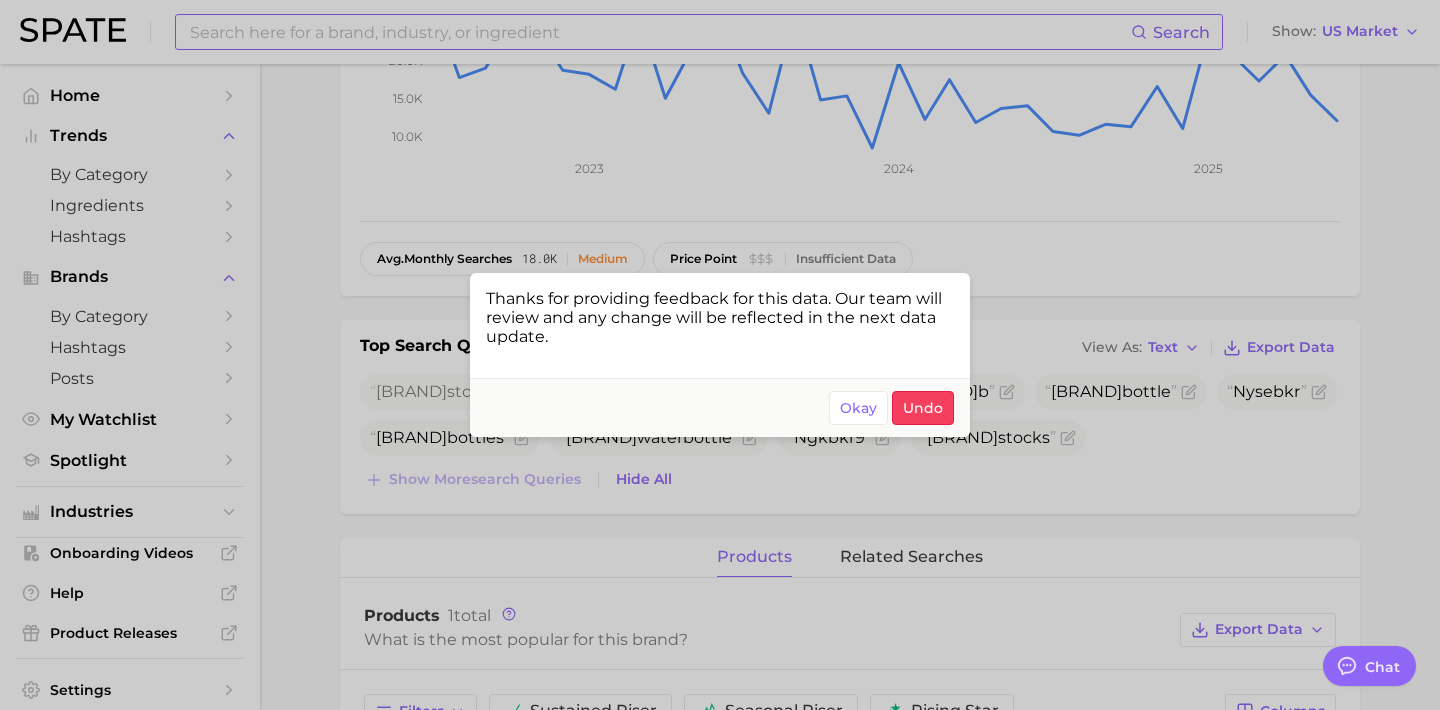 click at bounding box center [720, 355] 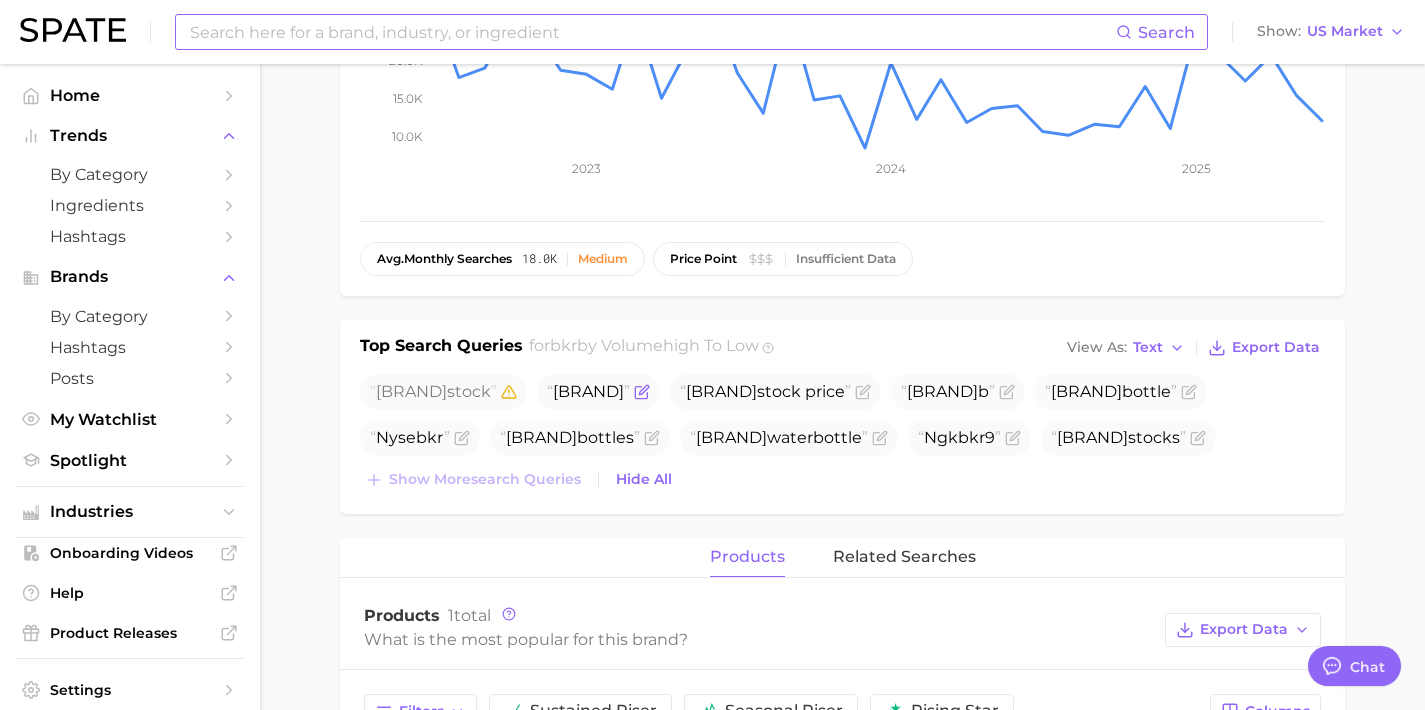 click 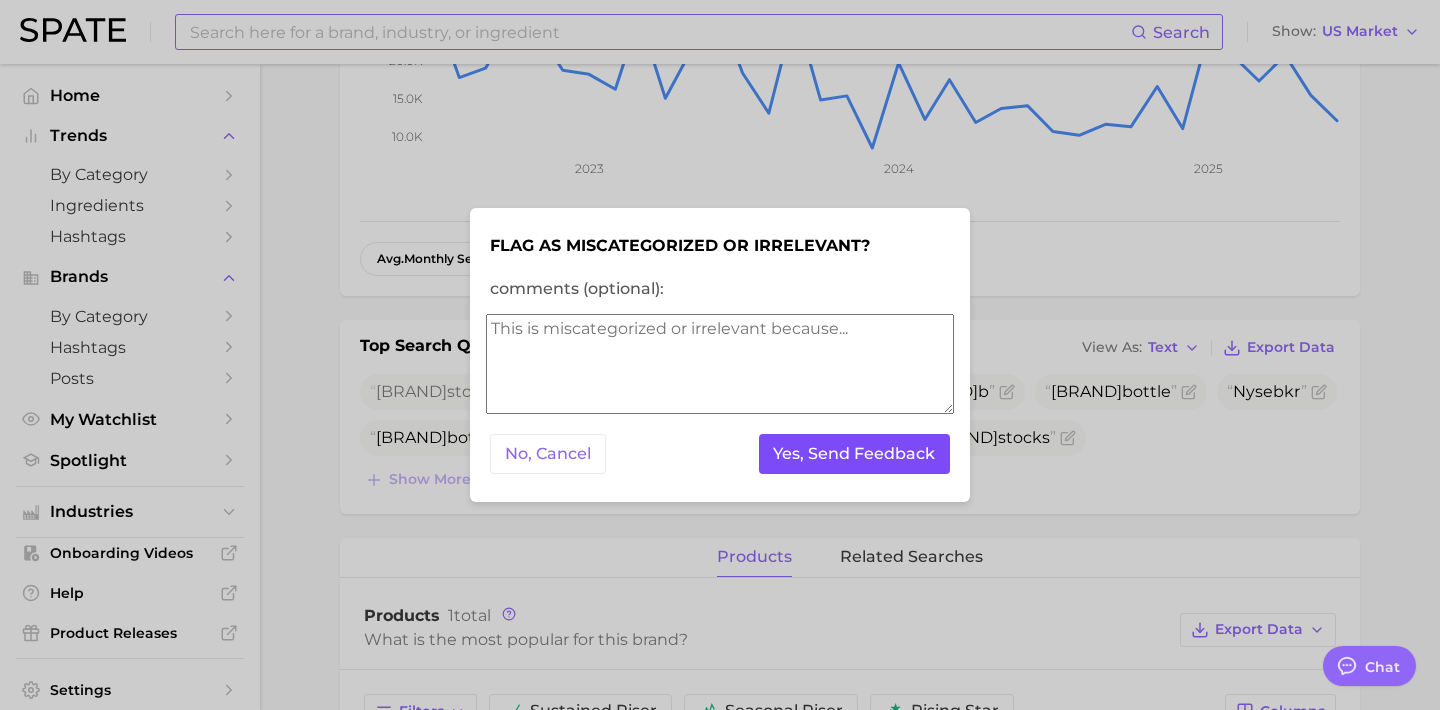 click on "Yes, Send Feedback" at bounding box center [855, 454] 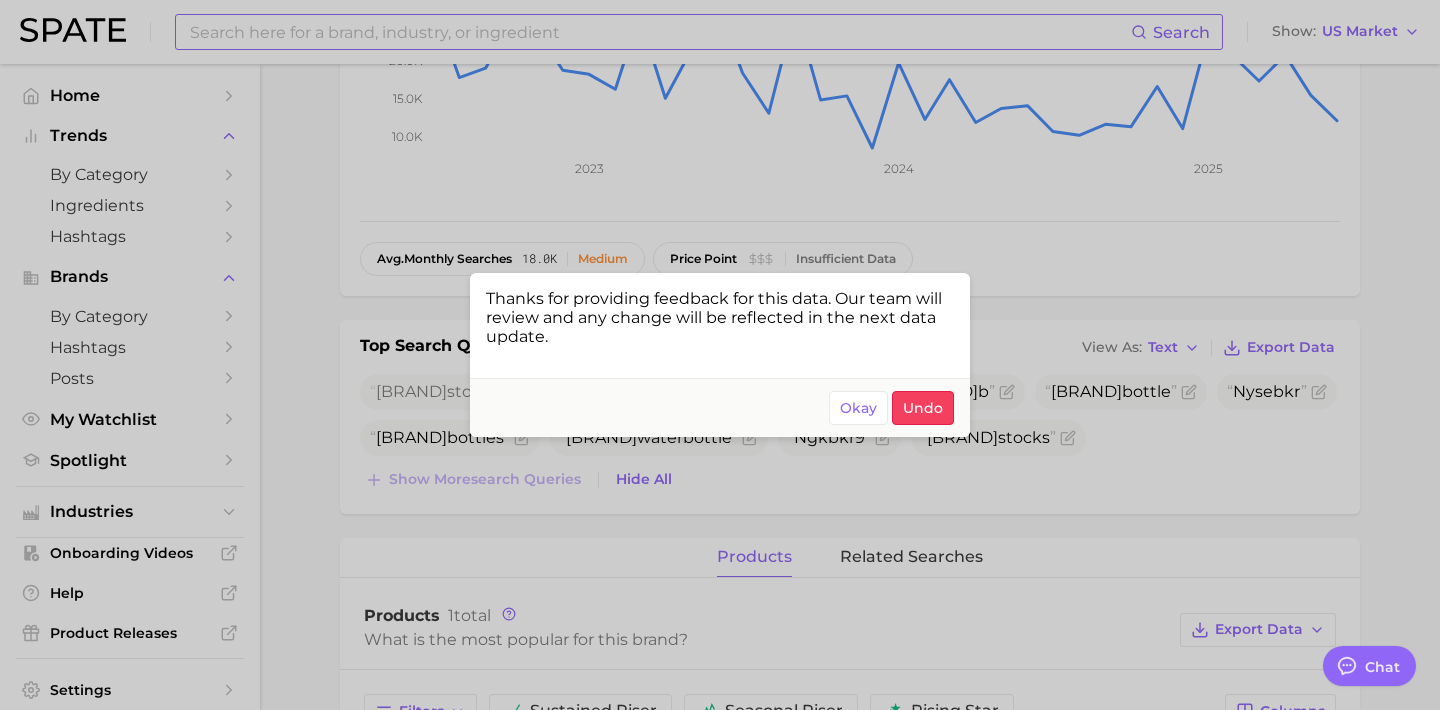 click at bounding box center [720, 355] 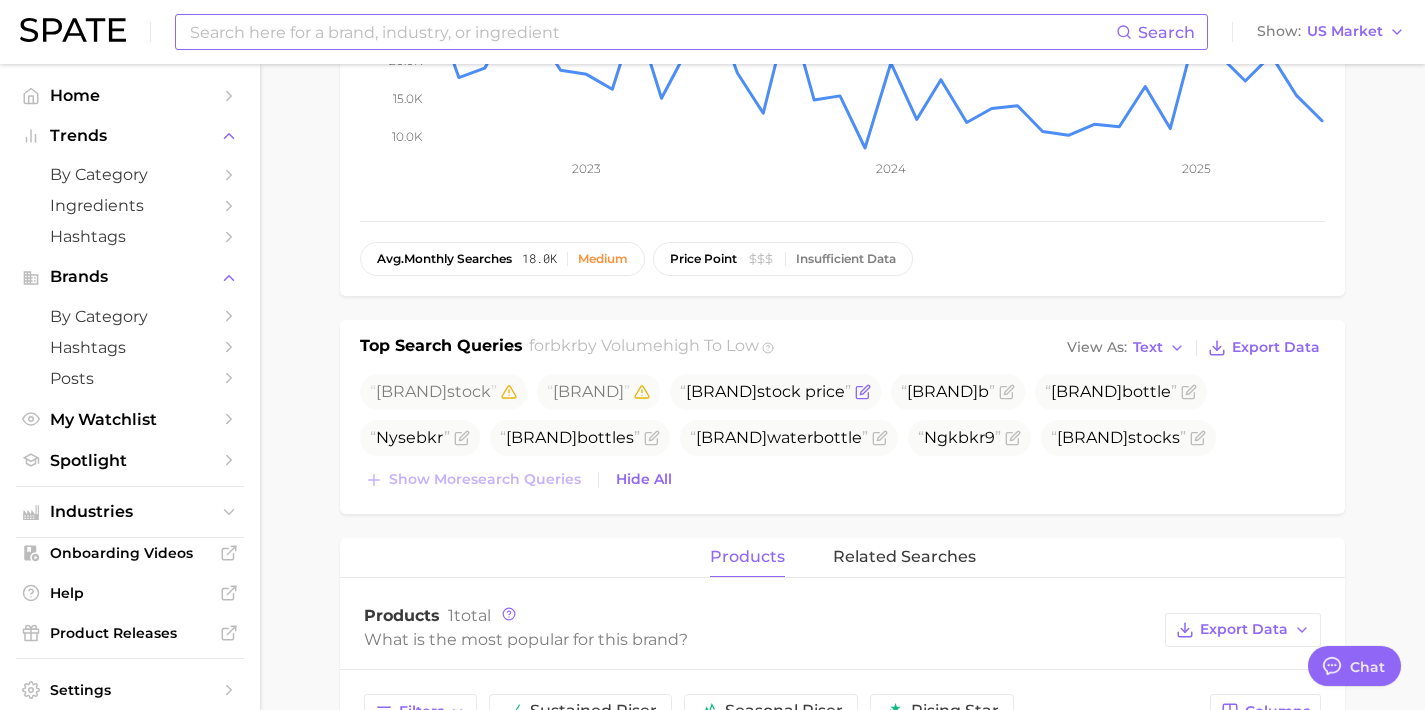 click 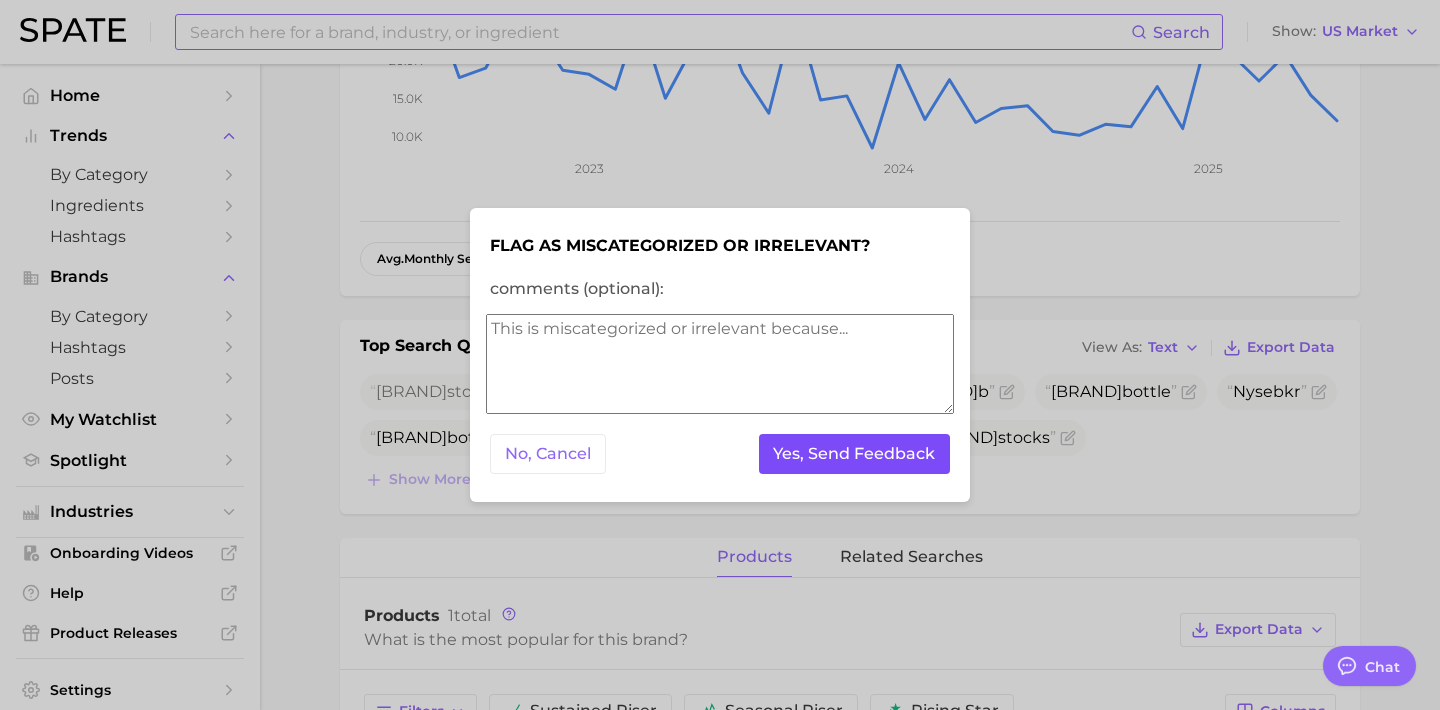 click on "Yes, Send Feedback" at bounding box center [855, 454] 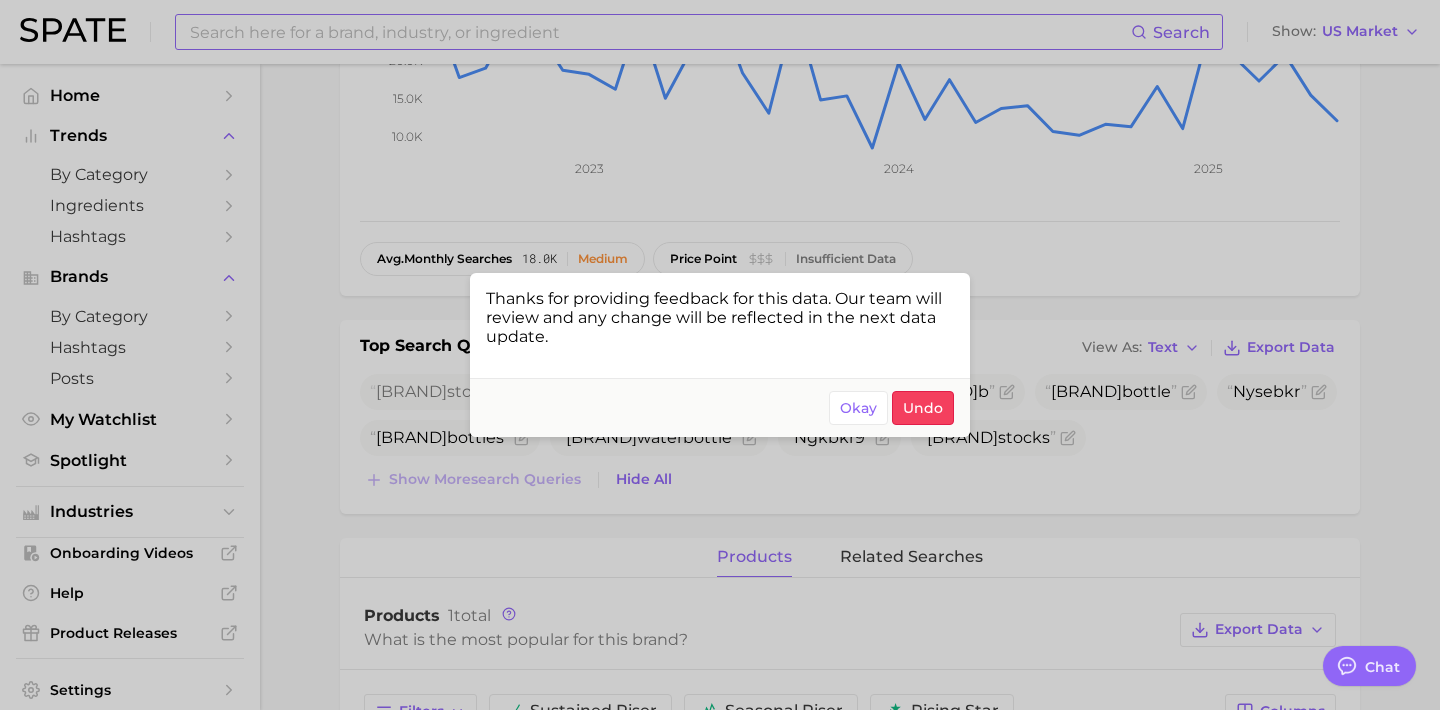 click at bounding box center (720, 355) 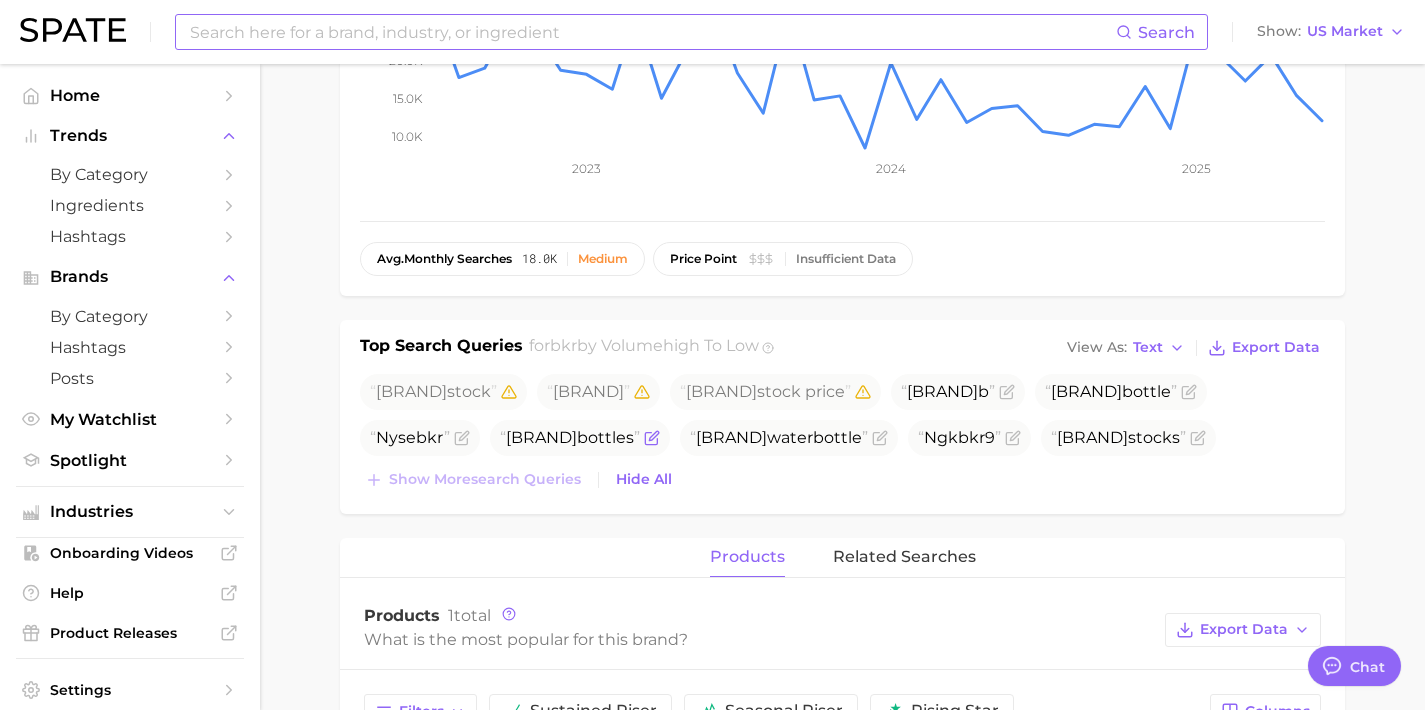 click 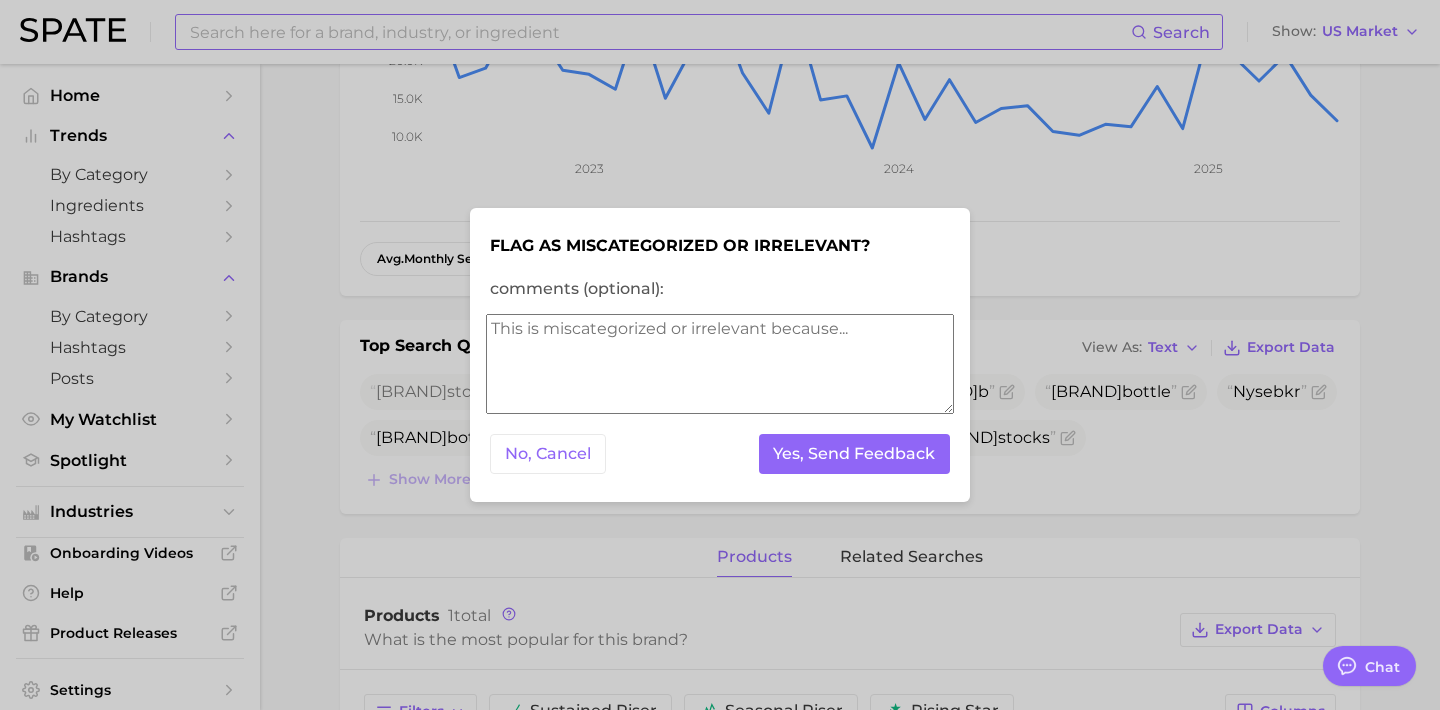 click on "comments (optional):" at bounding box center [720, 364] 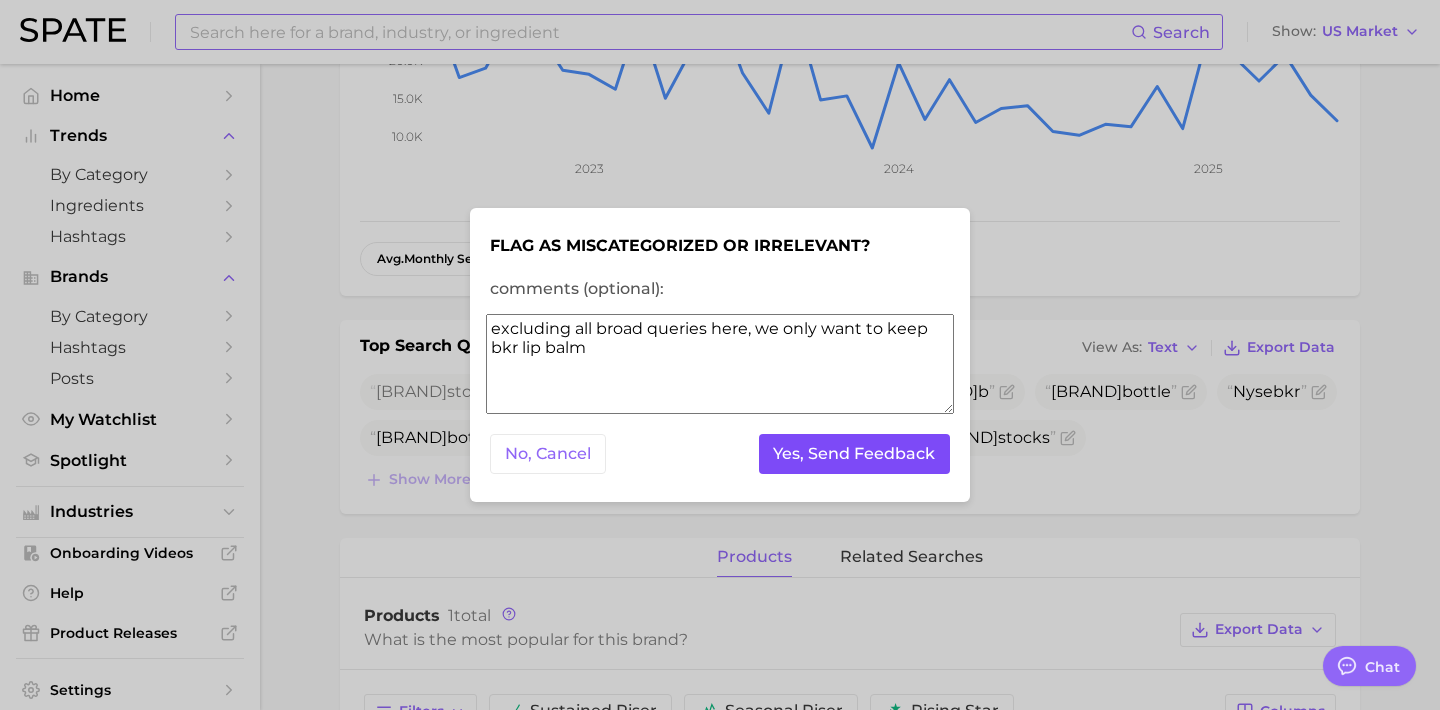type on "excluding all broad queries here, we only want to keep bkr lip balm" 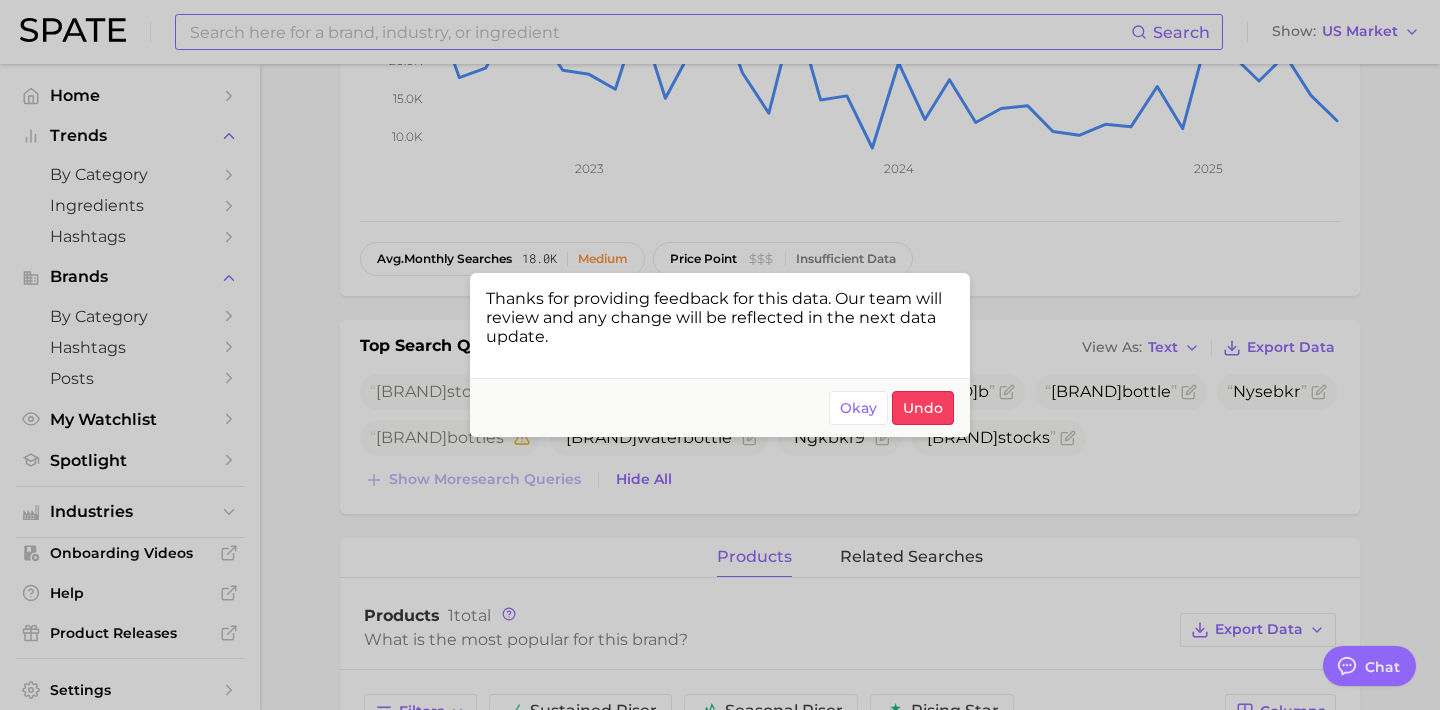click at bounding box center (720, 355) 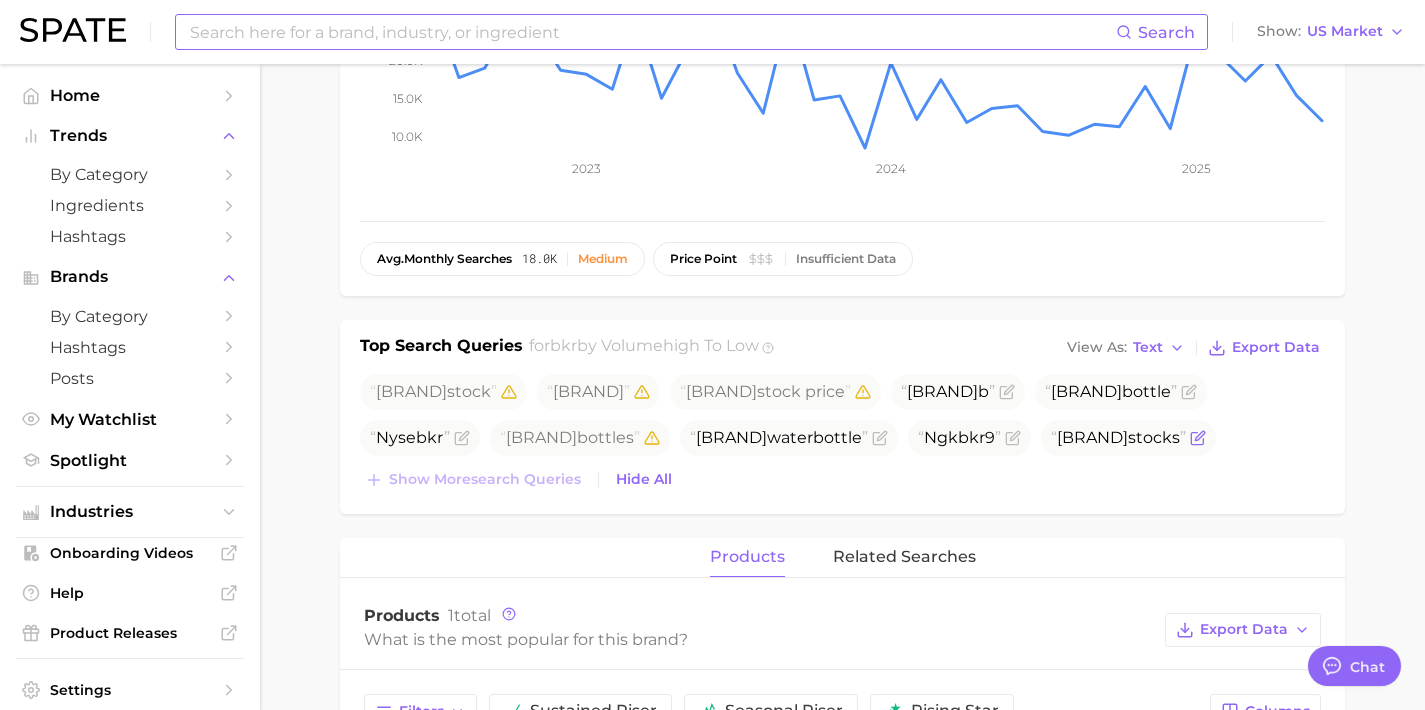 click 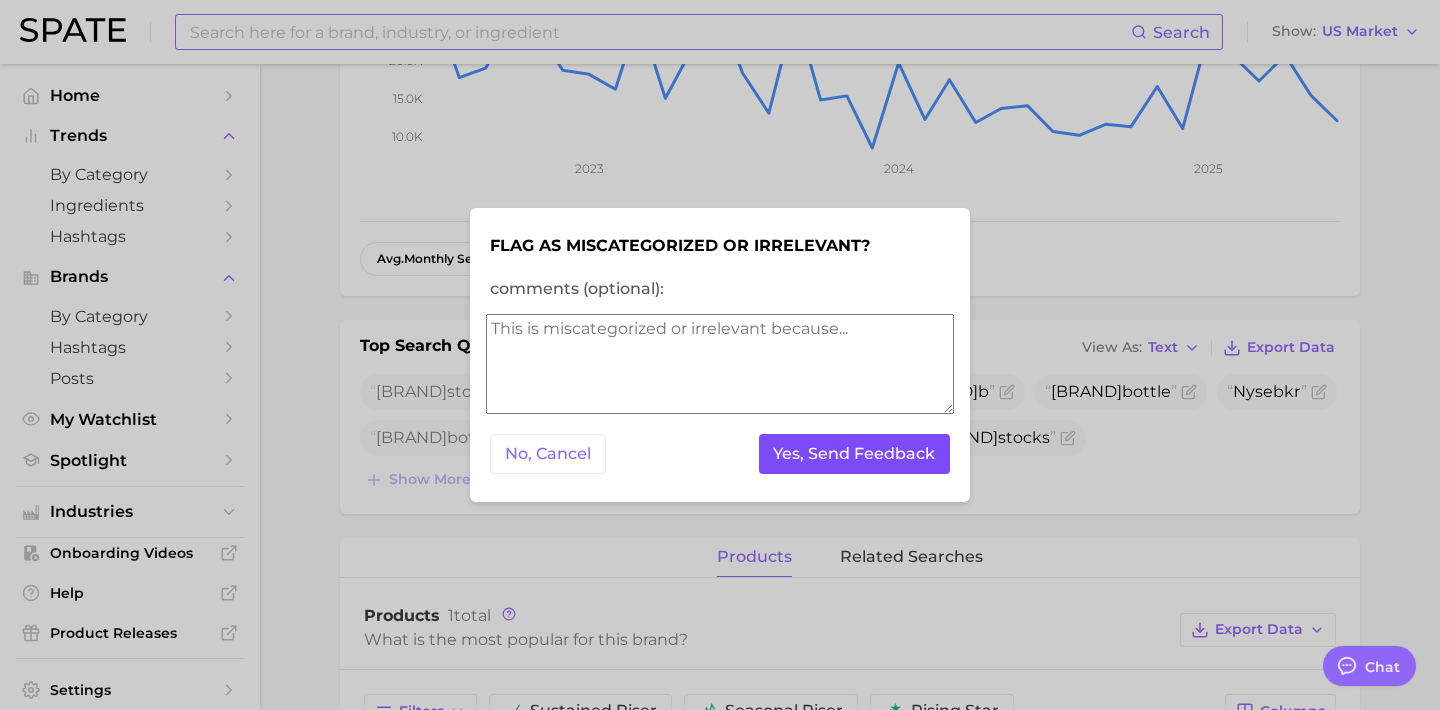click on "Yes, Send Feedback" at bounding box center [855, 454] 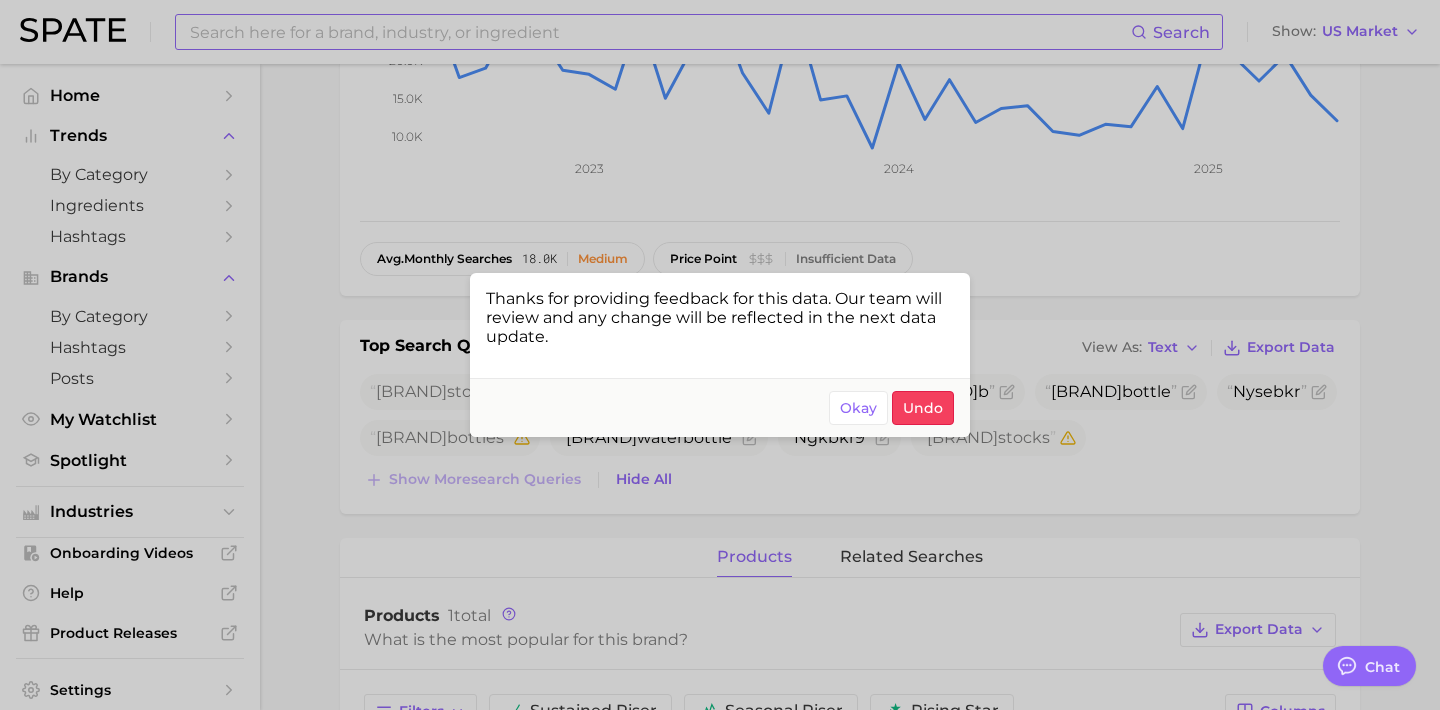 click at bounding box center (720, 355) 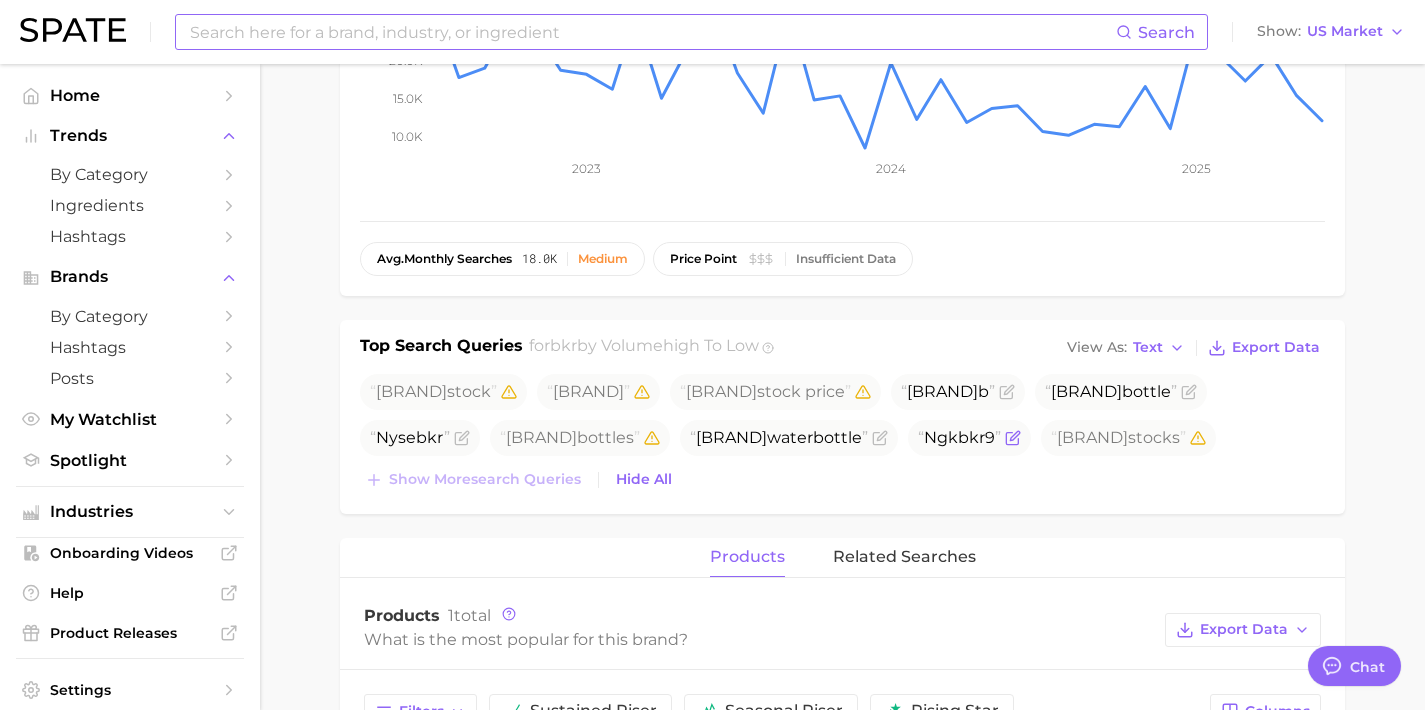 click 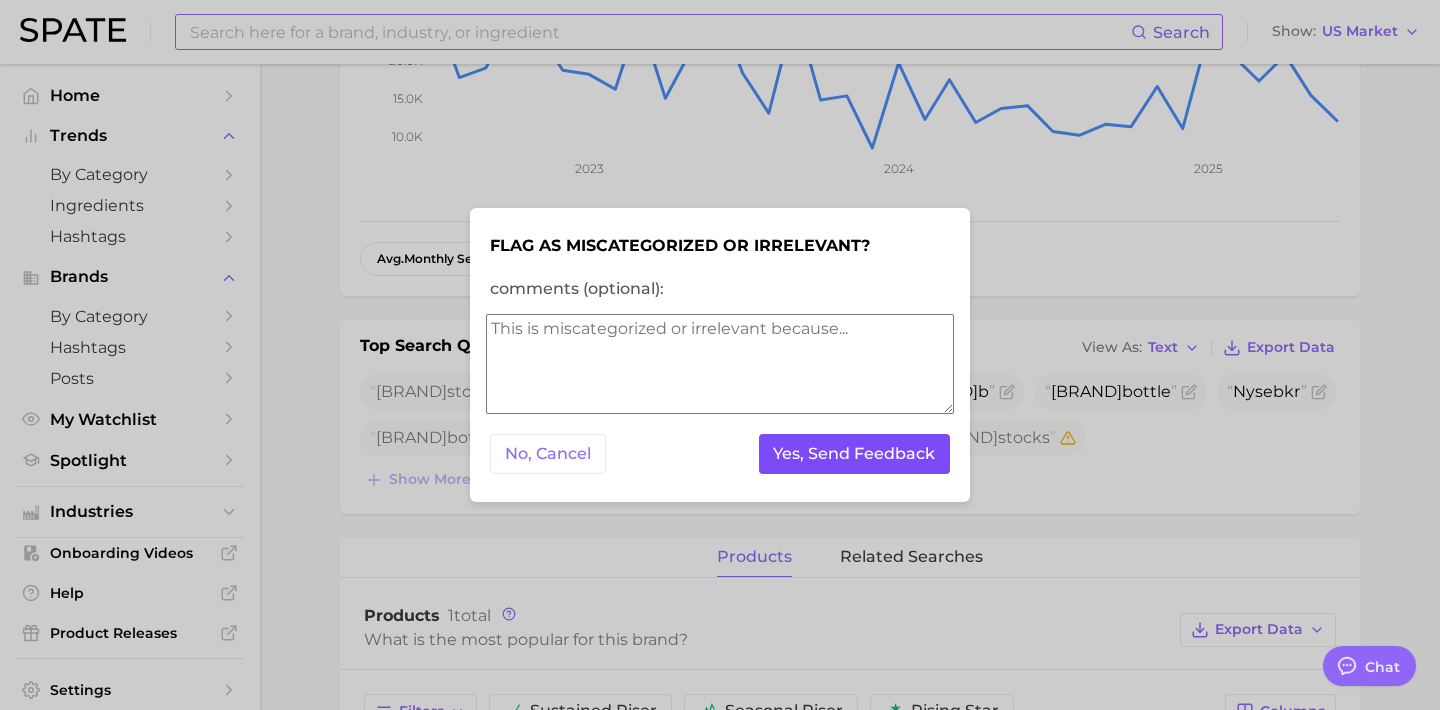 click on "Yes, Send Feedback" at bounding box center (855, 454) 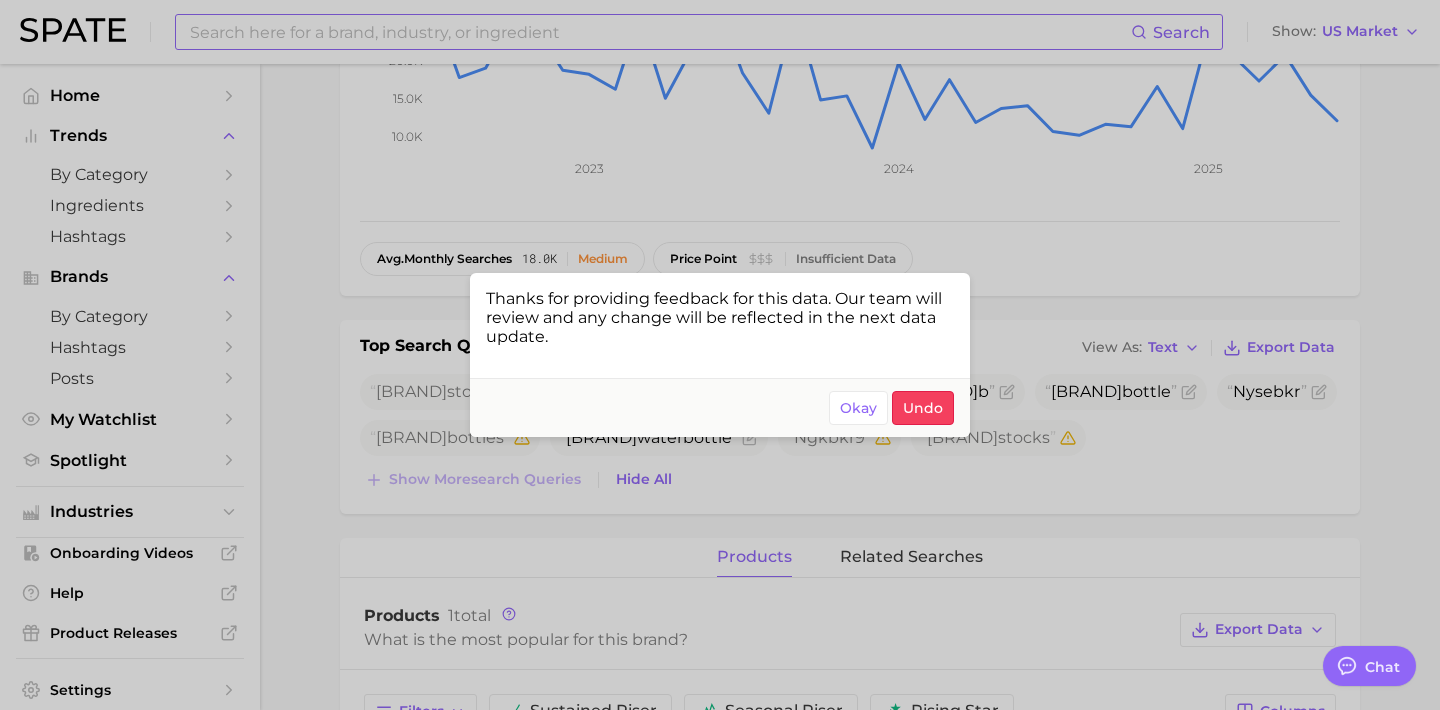click at bounding box center (720, 355) 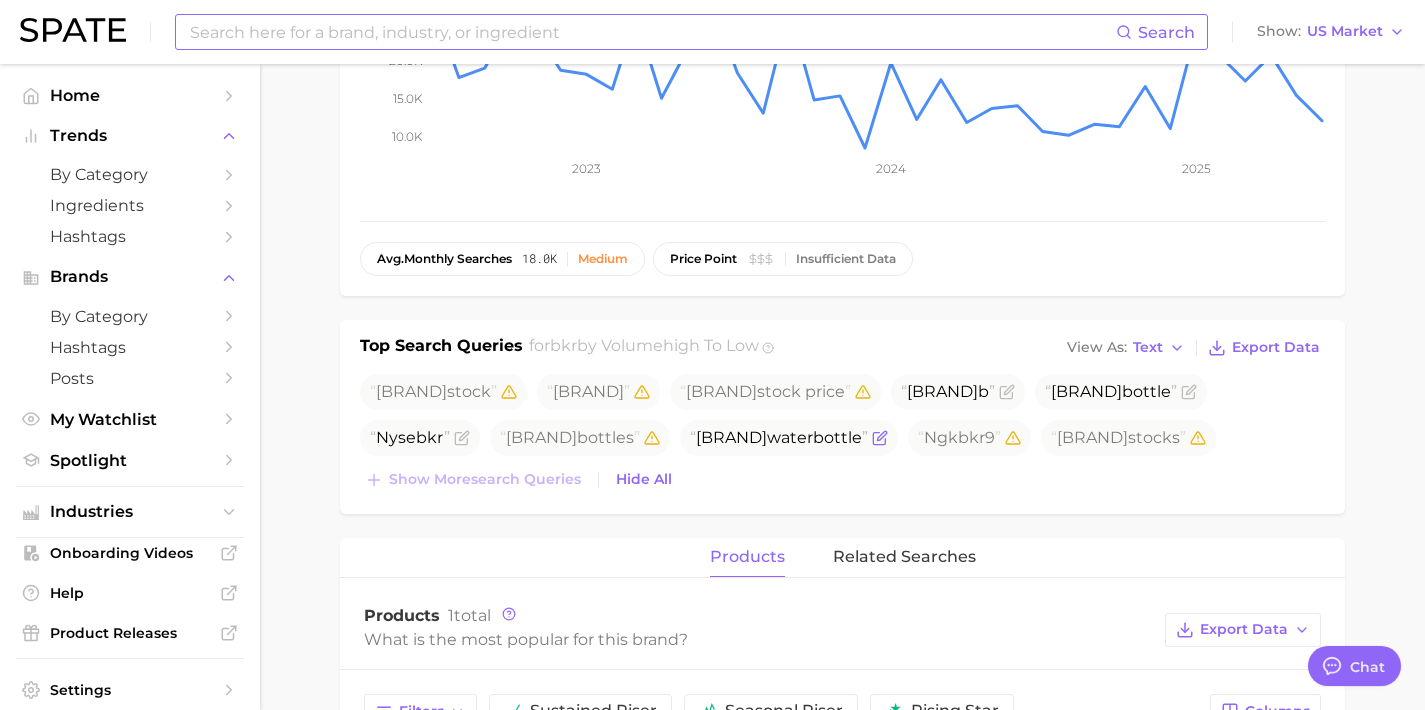 click 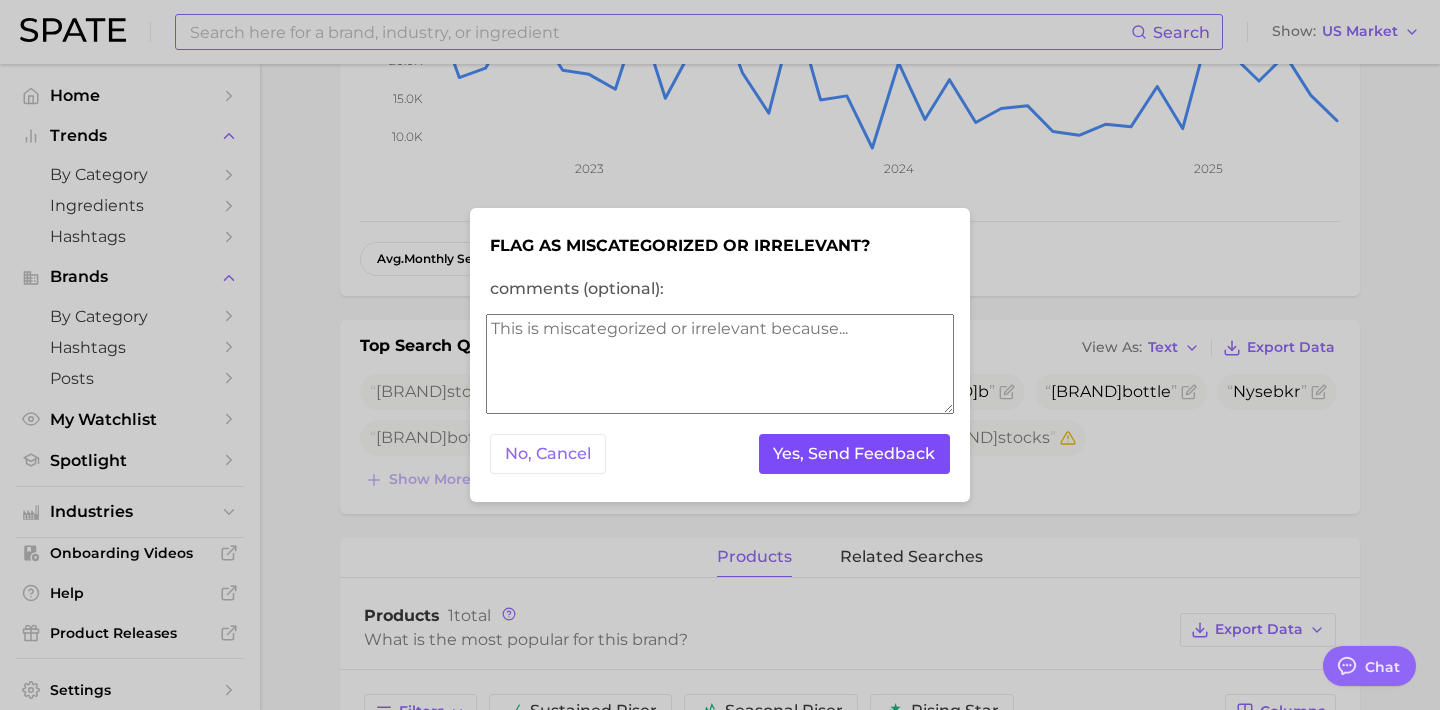 click on "Yes, Send Feedback" at bounding box center (855, 454) 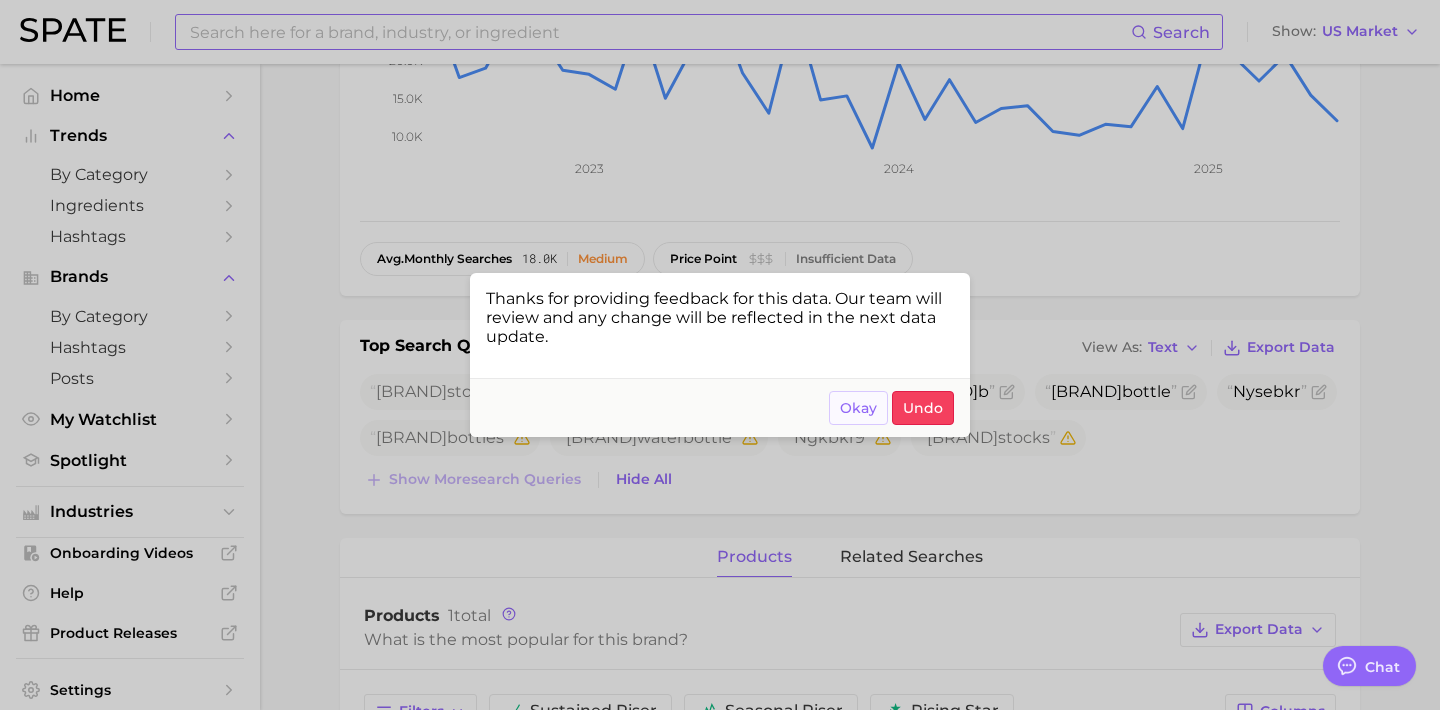 click on "Okay" at bounding box center (858, 408) 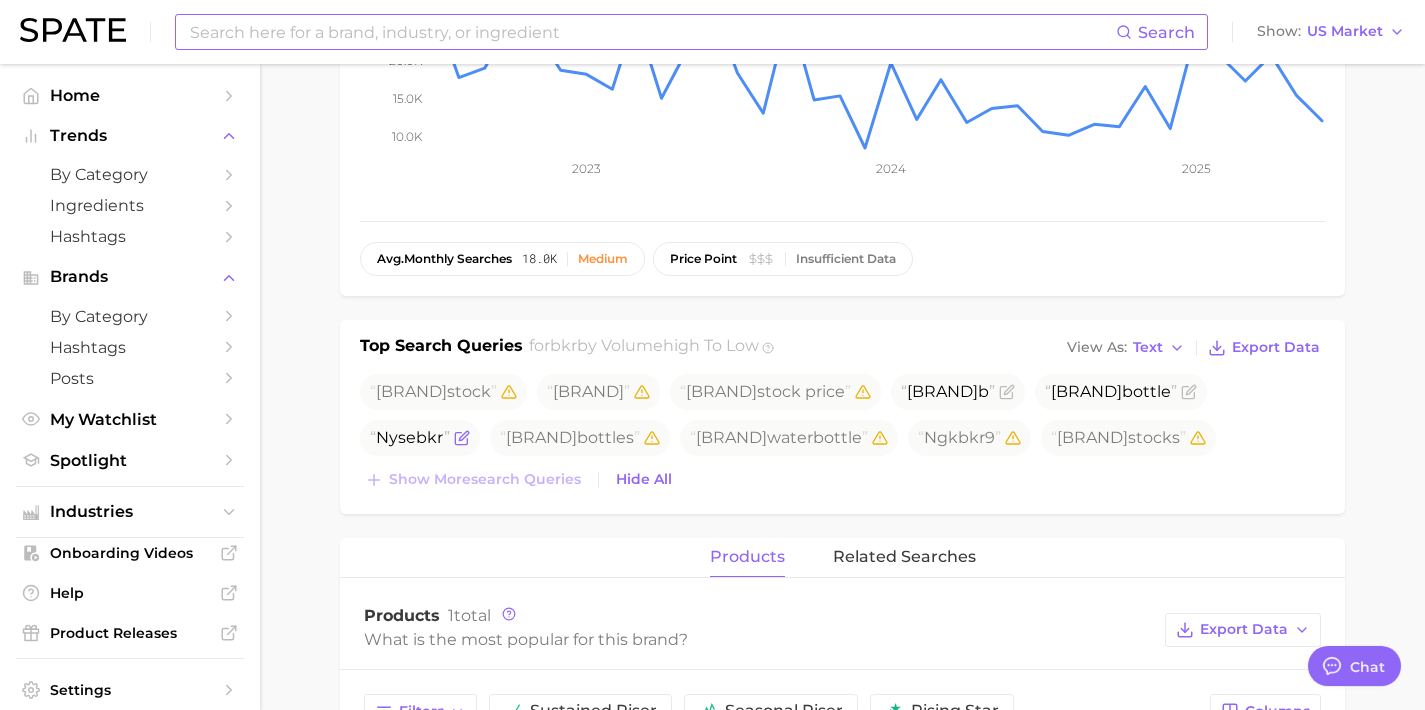 click 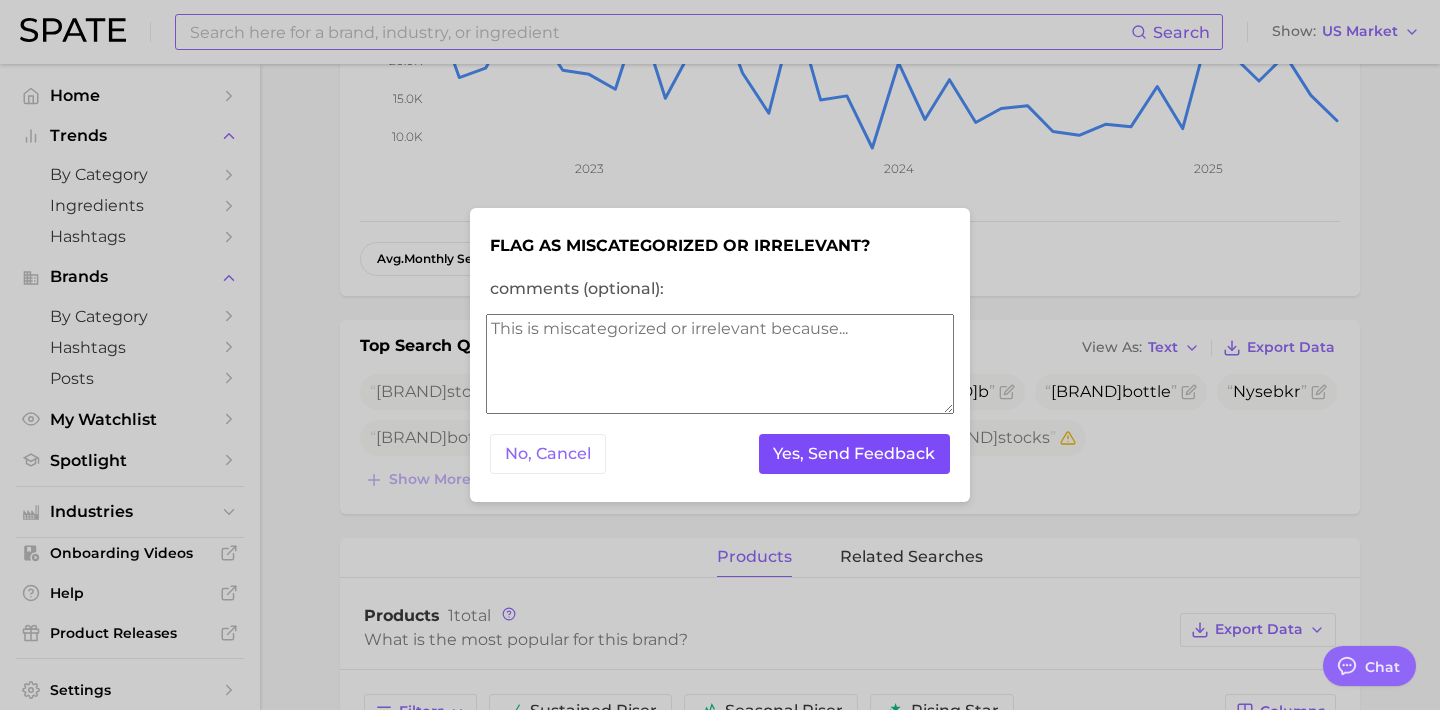 click on "Yes, Send Feedback" at bounding box center (855, 454) 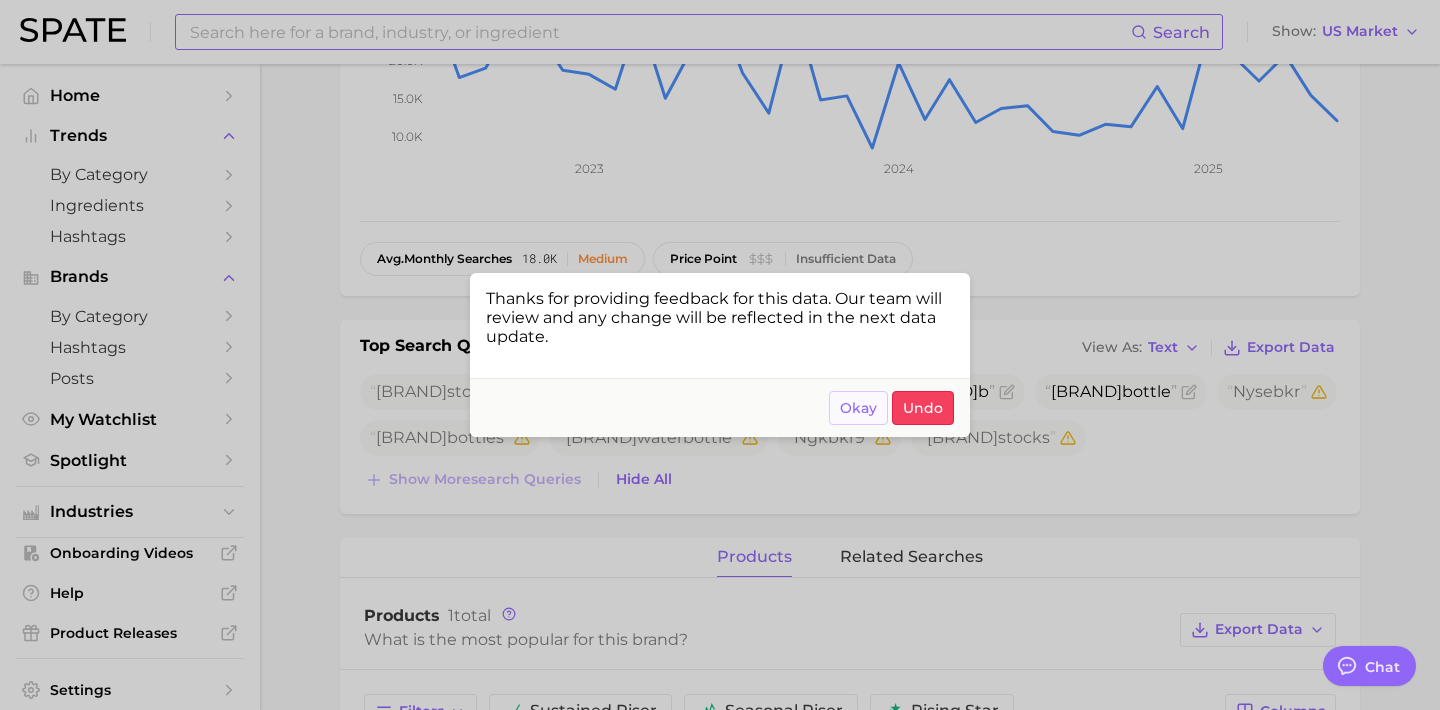 click on "Okay" at bounding box center [858, 408] 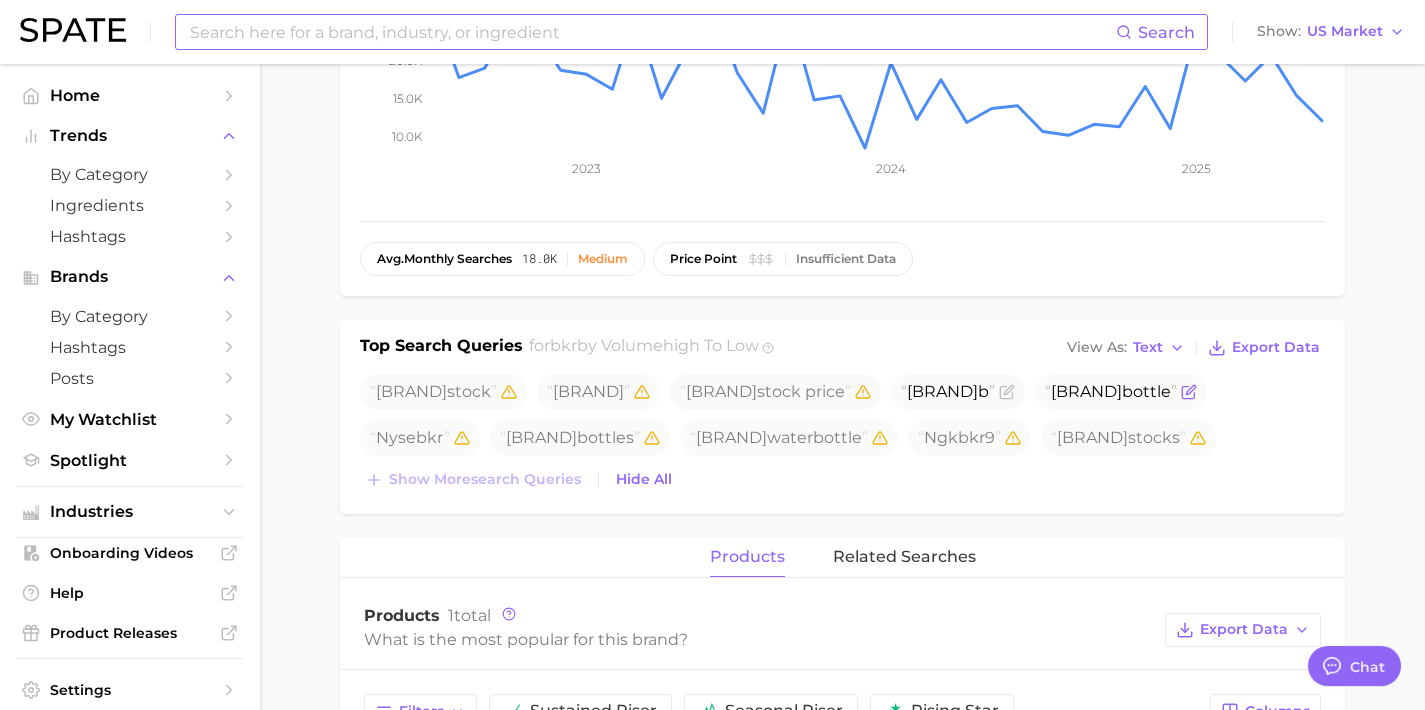 click 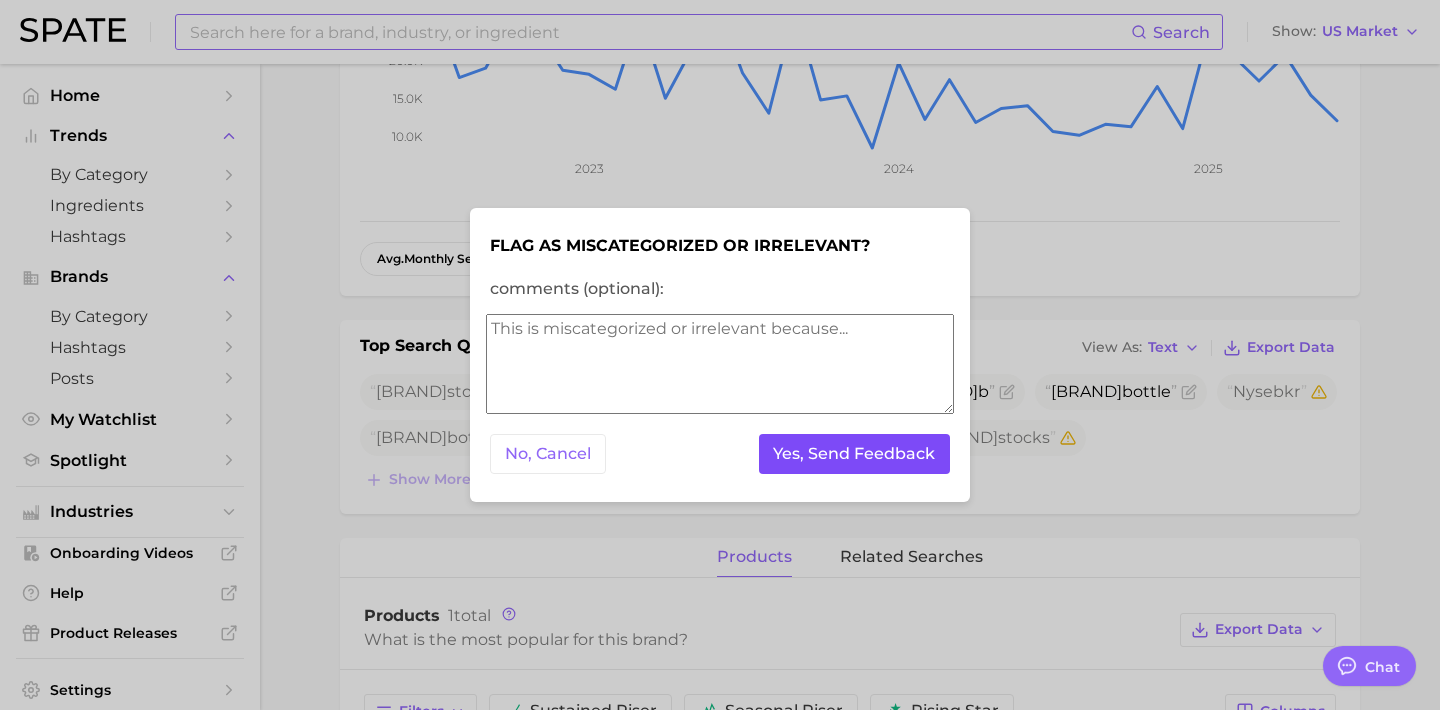 click on "Yes, Send Feedback" at bounding box center [855, 454] 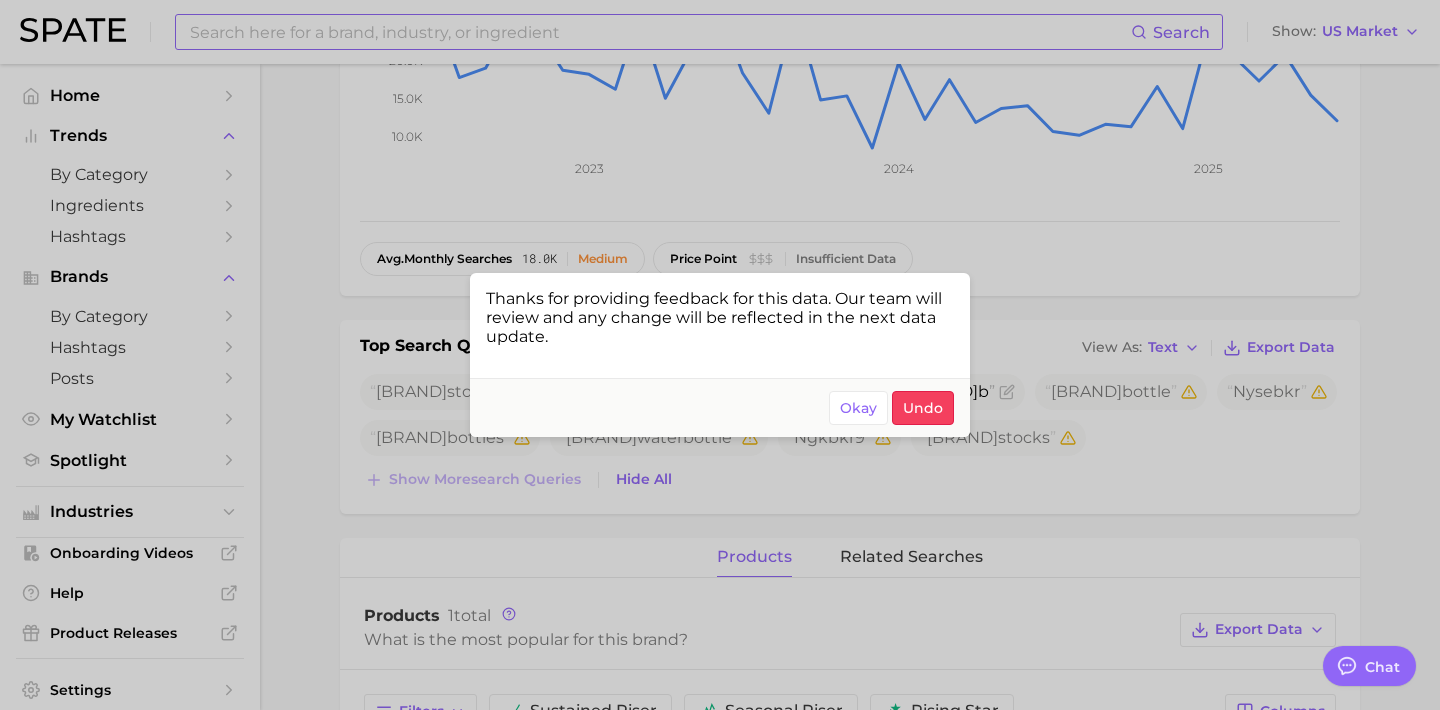 click at bounding box center [720, 355] 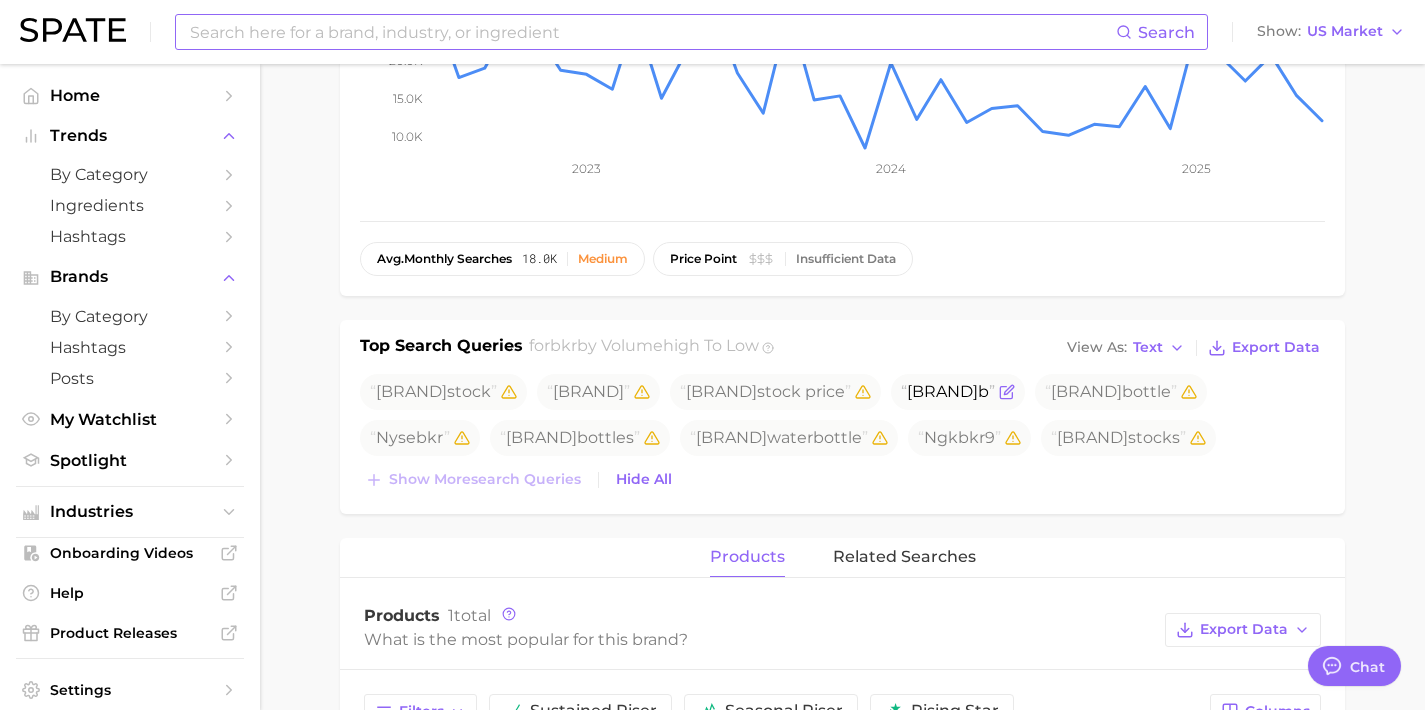 click 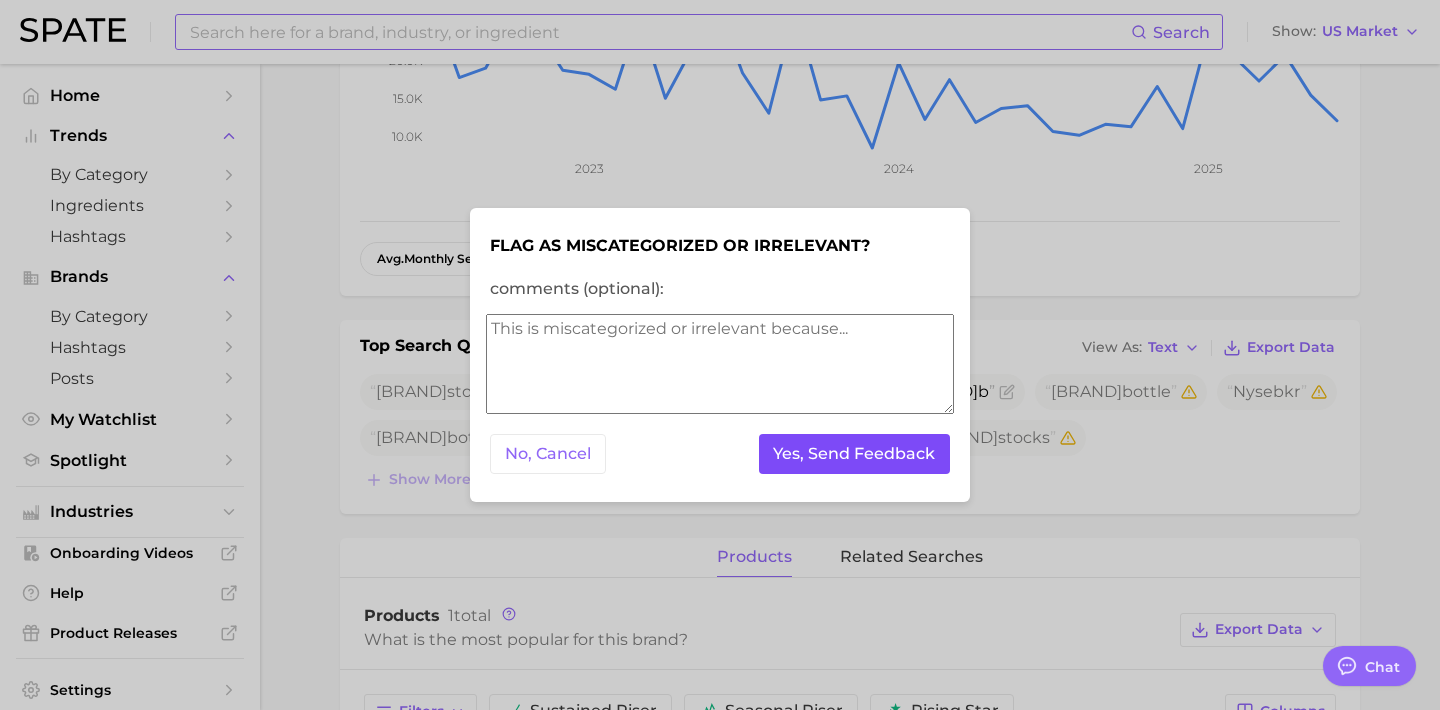 click on "Yes, Send Feedback" at bounding box center [855, 454] 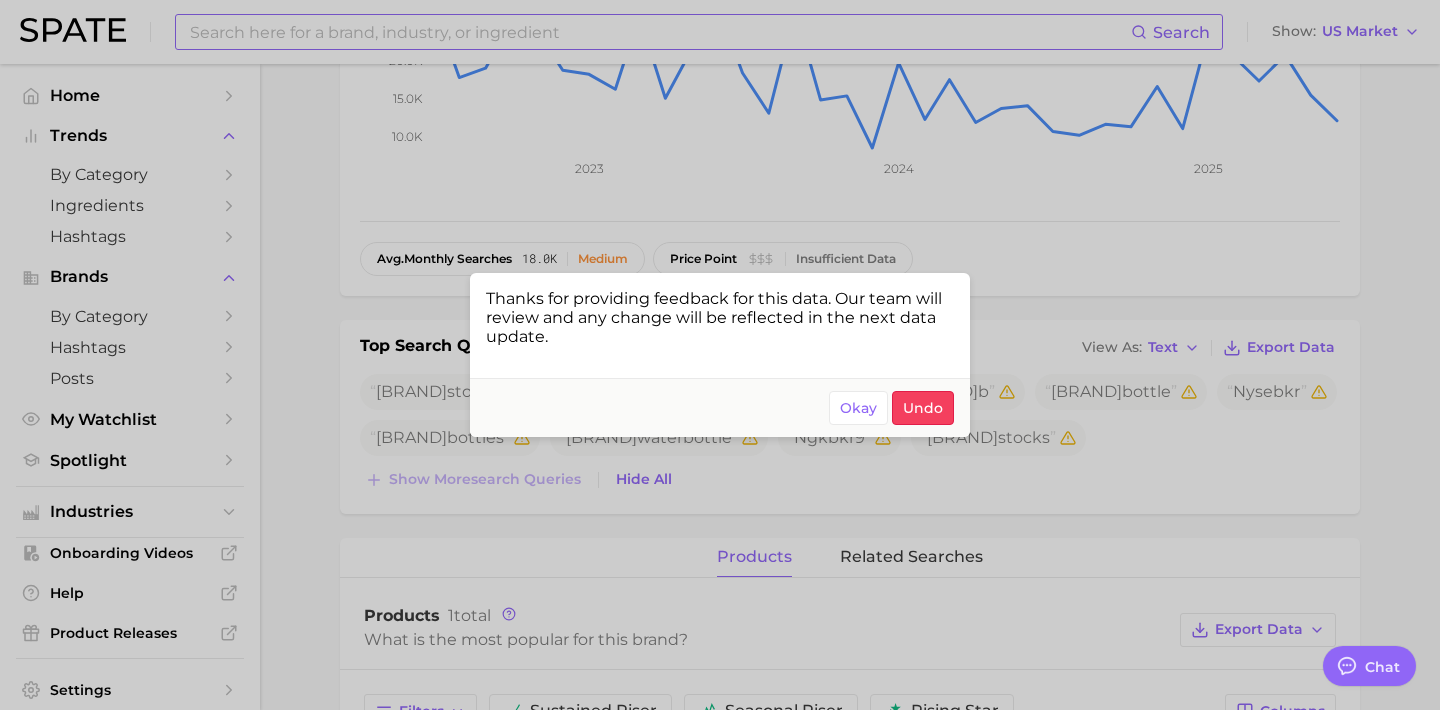click at bounding box center [720, 355] 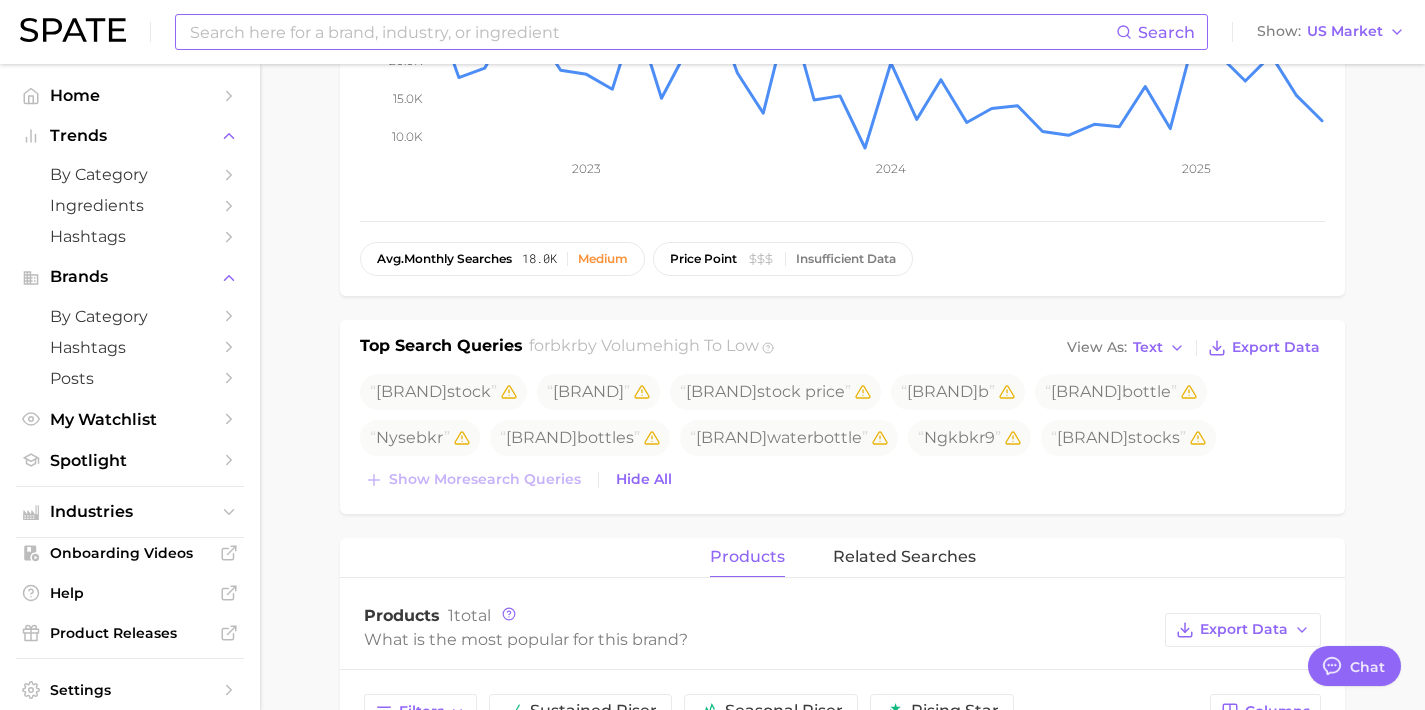 click at bounding box center (652, 32) 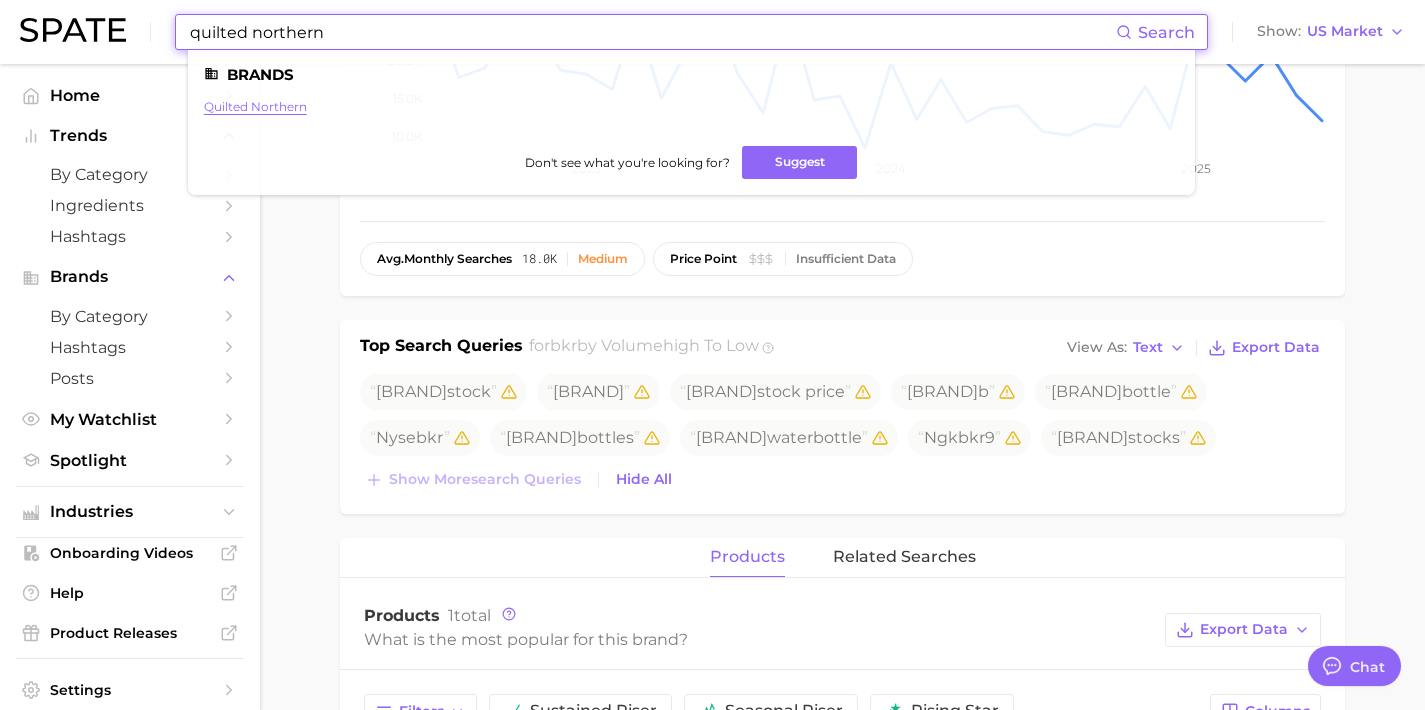 type on "quilted northern" 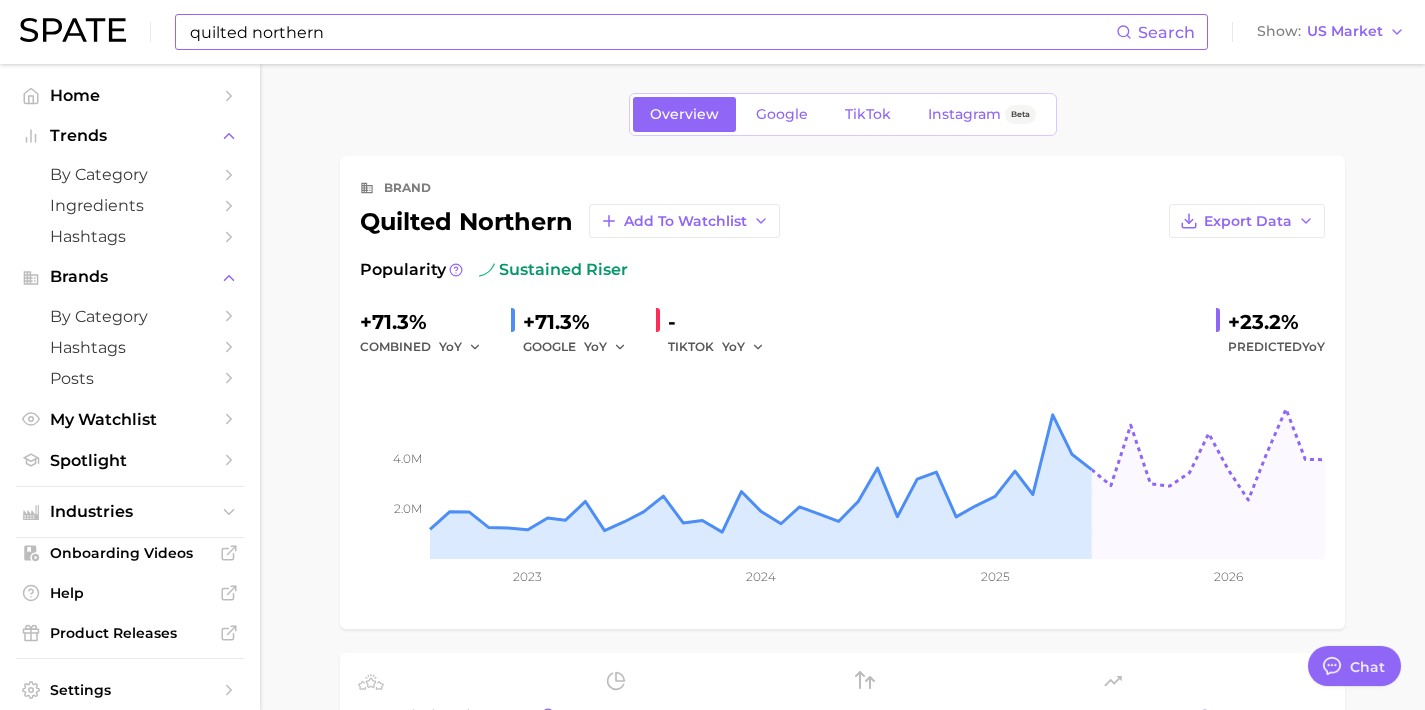 scroll, scrollTop: 4, scrollLeft: 0, axis: vertical 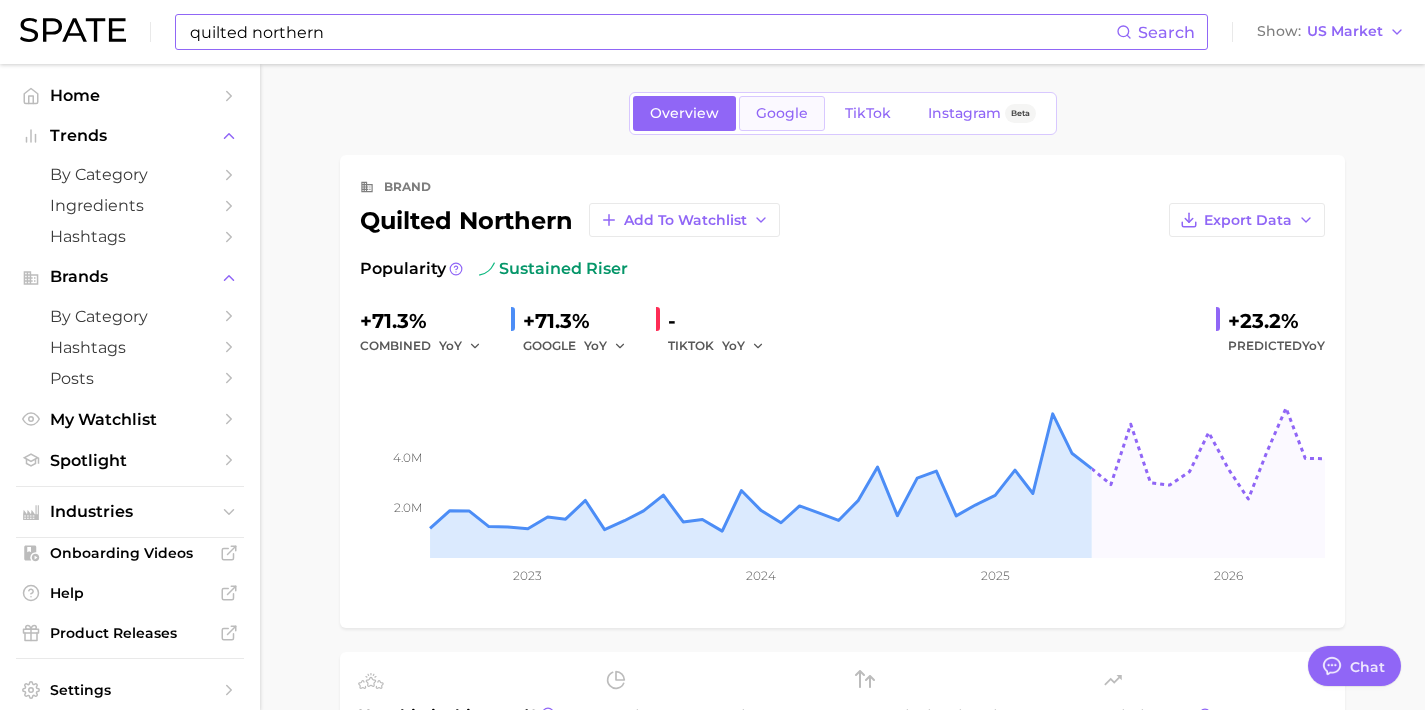 click on "Google" at bounding box center (782, 113) 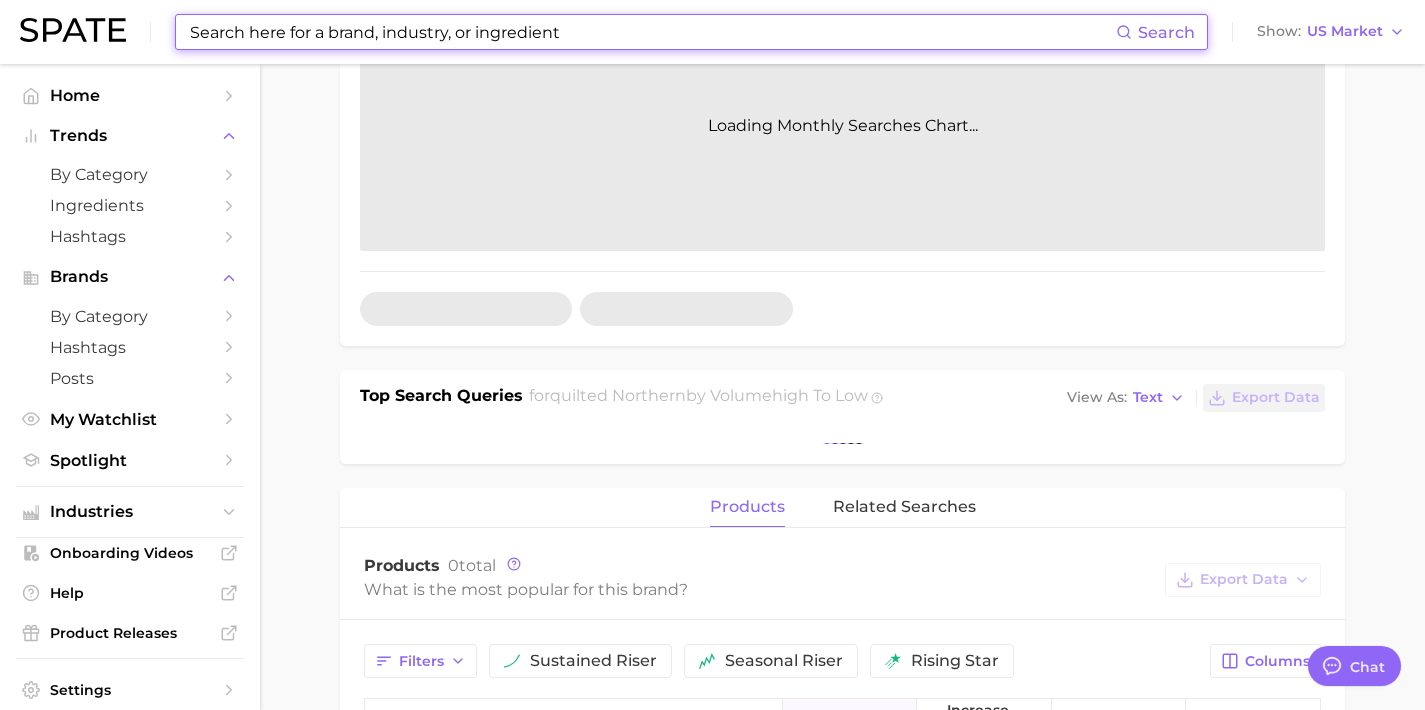 scroll, scrollTop: 670, scrollLeft: 0, axis: vertical 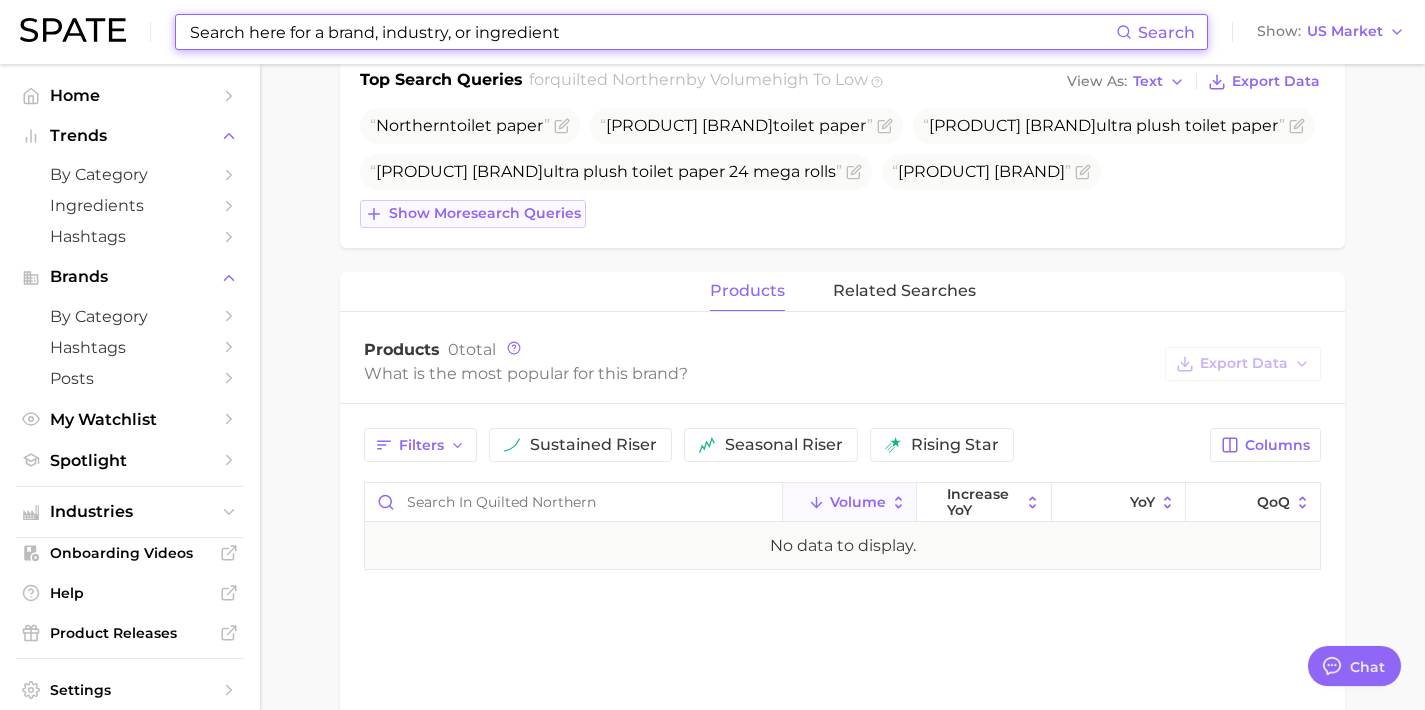click on "Show more  search queries" at bounding box center [473, 214] 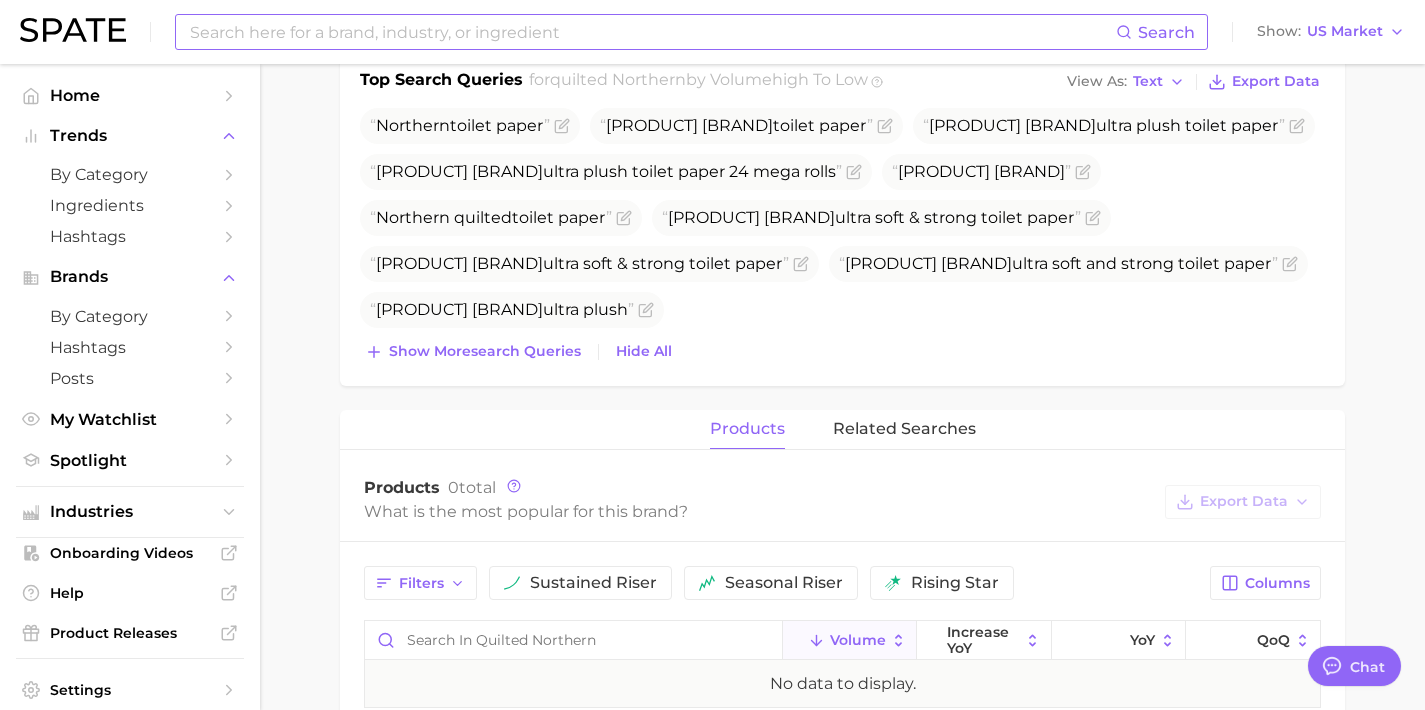 drag, startPoint x: 556, startPoint y: 360, endPoint x: 575, endPoint y: 452, distance: 93.941475 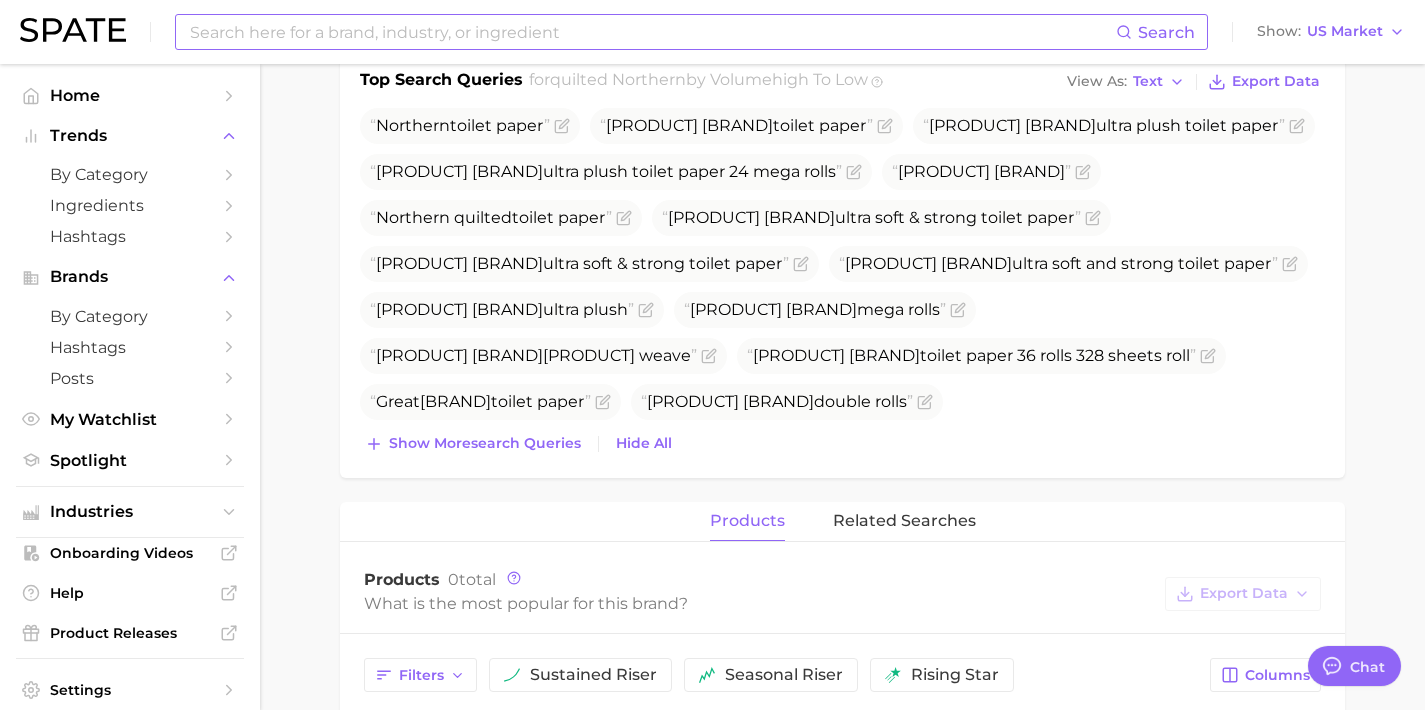 drag, startPoint x: 556, startPoint y: 463, endPoint x: 626, endPoint y: 500, distance: 79.17702 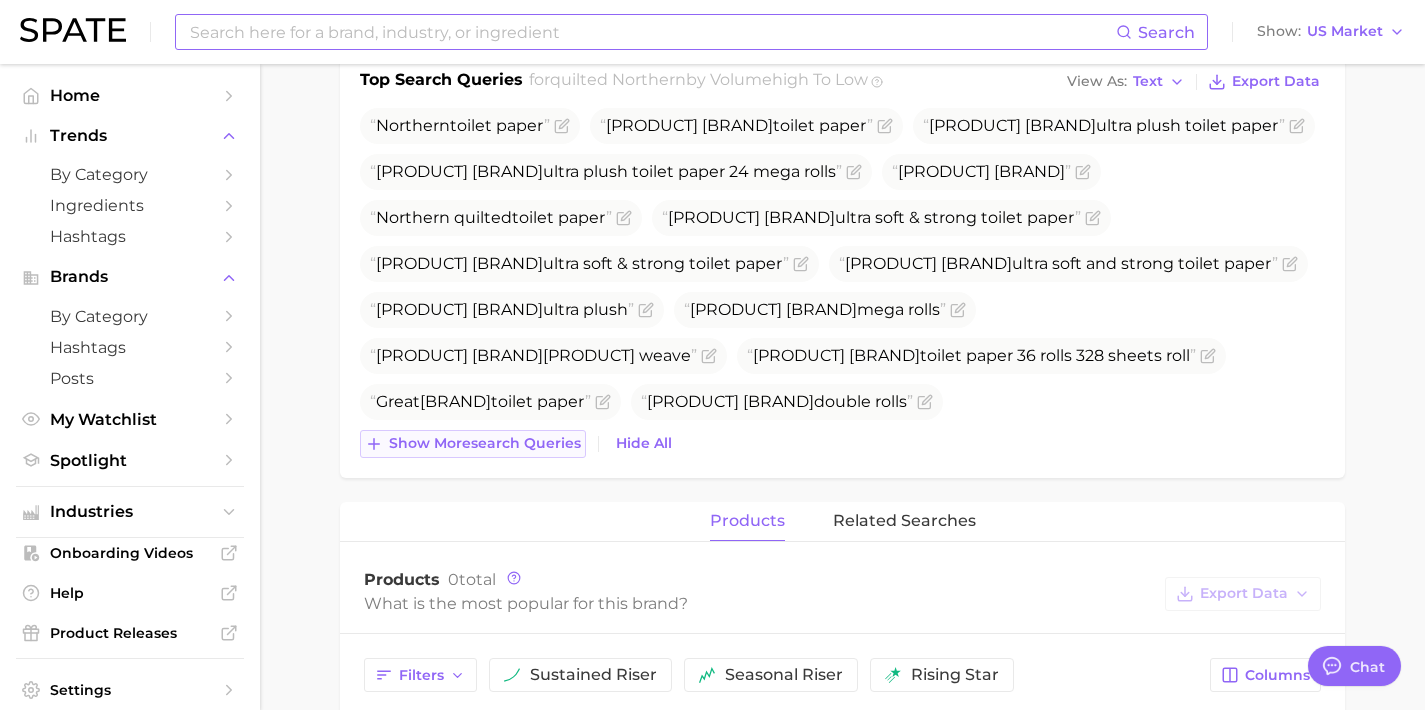 click on "Show more  search queries" at bounding box center (473, 444) 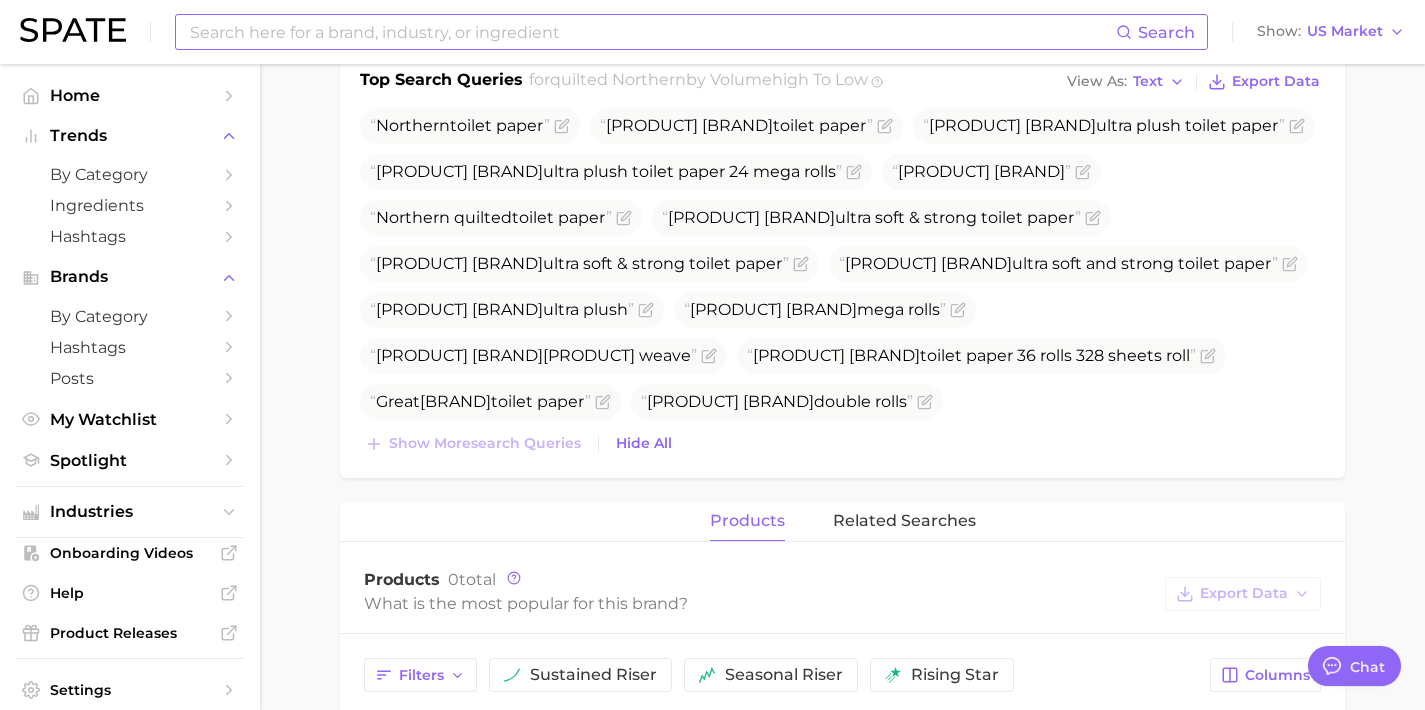 click at bounding box center (652, 32) 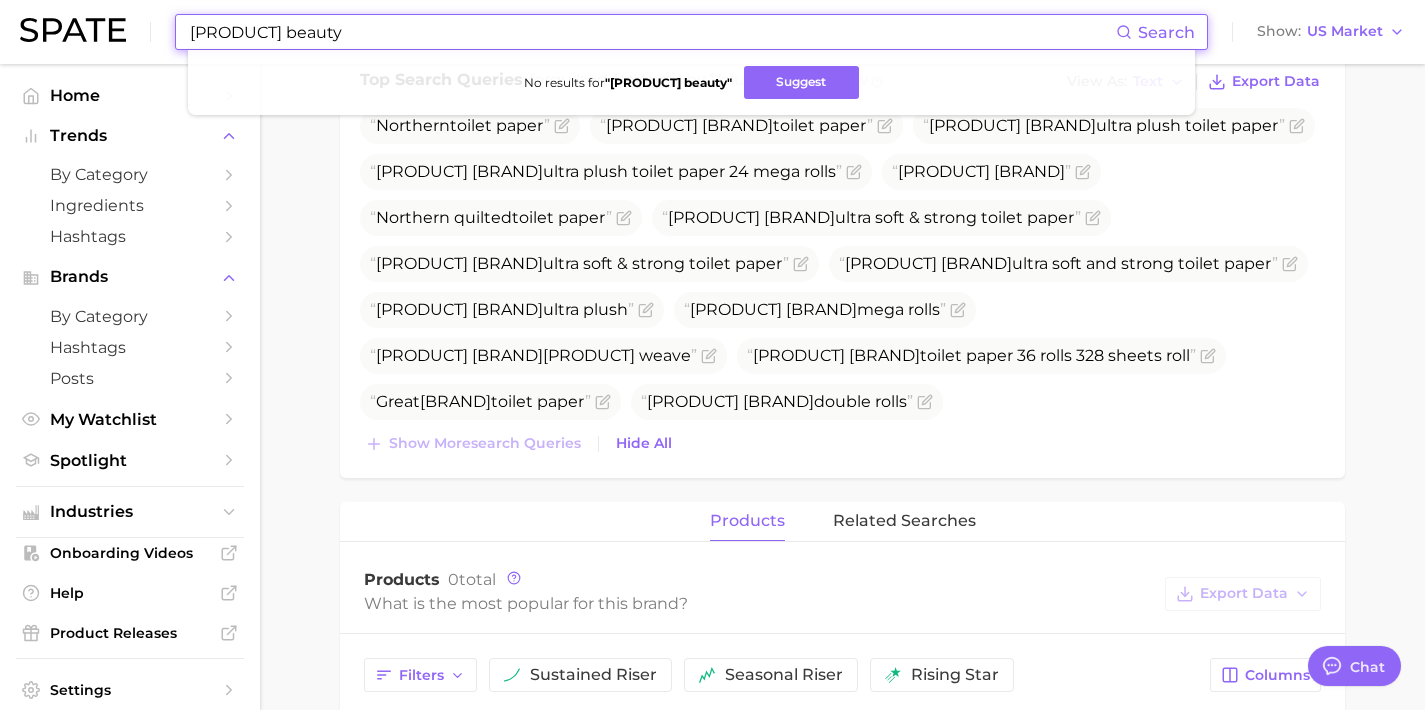 drag, startPoint x: 359, startPoint y: 31, endPoint x: 15, endPoint y: 30, distance: 344.00146 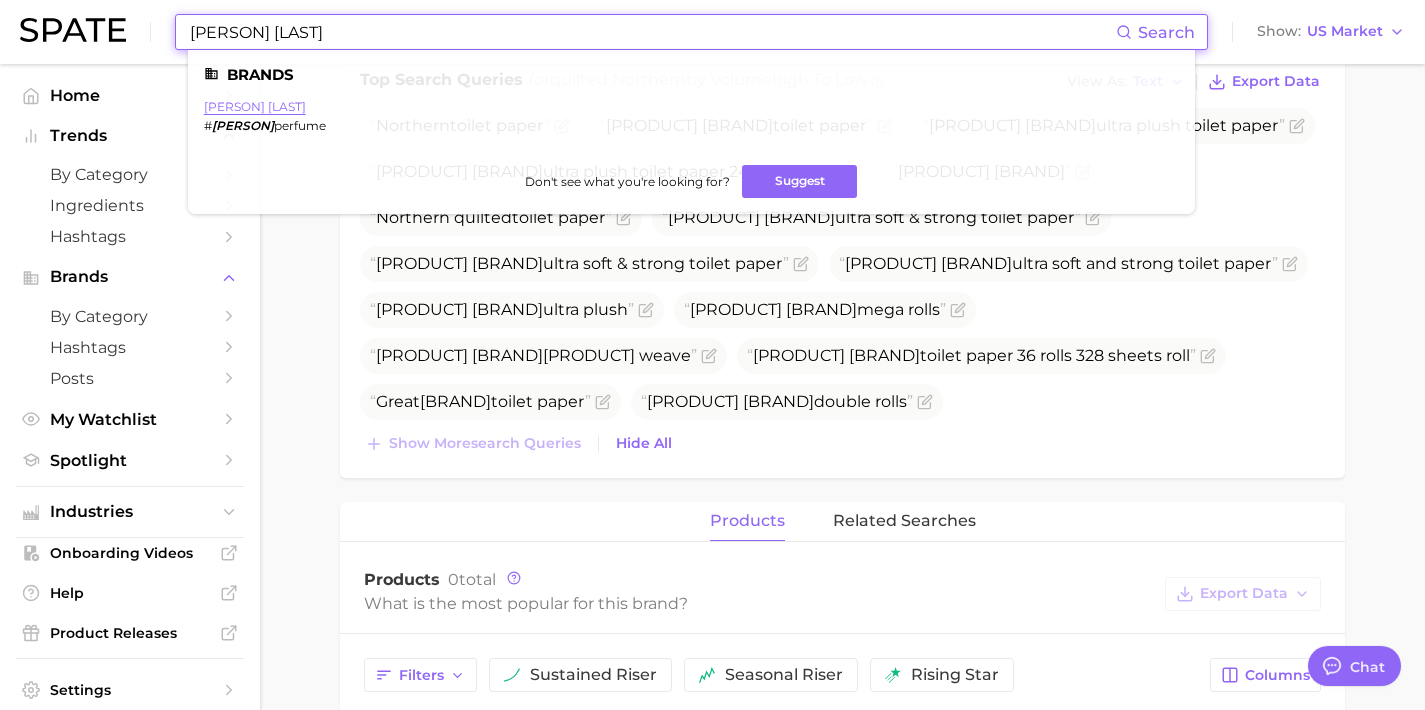 type on "[PERSON] [LAST]" 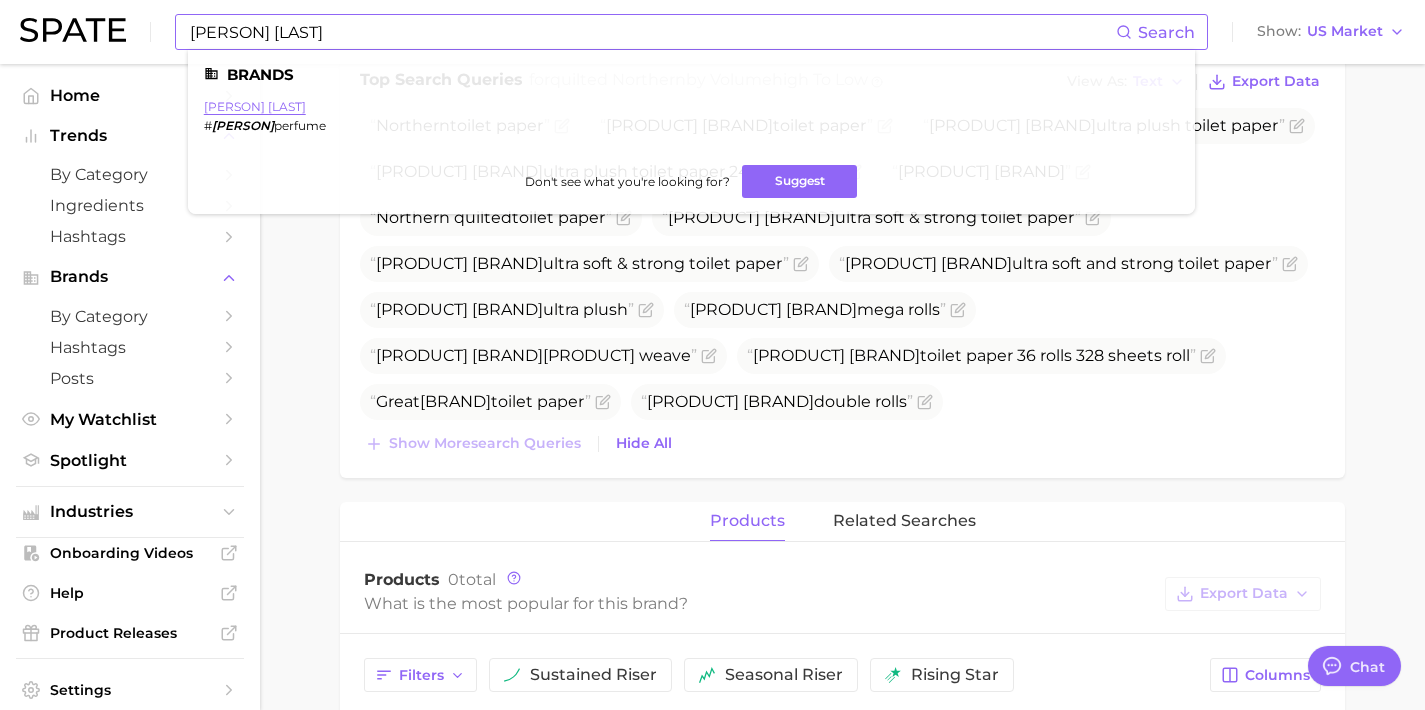 click on "[PERSON] [LAST]" at bounding box center [255, 106] 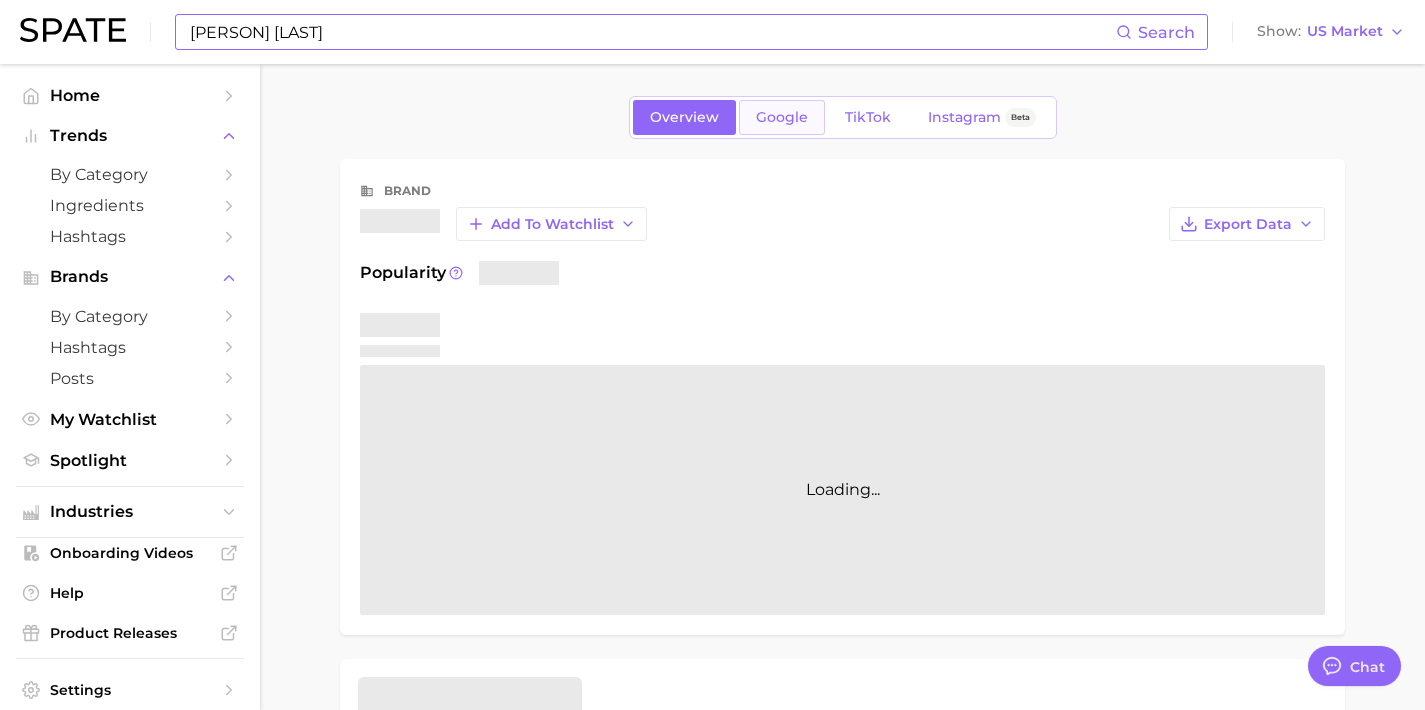 click on "Google" at bounding box center (782, 117) 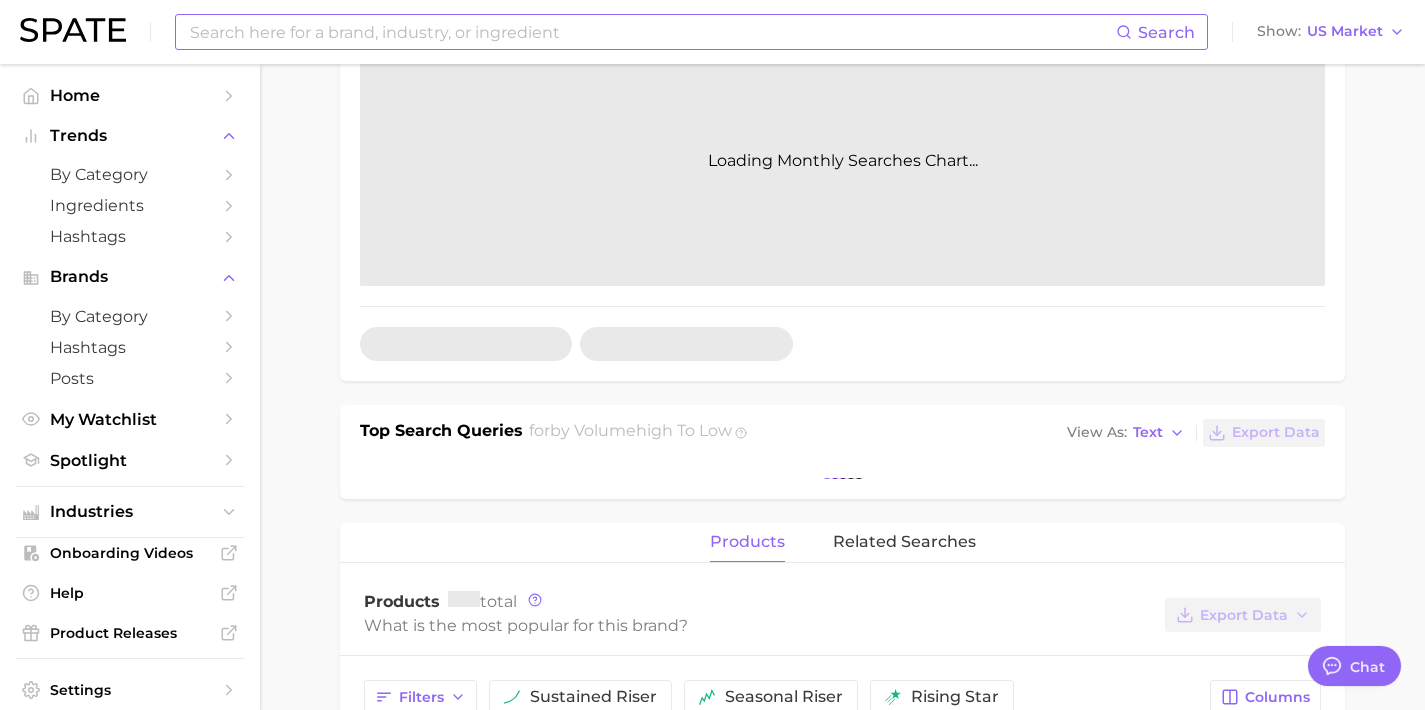 scroll, scrollTop: 425, scrollLeft: 0, axis: vertical 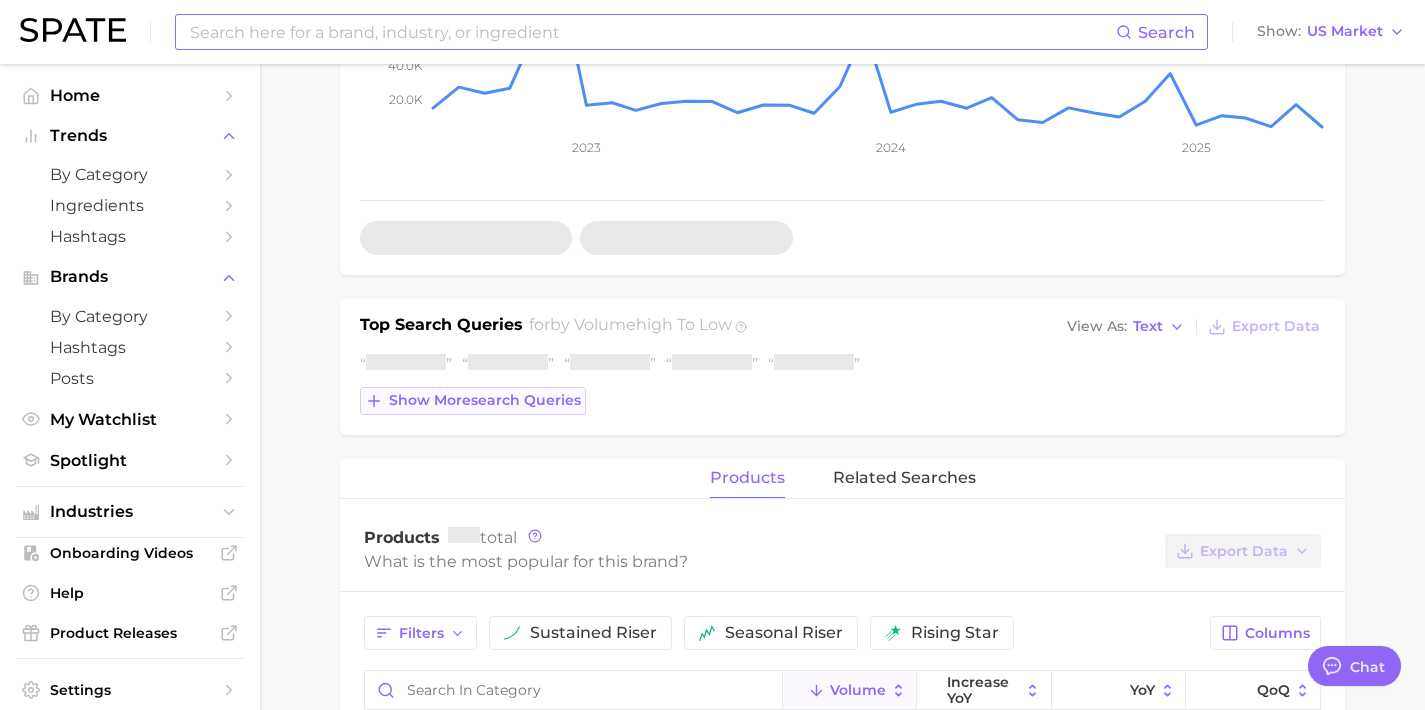 click on "Show more  search queries" at bounding box center [485, 400] 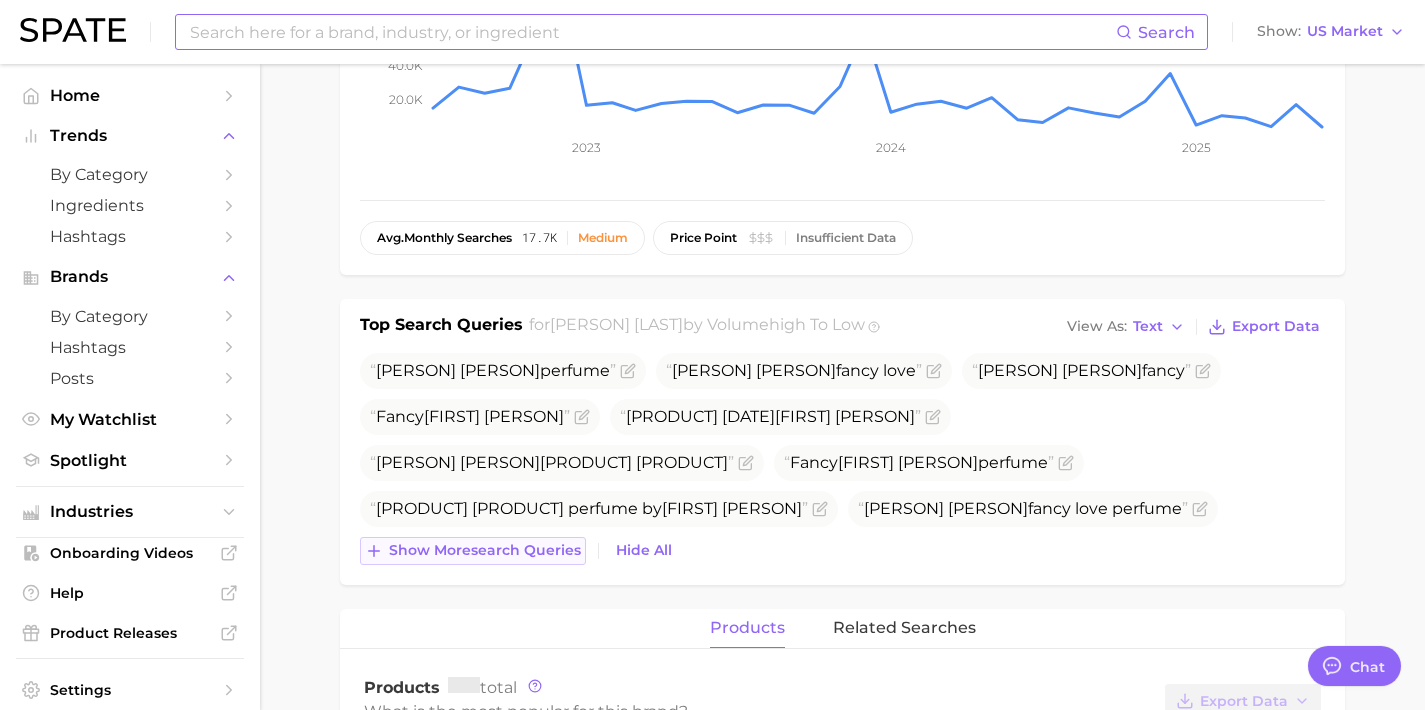 click on "[PERSON] [PERSON] perfume [PERSON] [PERSON] [PRODUCT] [PERSON] [PERSON] perfume [PERSON] [PERSON] perfume [PRODUCT] perfume by [PERSON] [PERSON] [PERSON] [PERSON] perfume [PERSON] [PERSON] perfume [PRODUCT] Show more search queries Hide All" at bounding box center [842, 459] 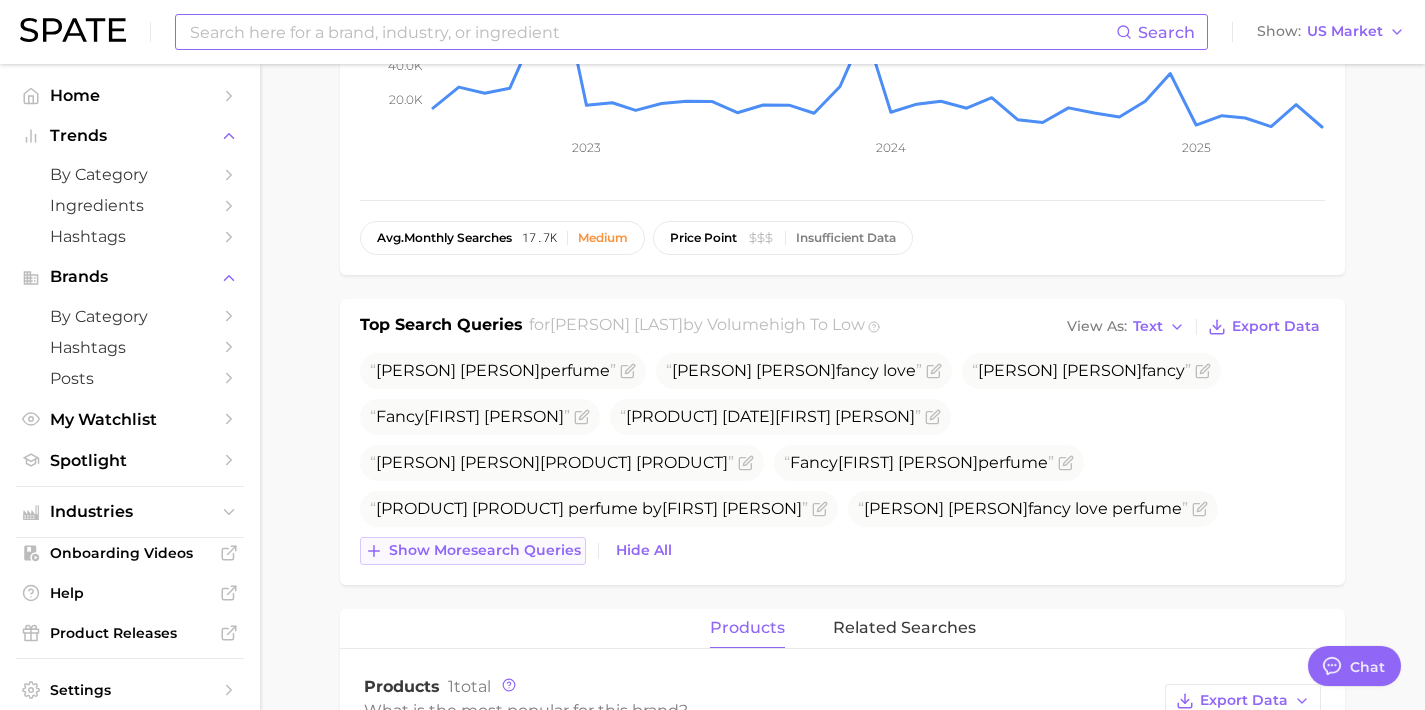 click on "Show more  search queries" at bounding box center [485, 550] 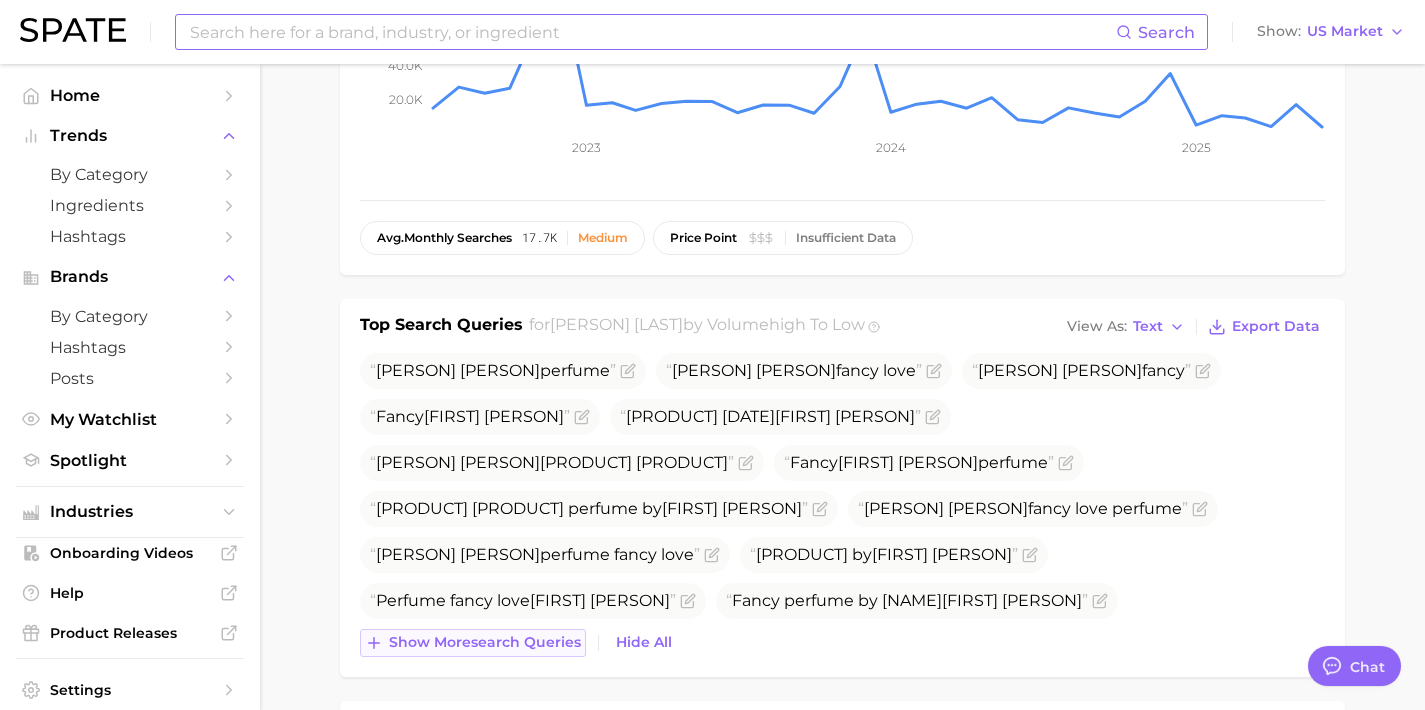 click on "Show more  search queries" at bounding box center [485, 642] 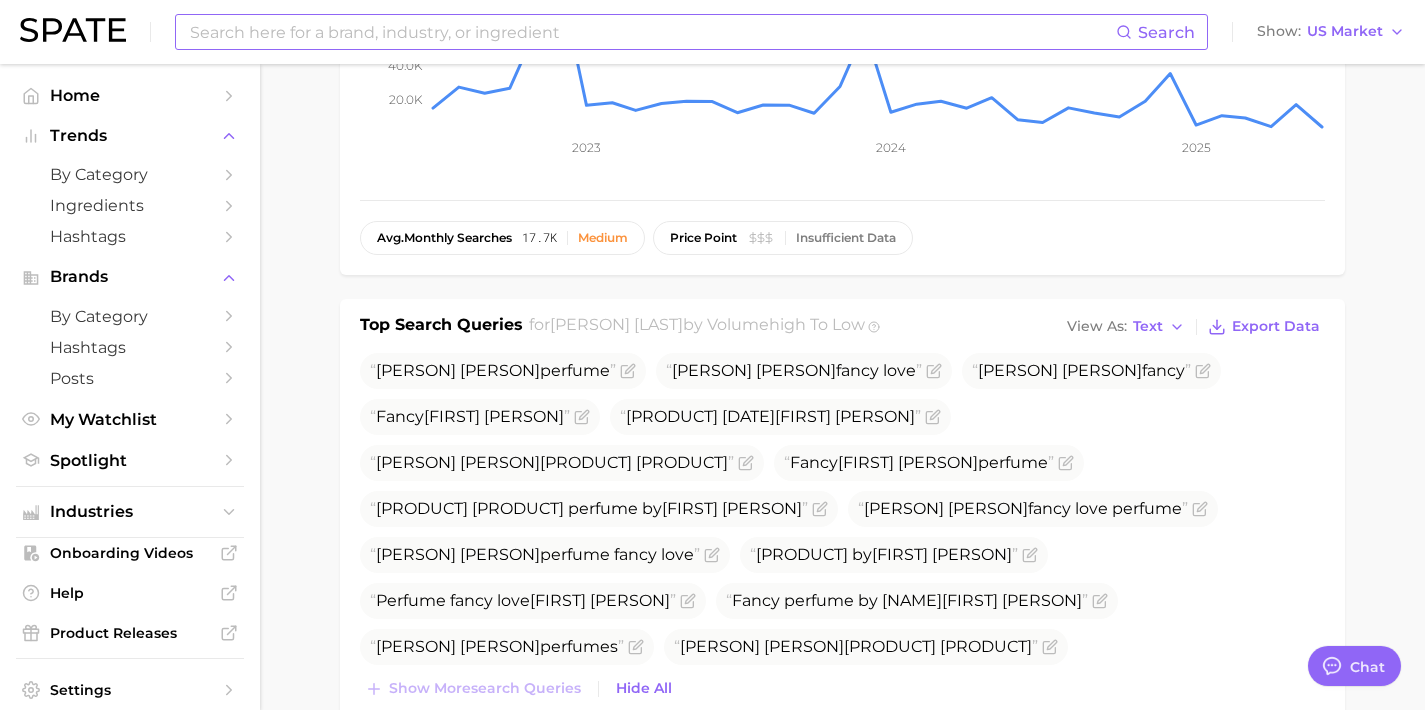 click at bounding box center (652, 32) 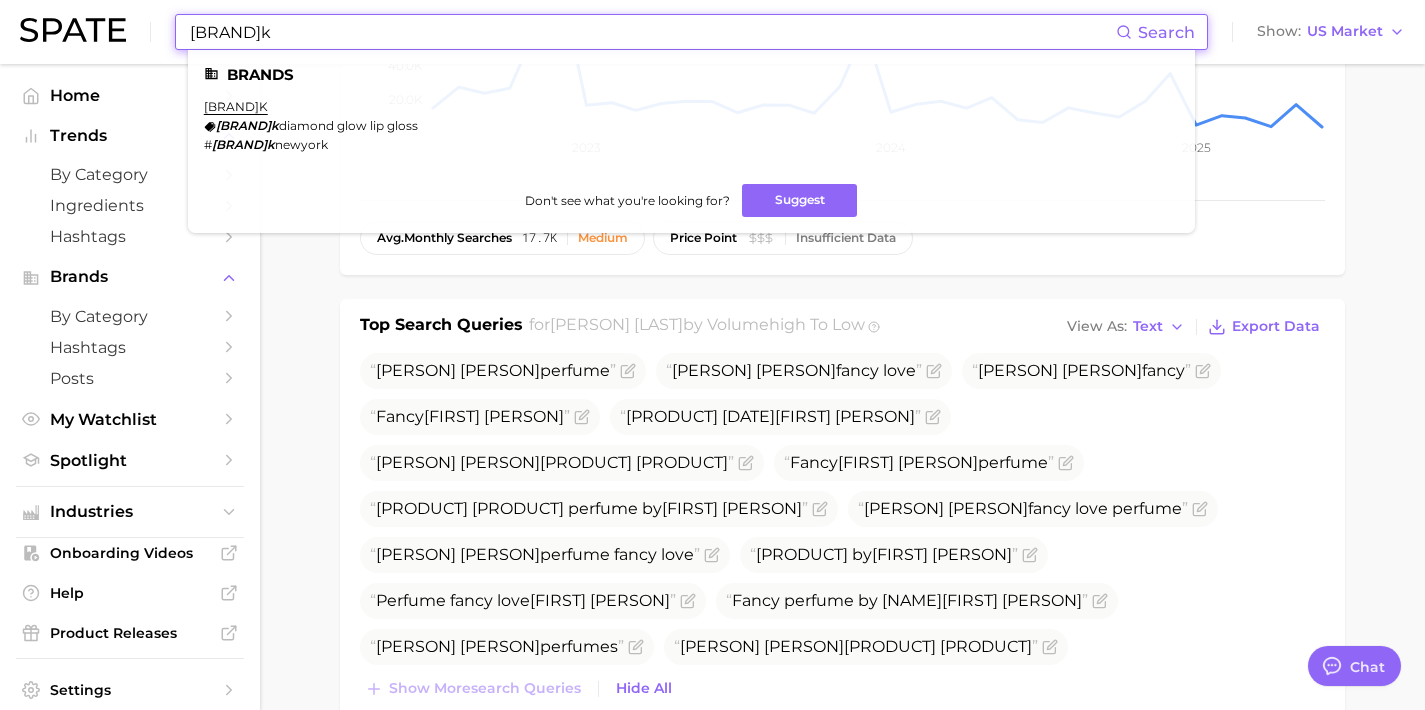 drag, startPoint x: 399, startPoint y: 36, endPoint x: 0, endPoint y: 12, distance: 399.72116 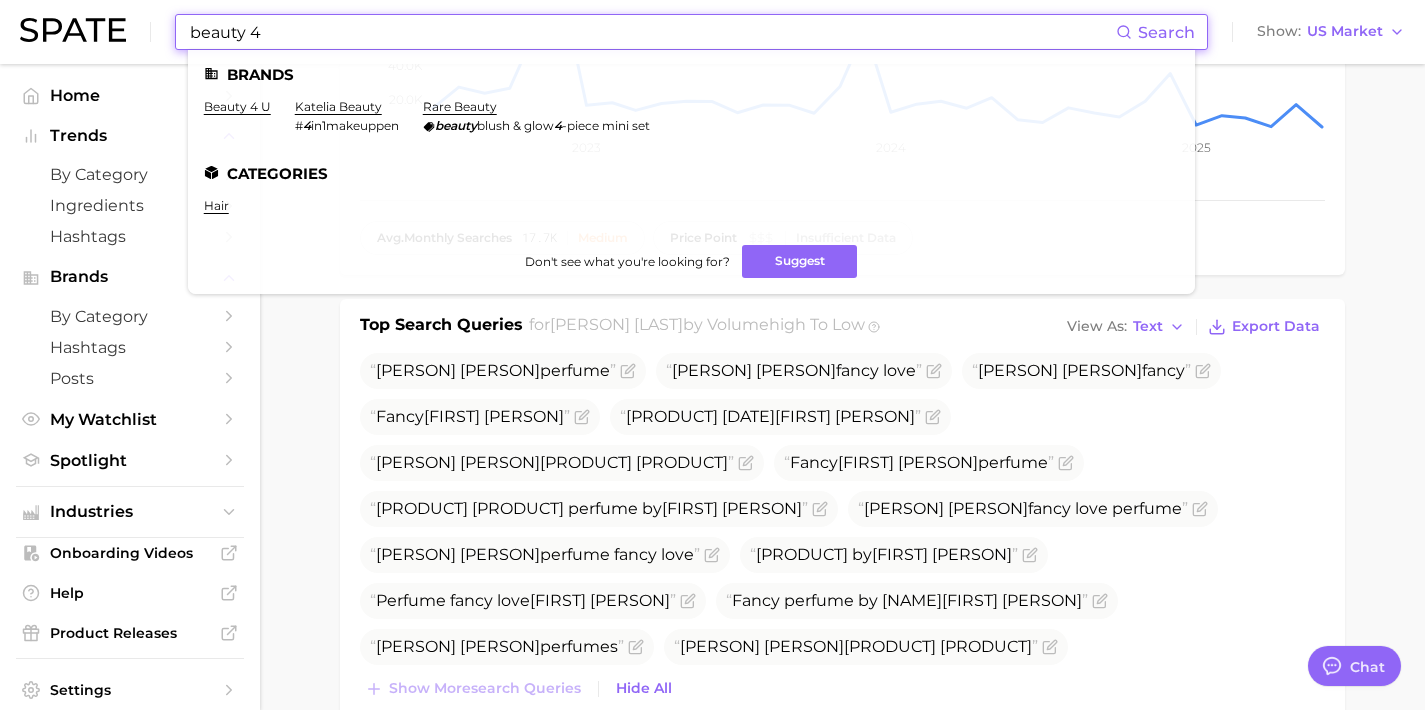 drag, startPoint x: 530, startPoint y: 32, endPoint x: 150, endPoint y: 31, distance: 380.0013 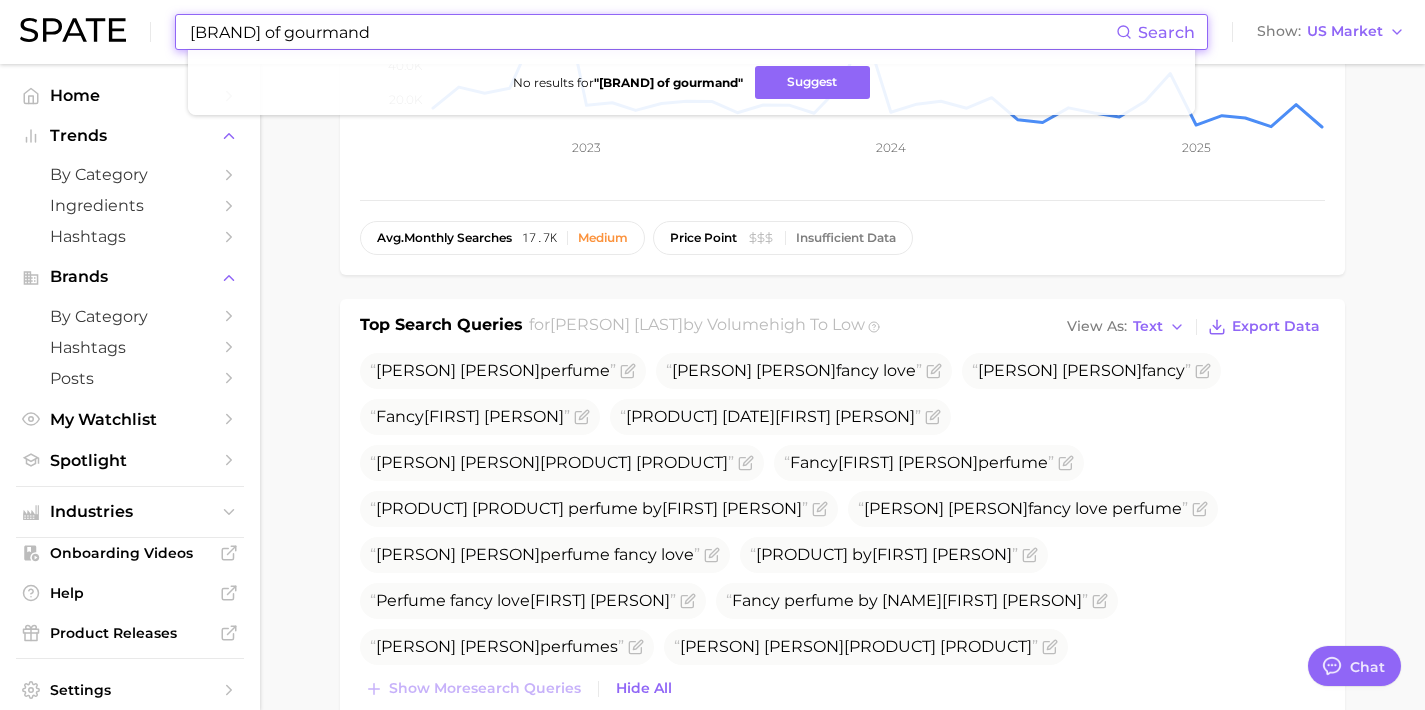 paste on "https://www.pariscornerperfumes.com/collections/ministry-of-gourmand" 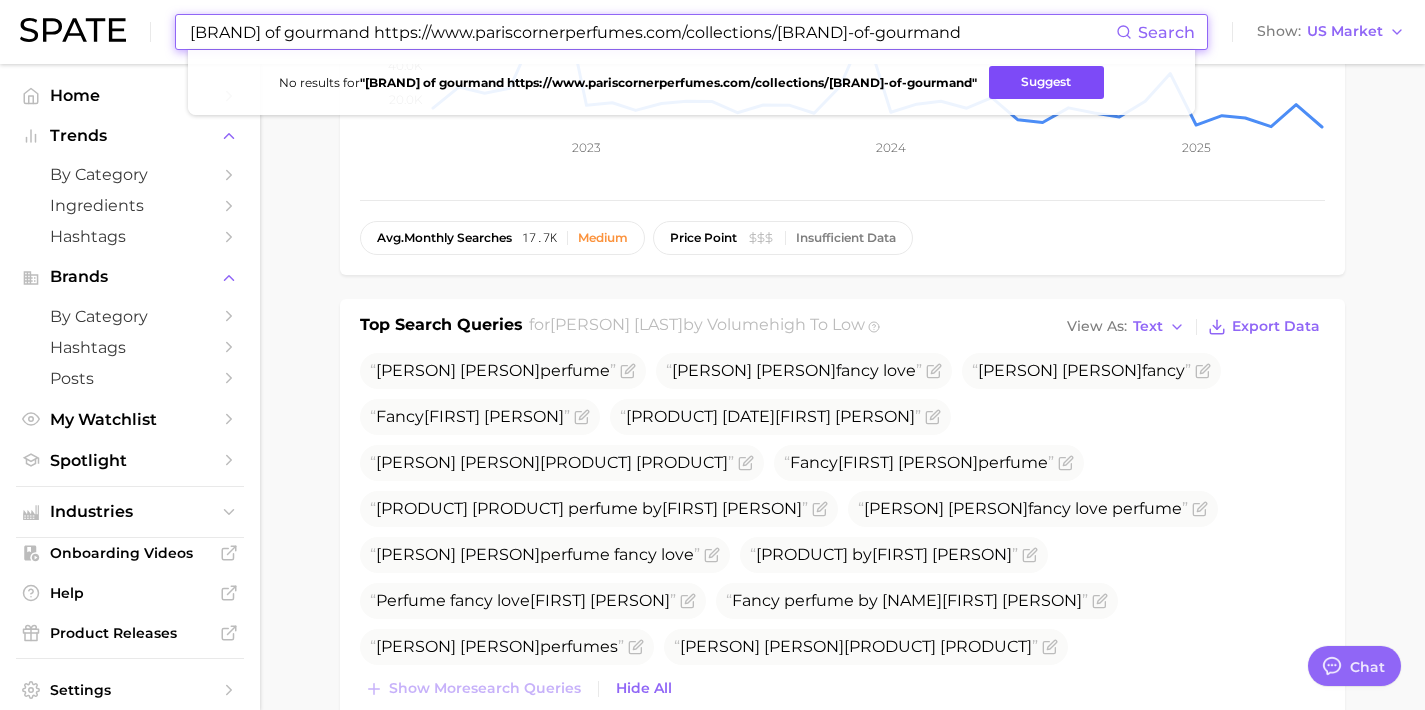 click on "Suggest" at bounding box center (1046, 82) 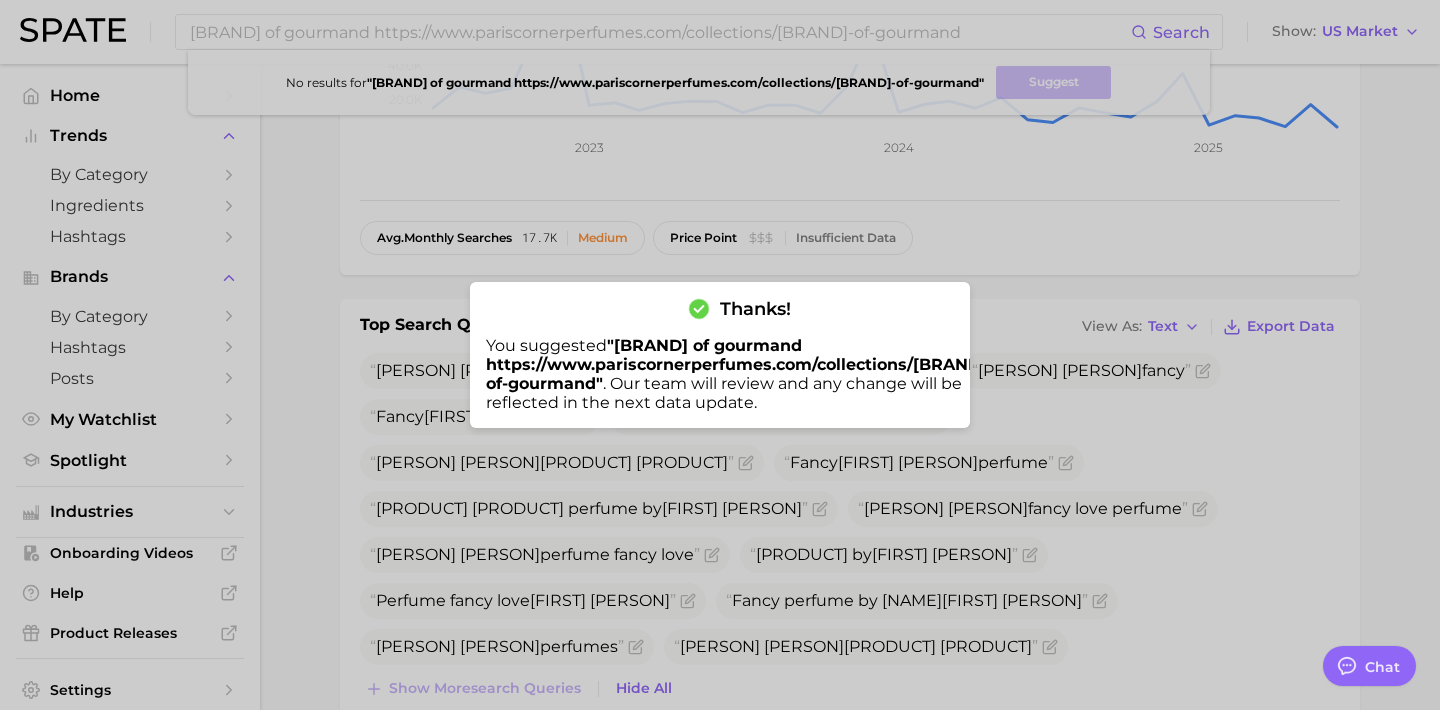 click at bounding box center [720, 355] 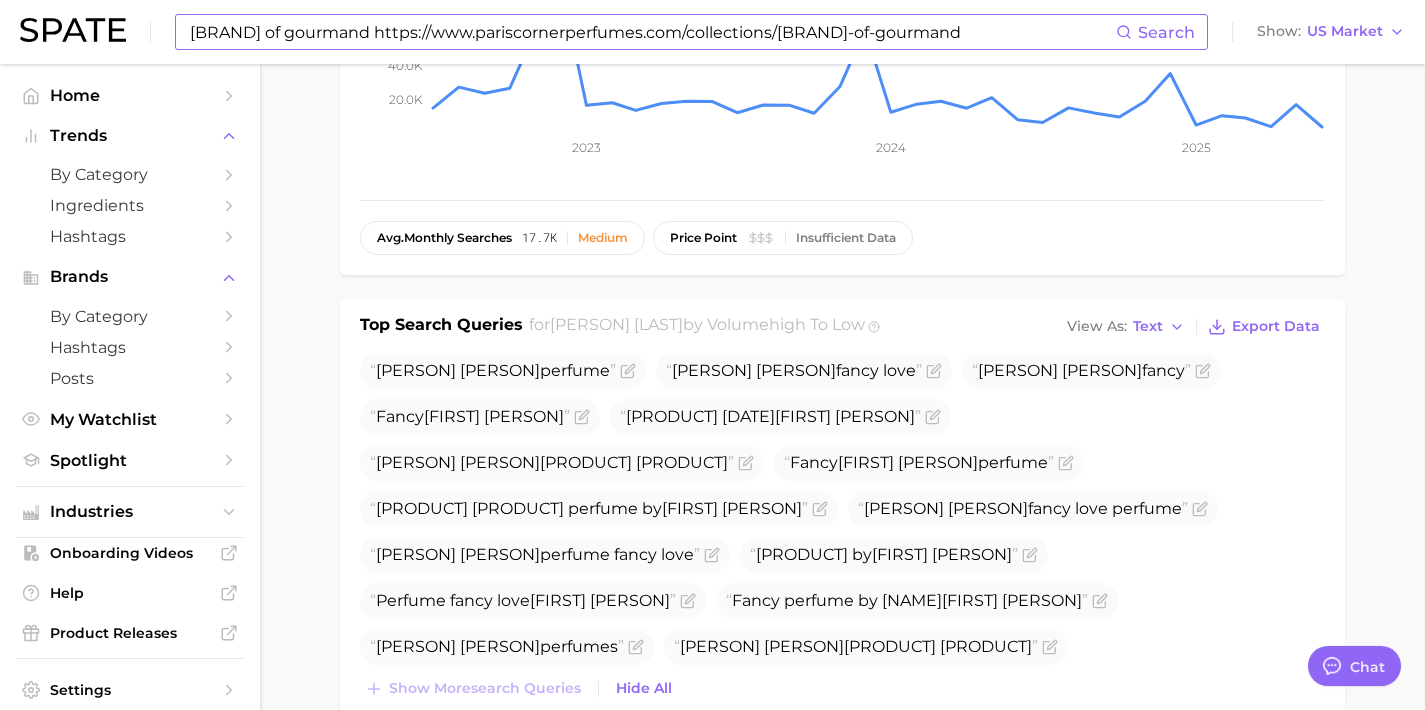 click on "[BRAND] of gourmand https://www.pariscornerperfumes.com/collections/[BRAND]-of-gourmand" at bounding box center (652, 32) 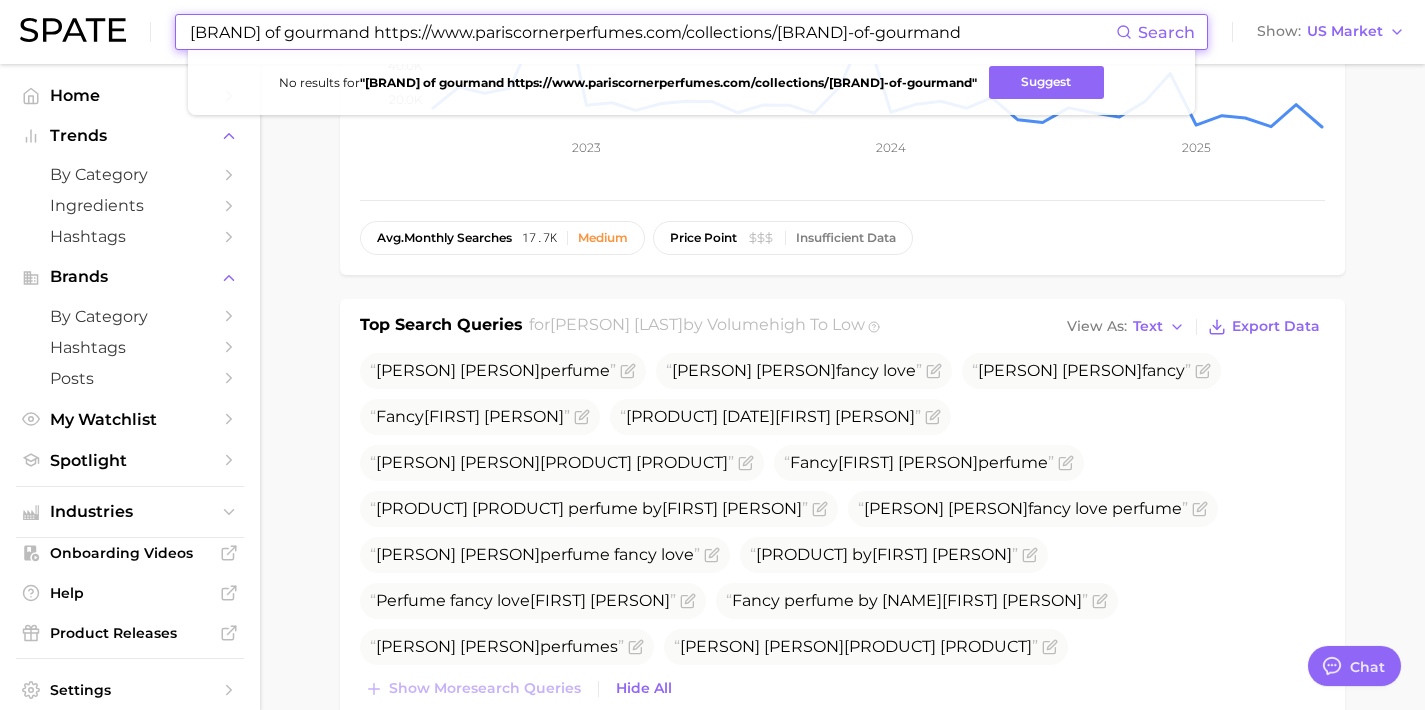 drag, startPoint x: 971, startPoint y: 28, endPoint x: 10, endPoint y: 14, distance: 961.102 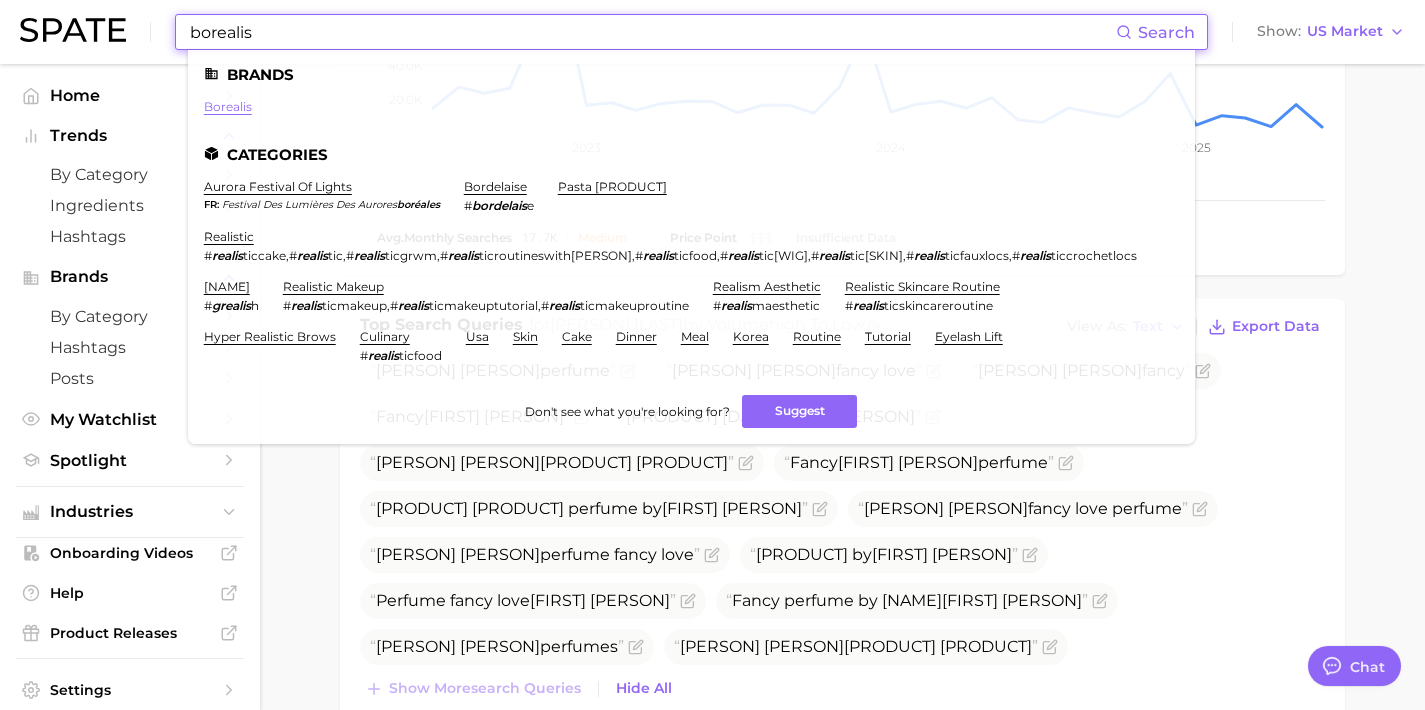 type on "borealis" 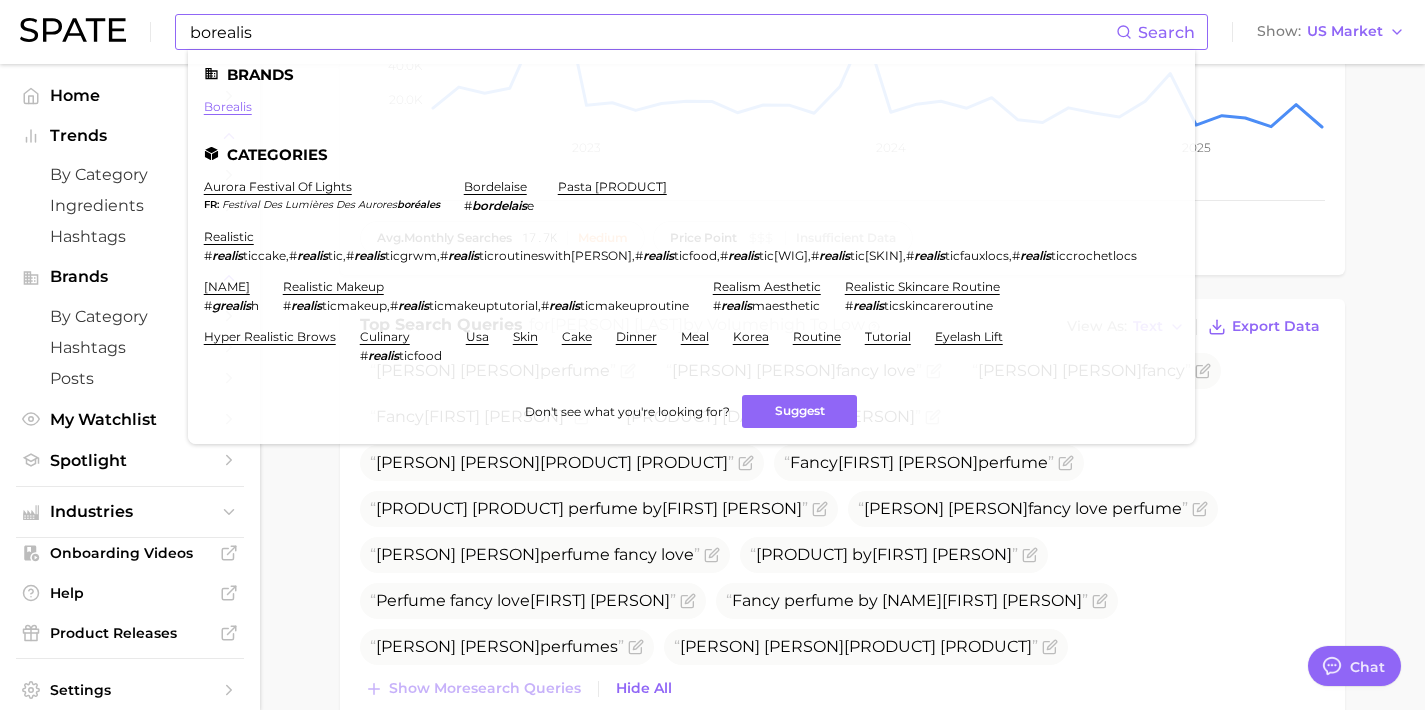 click on "borealis" at bounding box center (228, 106) 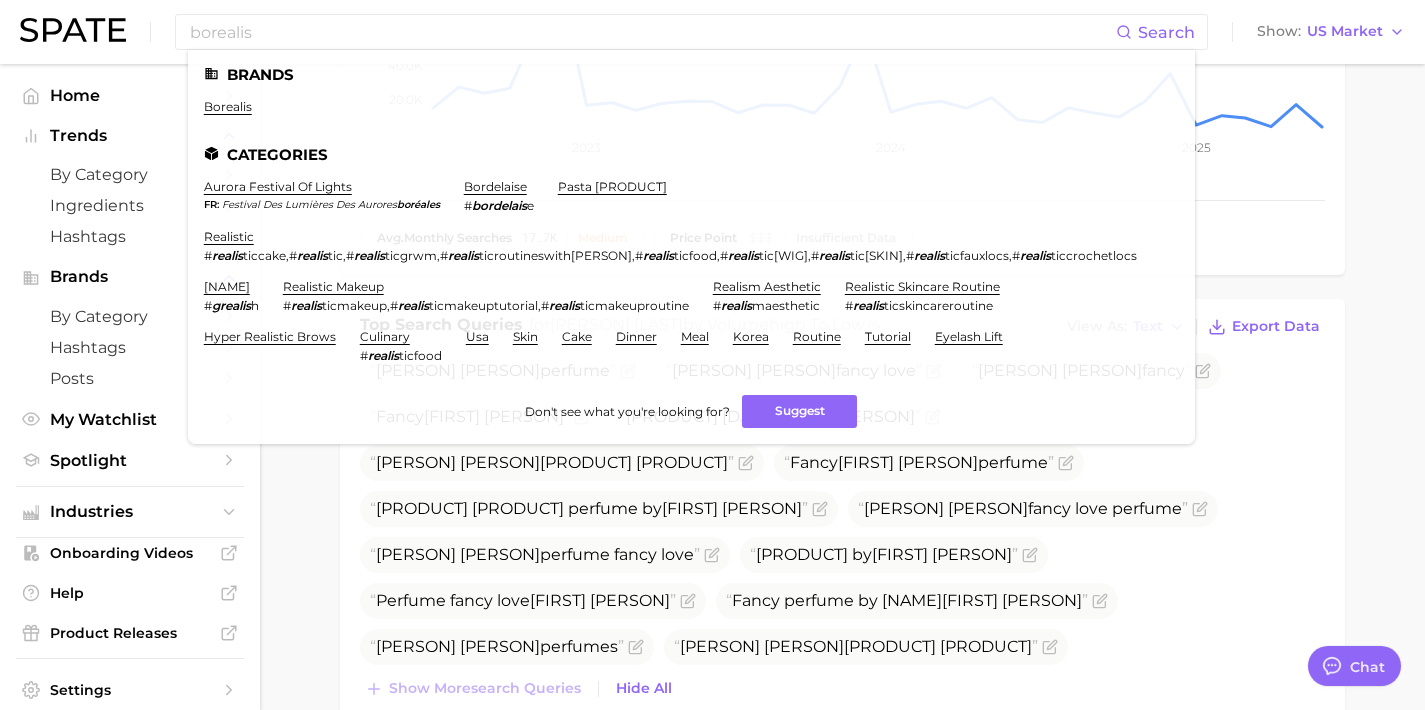 scroll, scrollTop: 0, scrollLeft: 0, axis: both 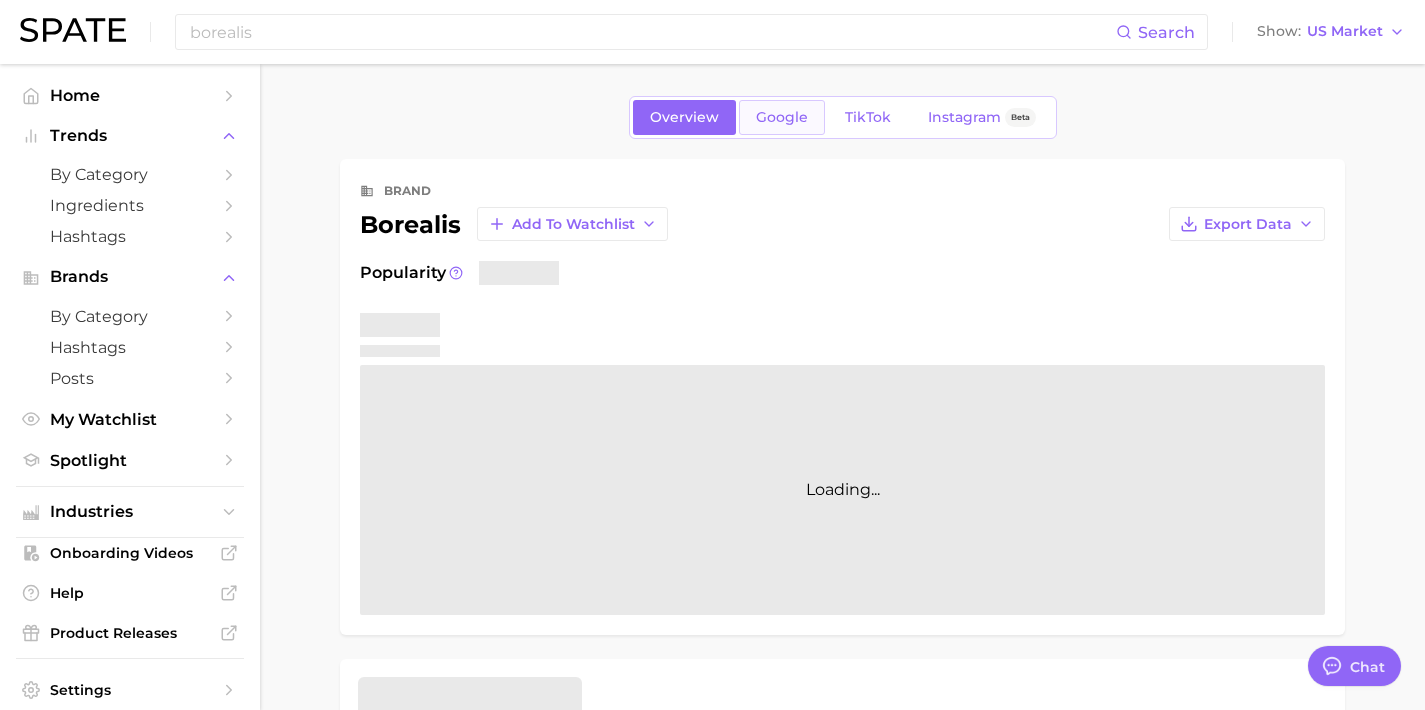 click on "Google" at bounding box center (782, 117) 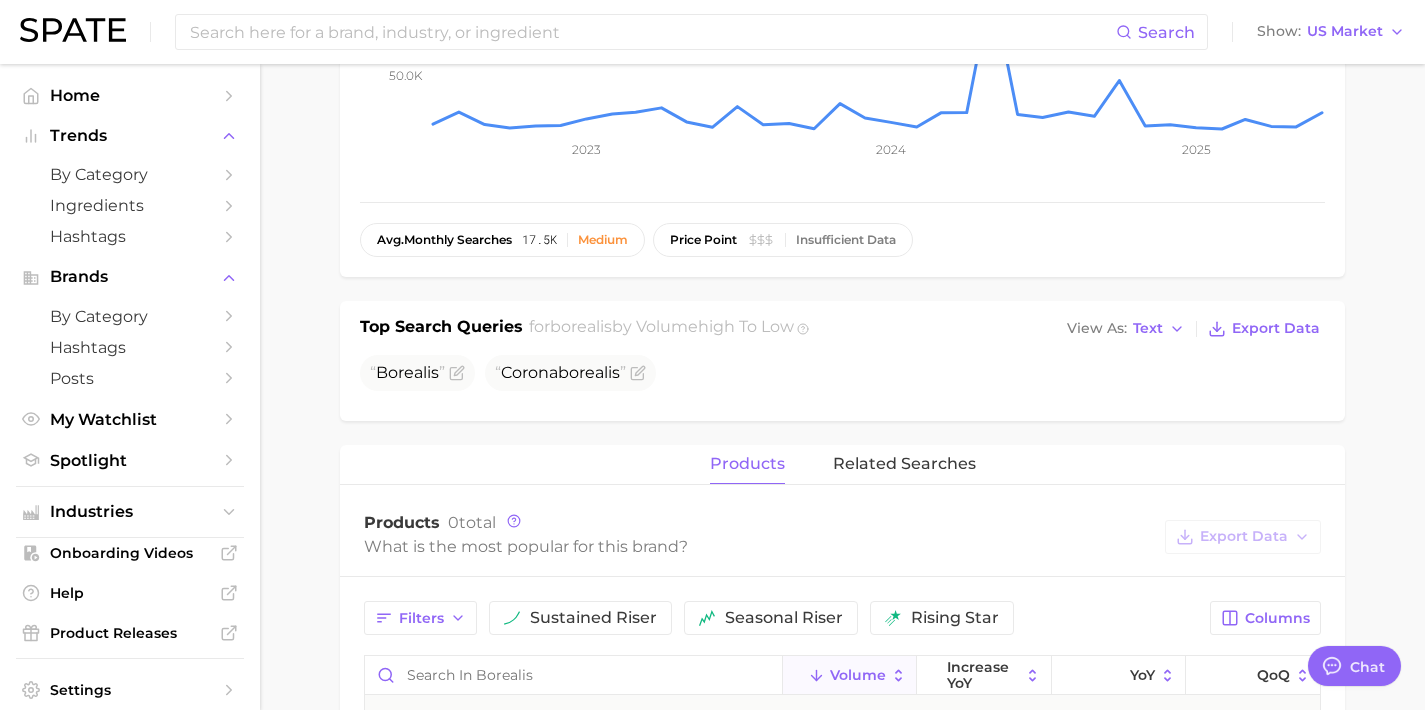 scroll, scrollTop: 436, scrollLeft: 0, axis: vertical 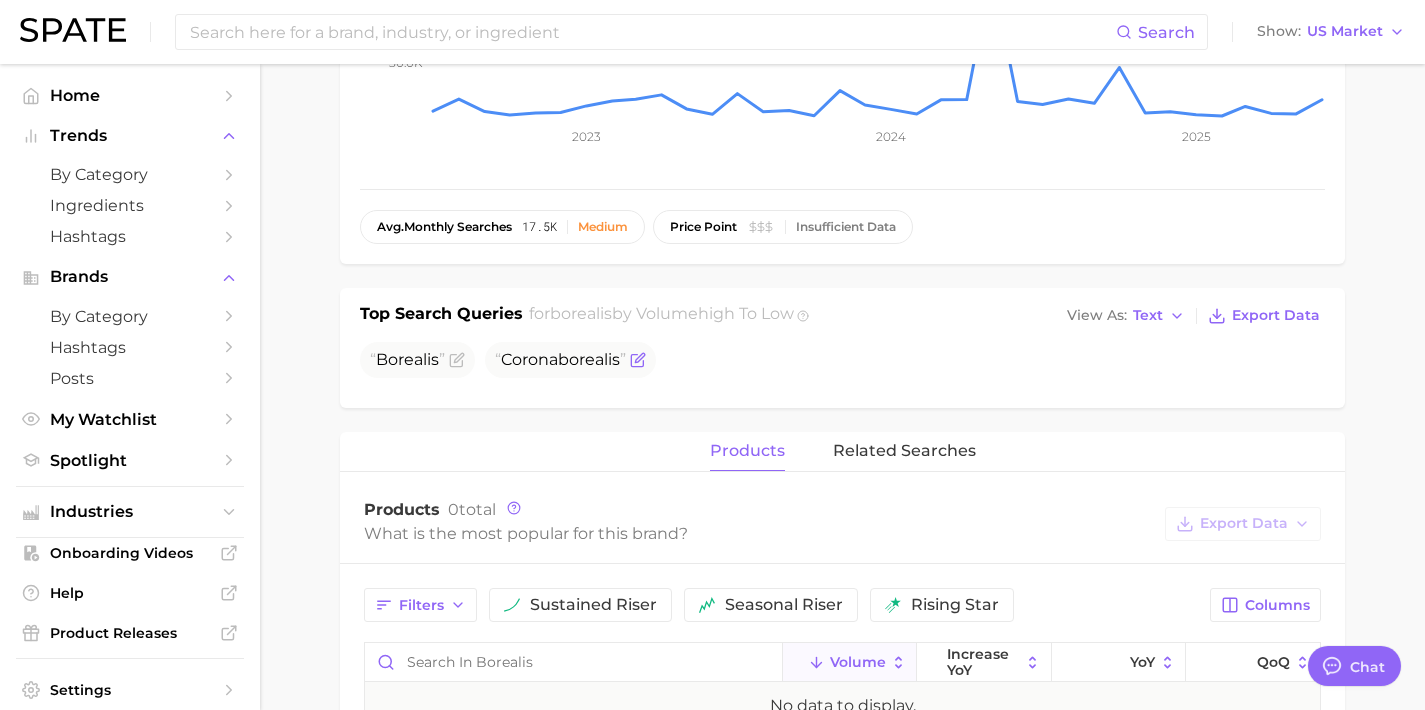 click 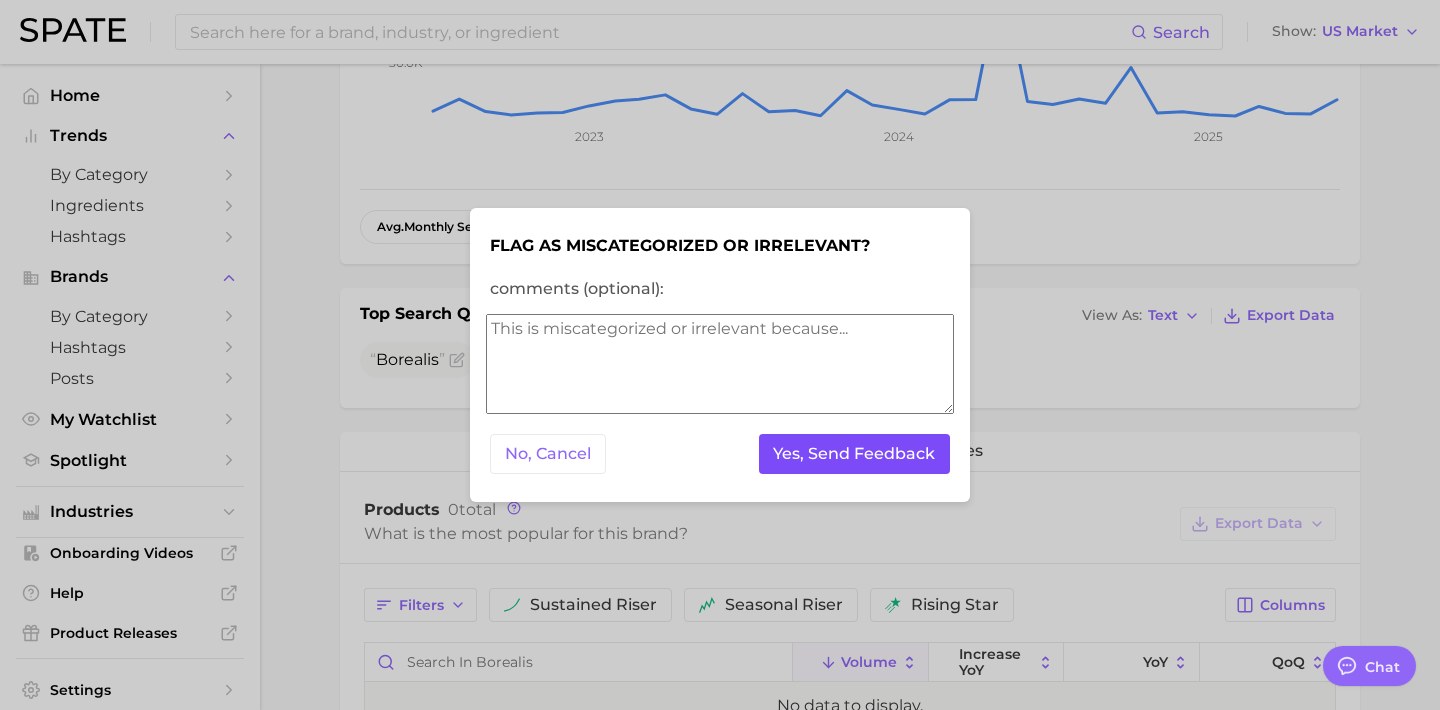 click on "Yes, Send Feedback" at bounding box center (855, 454) 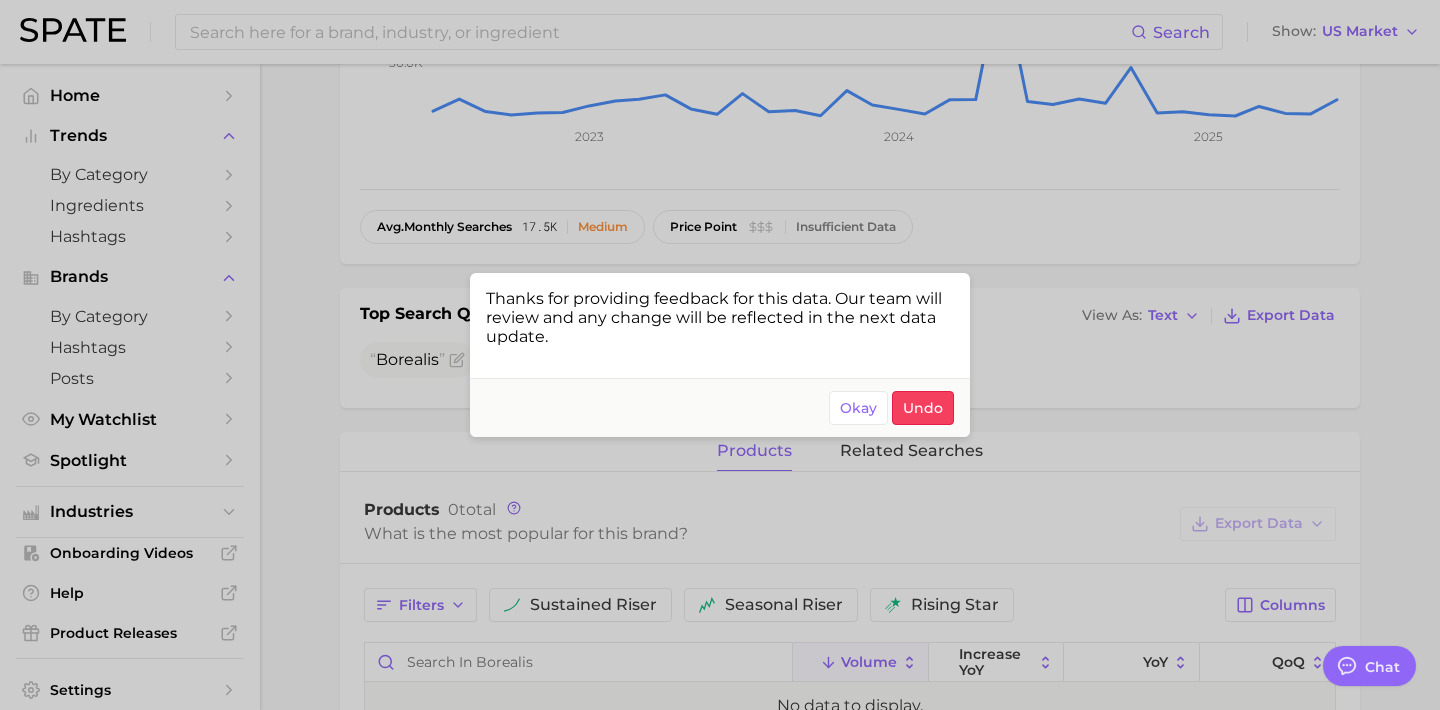 click at bounding box center (720, 355) 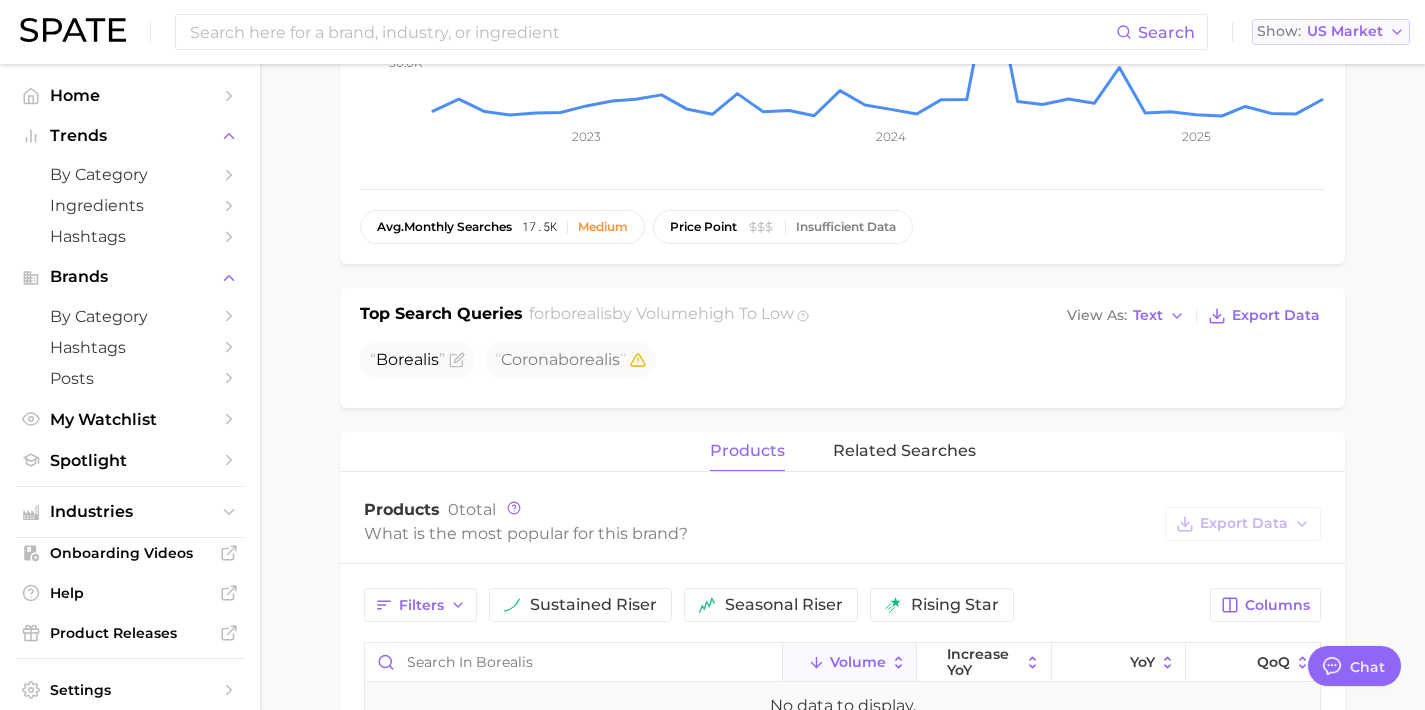 click on "US Market" at bounding box center [1345, 31] 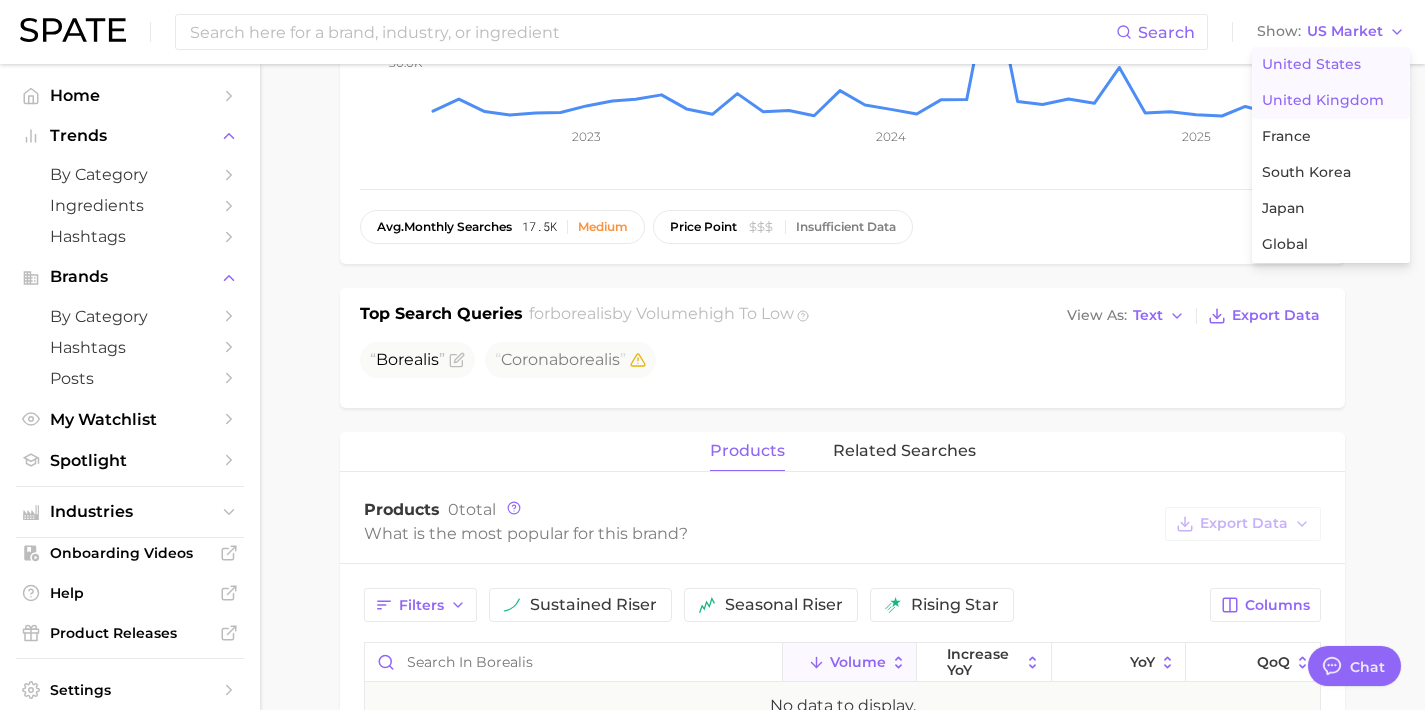 click on "United Kingdom" at bounding box center [1323, 100] 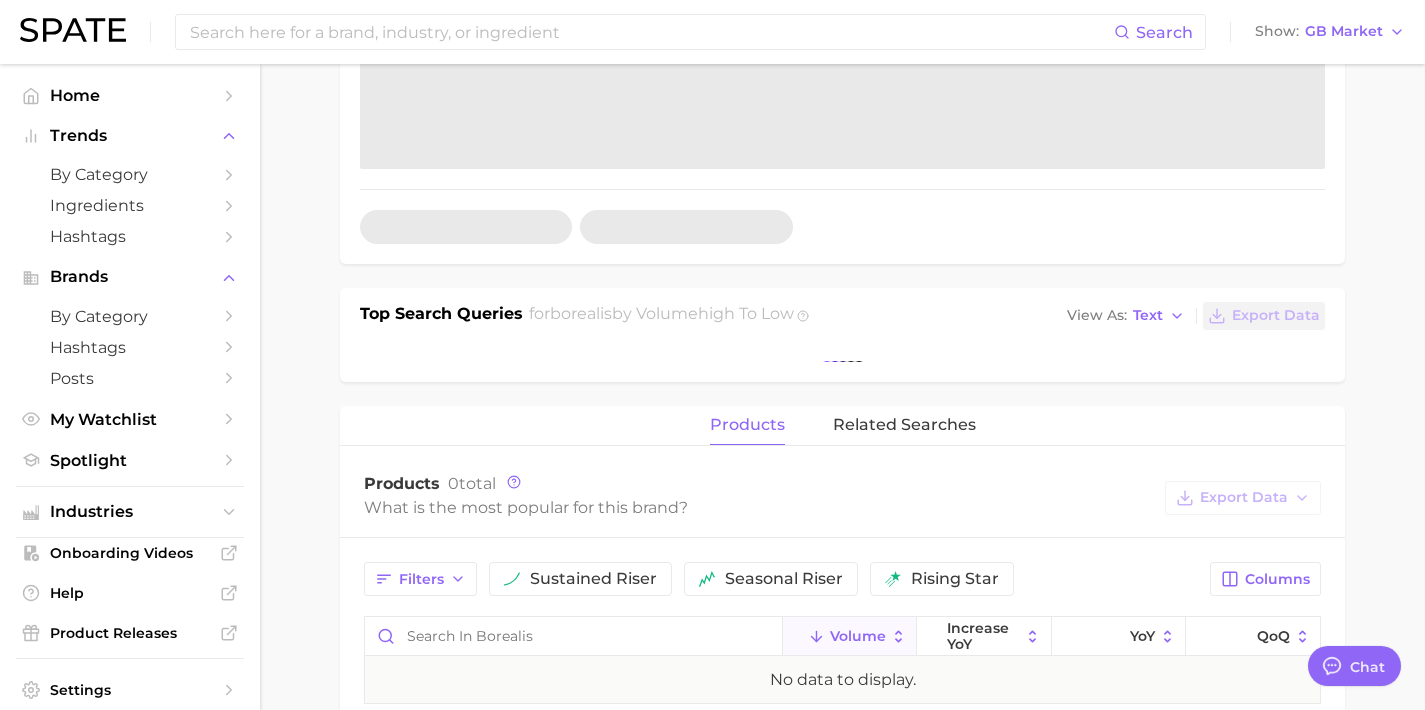 scroll, scrollTop: 0, scrollLeft: 0, axis: both 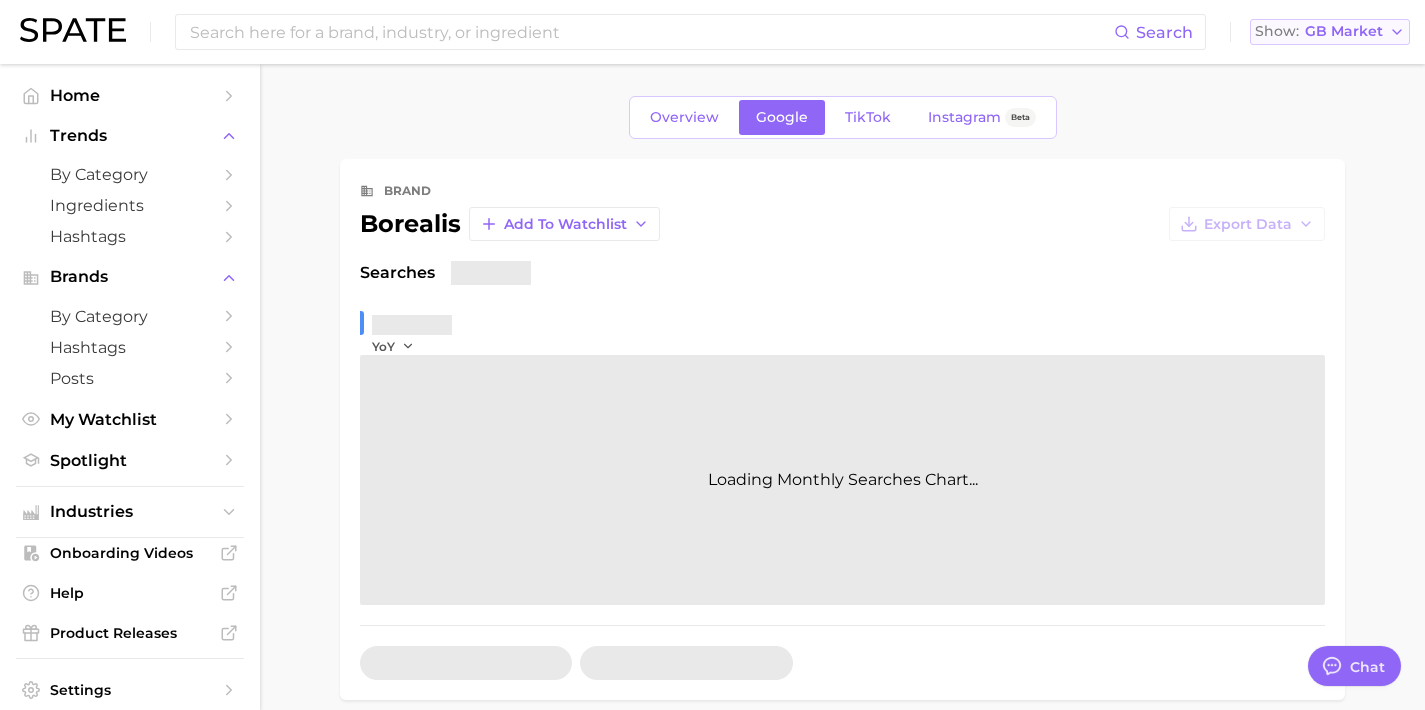 click on "GB Market" at bounding box center [1344, 31] 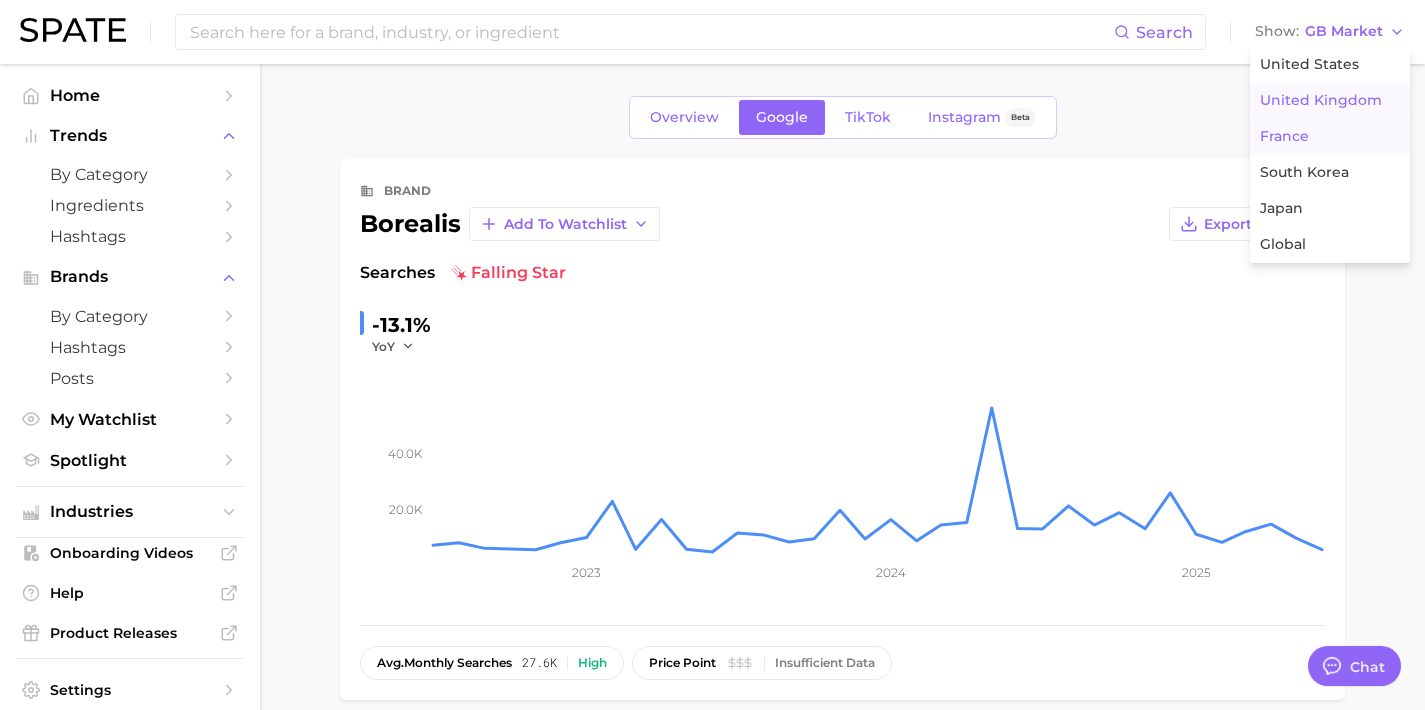 click on "France" at bounding box center [1330, 137] 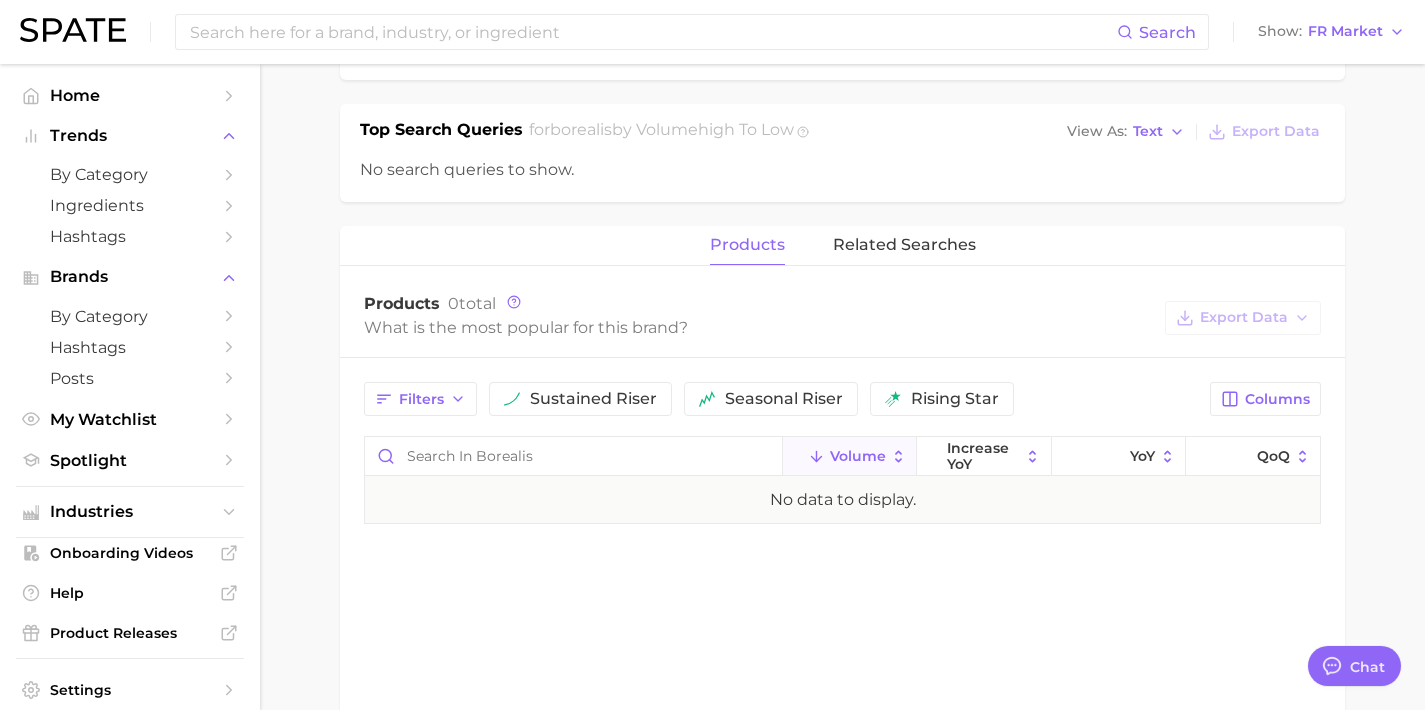 scroll, scrollTop: 628, scrollLeft: 0, axis: vertical 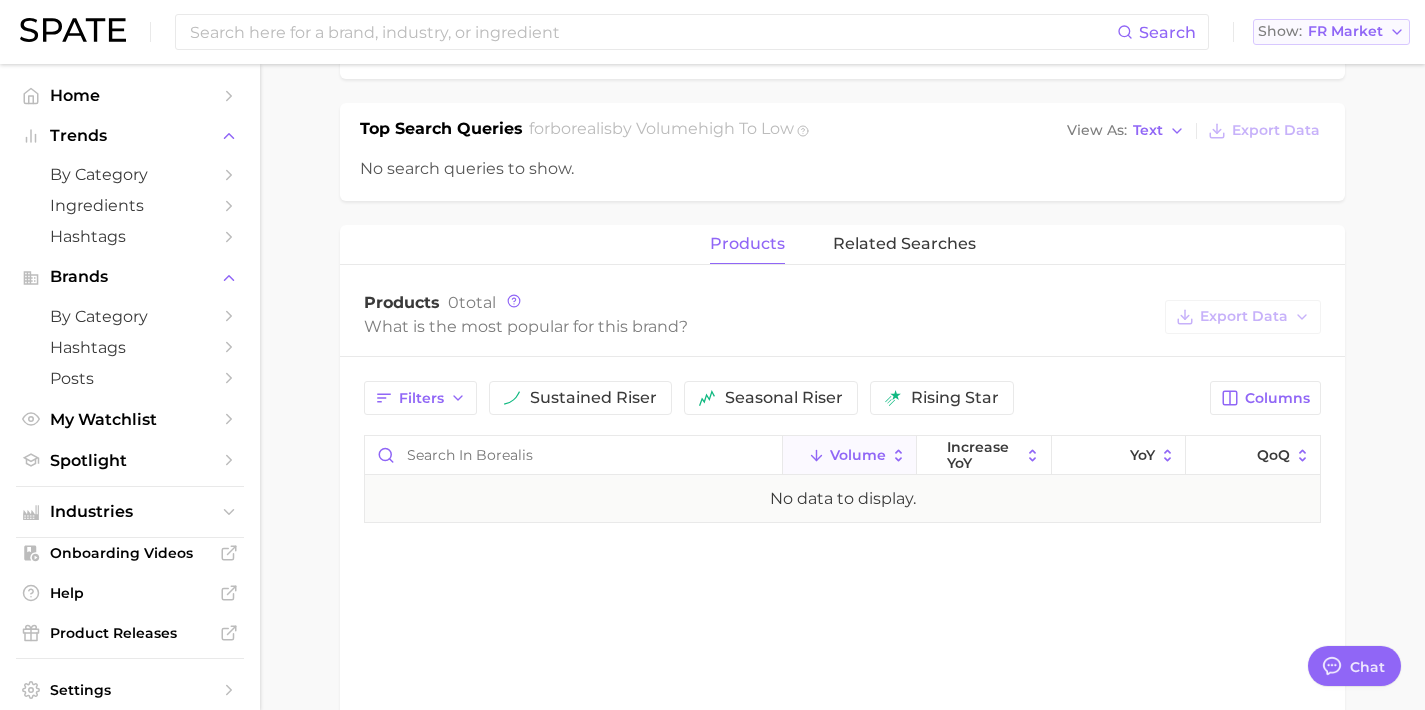click on "Show FR Market" at bounding box center [1331, 32] 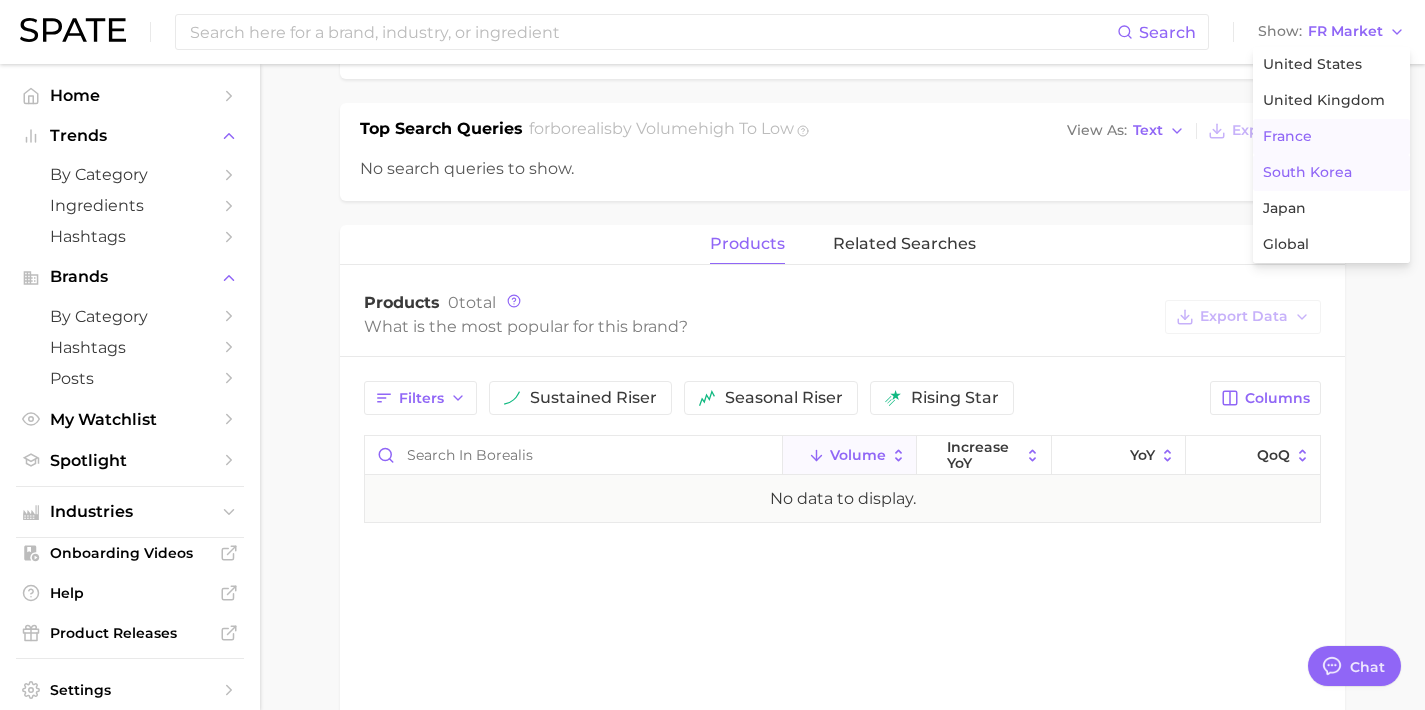 click on "South Korea" at bounding box center (1307, 172) 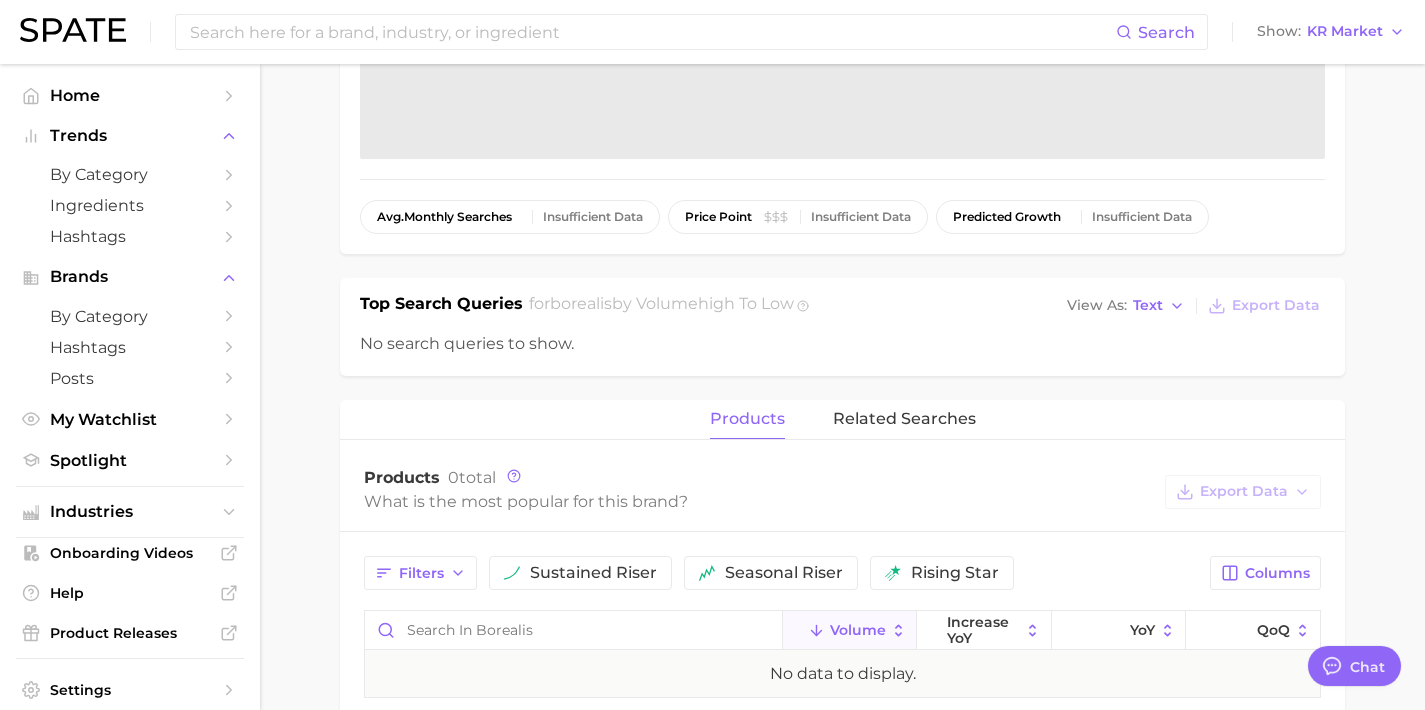 scroll, scrollTop: 454, scrollLeft: 0, axis: vertical 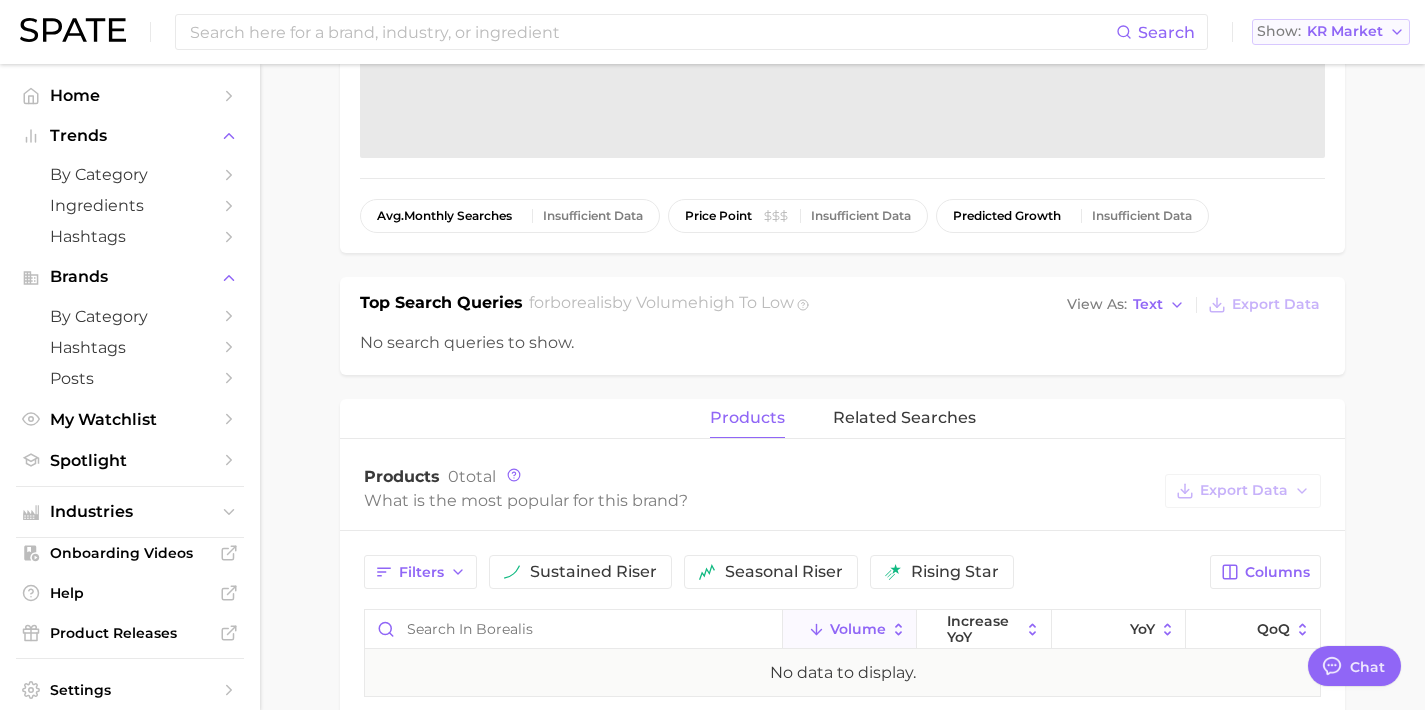 click on "KR Market" at bounding box center (1345, 31) 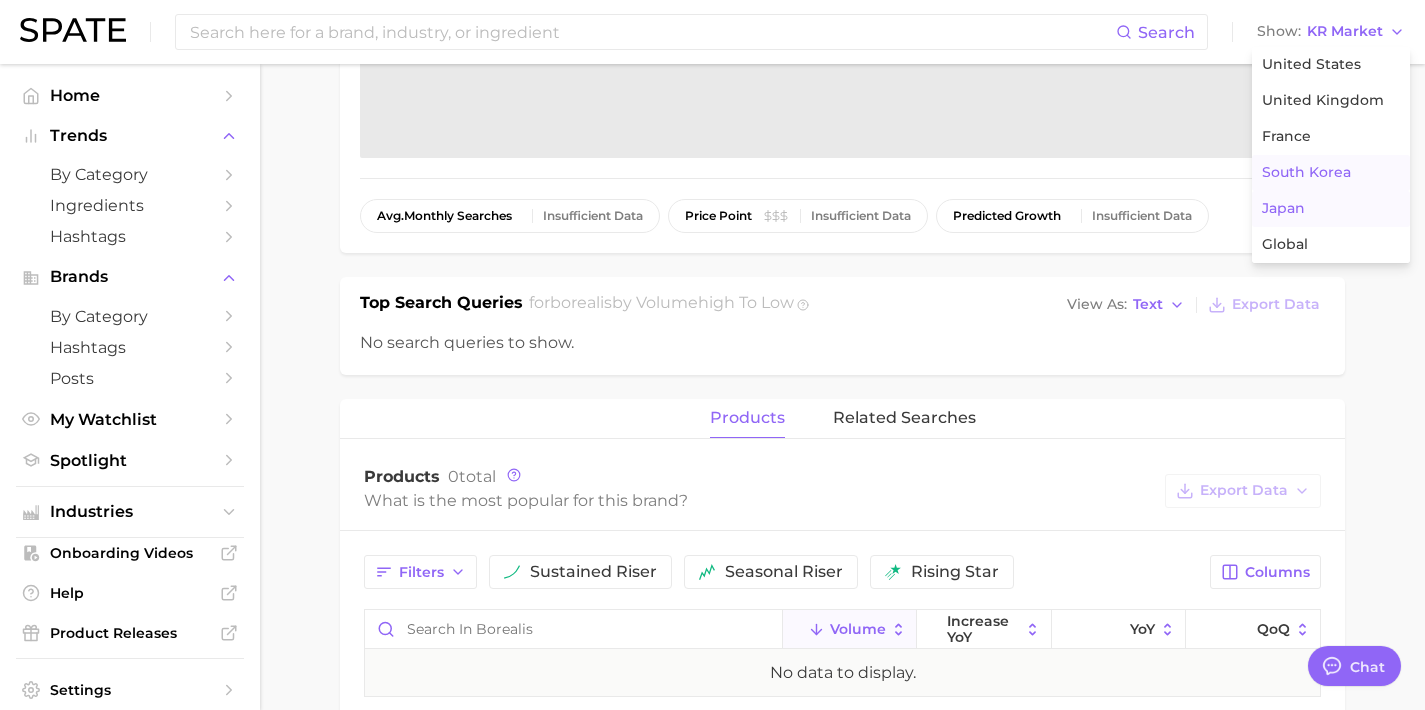 click on "Japan" at bounding box center [1283, 208] 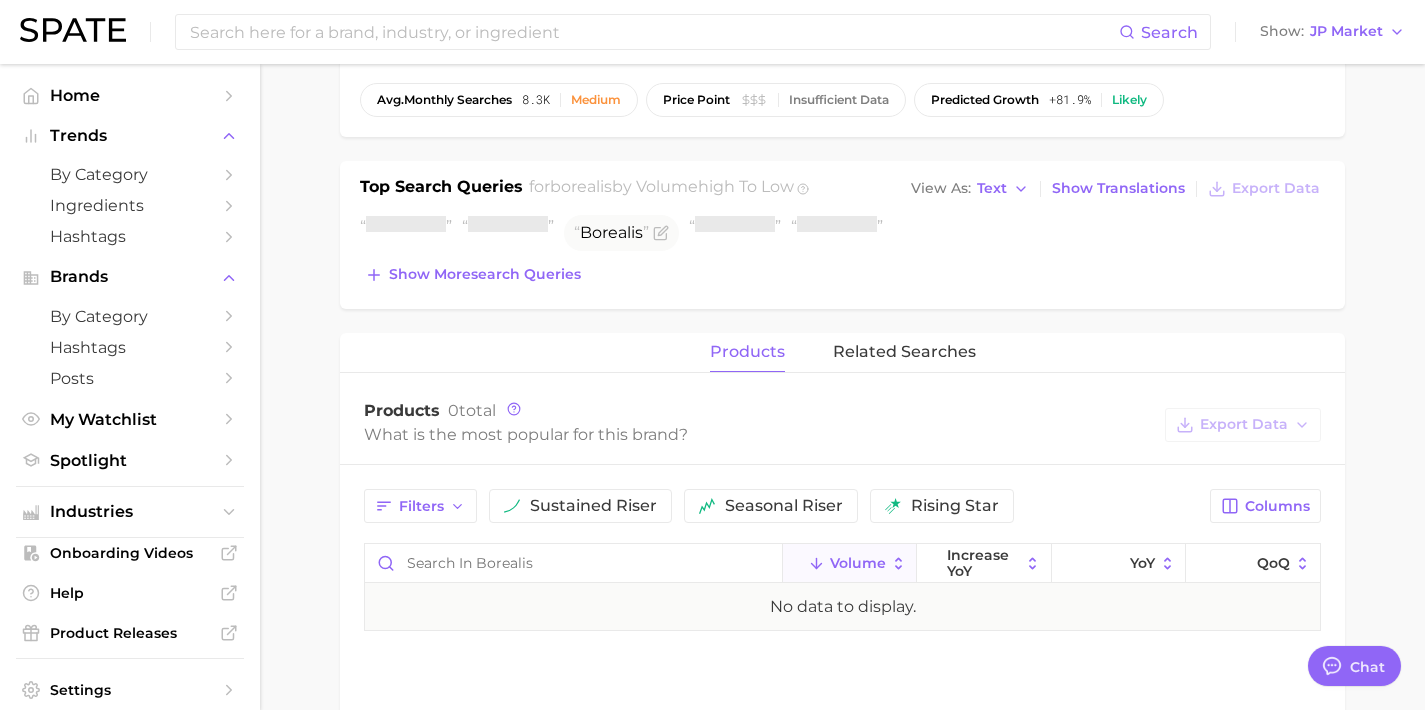 scroll, scrollTop: 571, scrollLeft: 0, axis: vertical 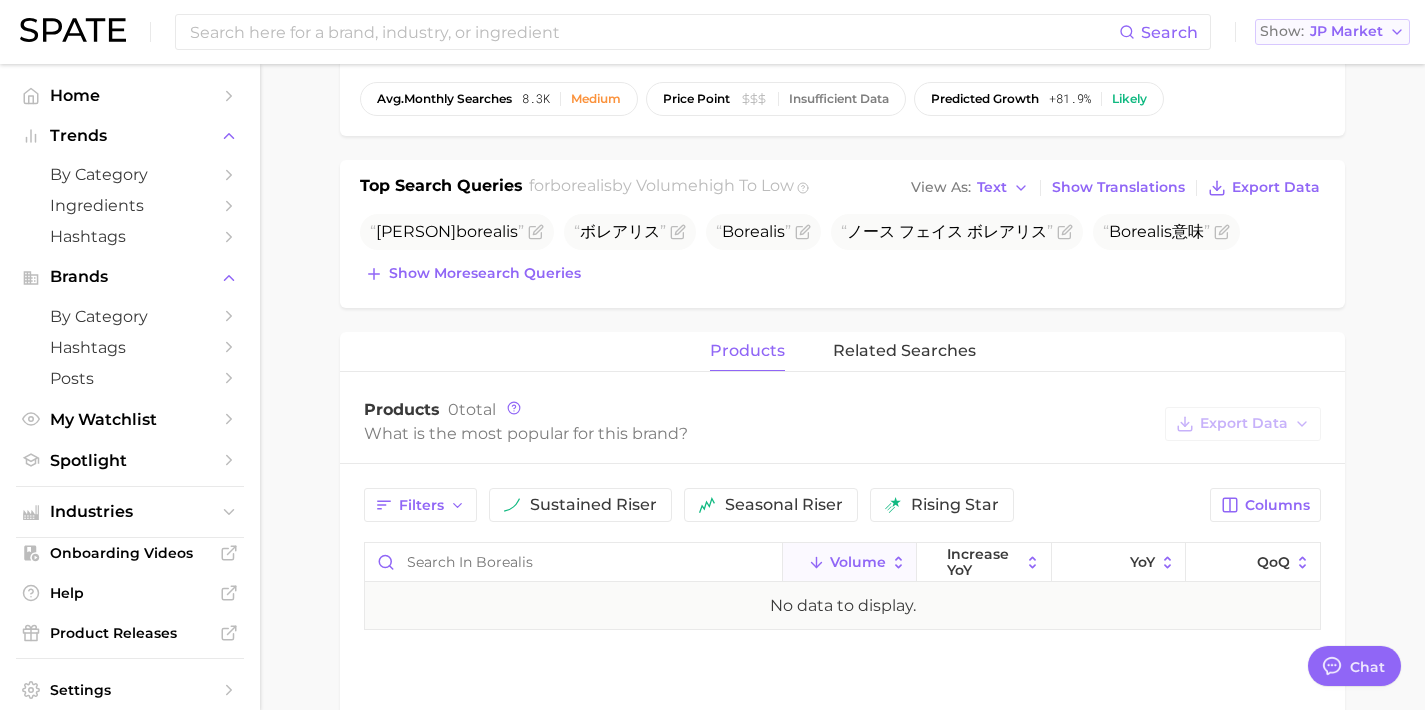 click on "JP Market" at bounding box center [1346, 31] 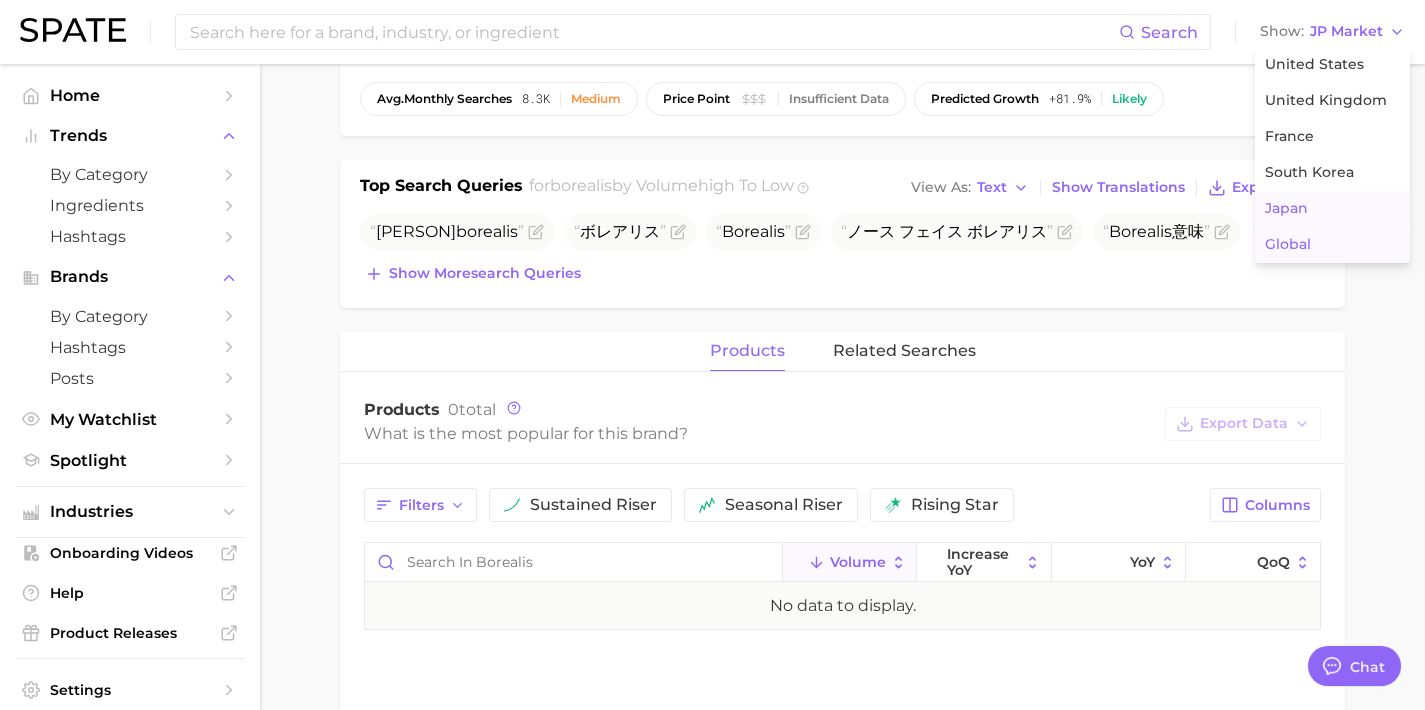 click on "Global" at bounding box center [1332, 245] 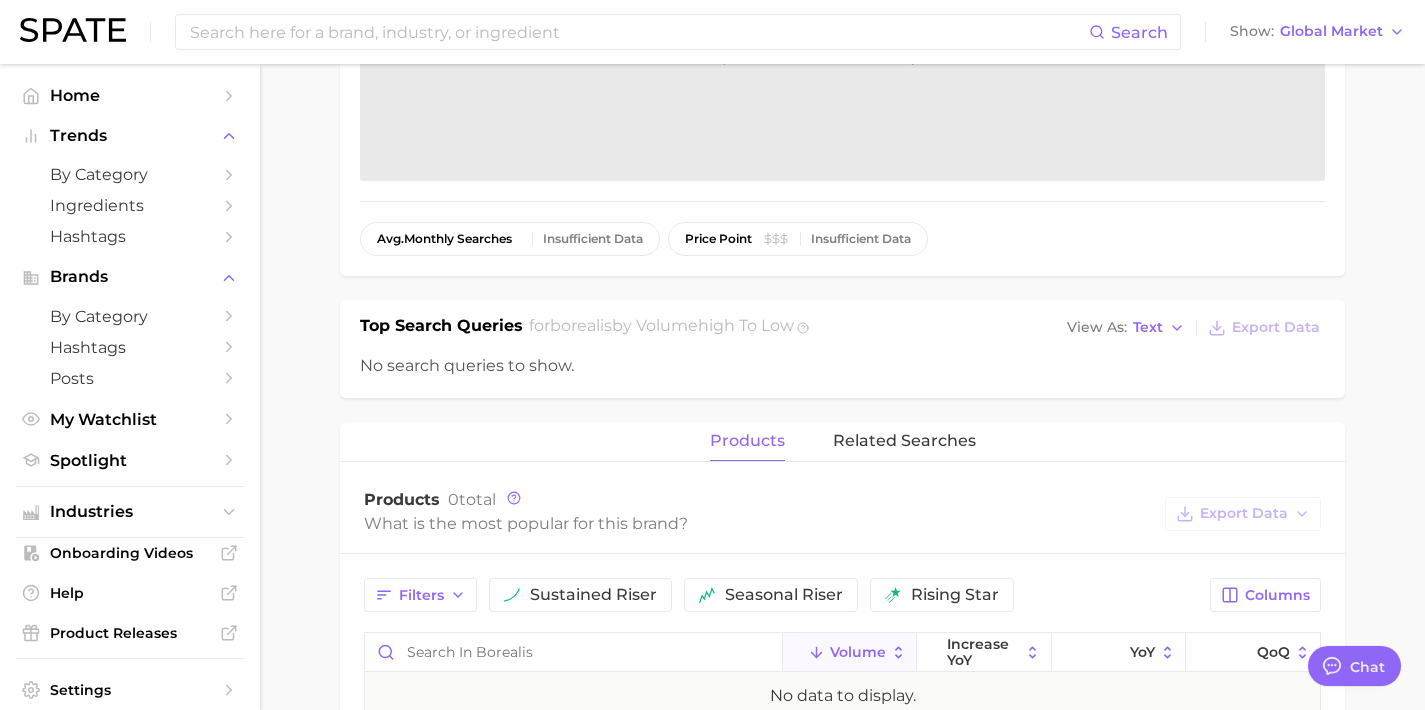 scroll, scrollTop: 430, scrollLeft: 0, axis: vertical 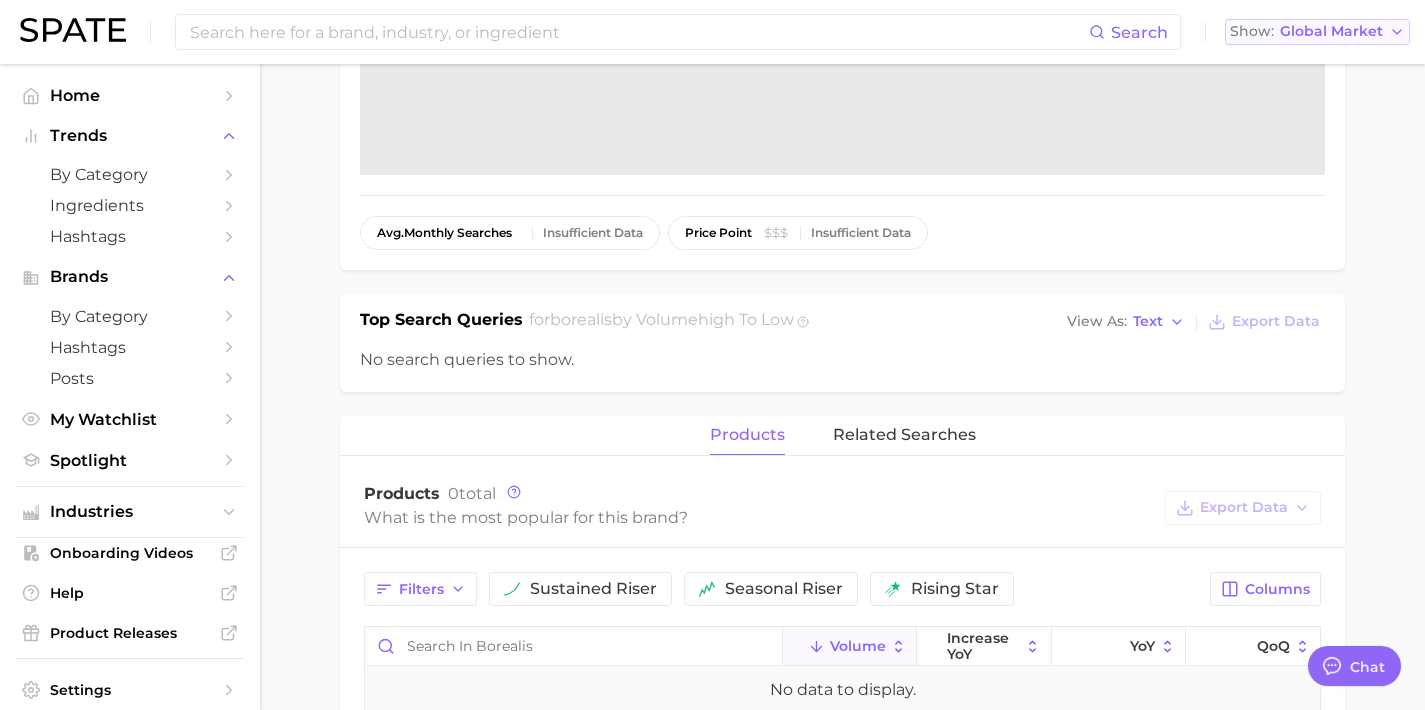 click on "Show" at bounding box center (1252, 31) 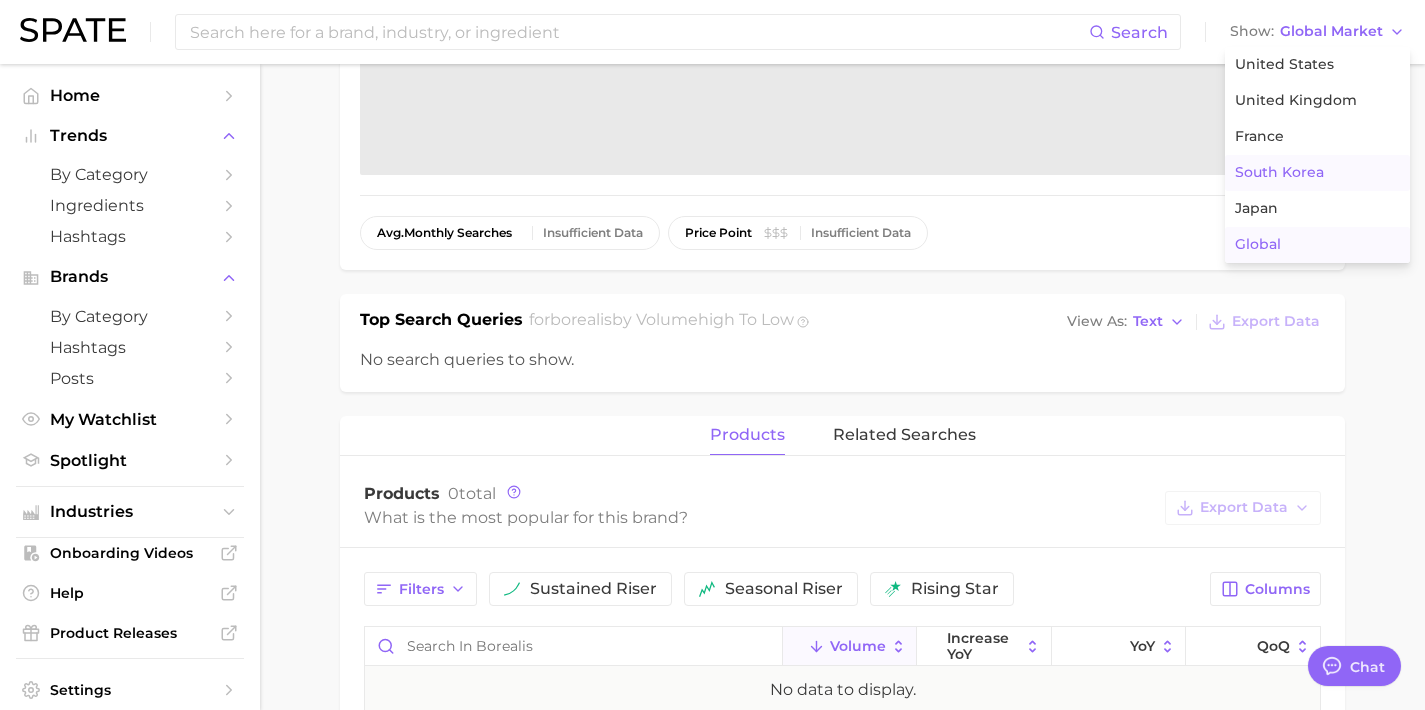 click on "Japan" at bounding box center [1256, 208] 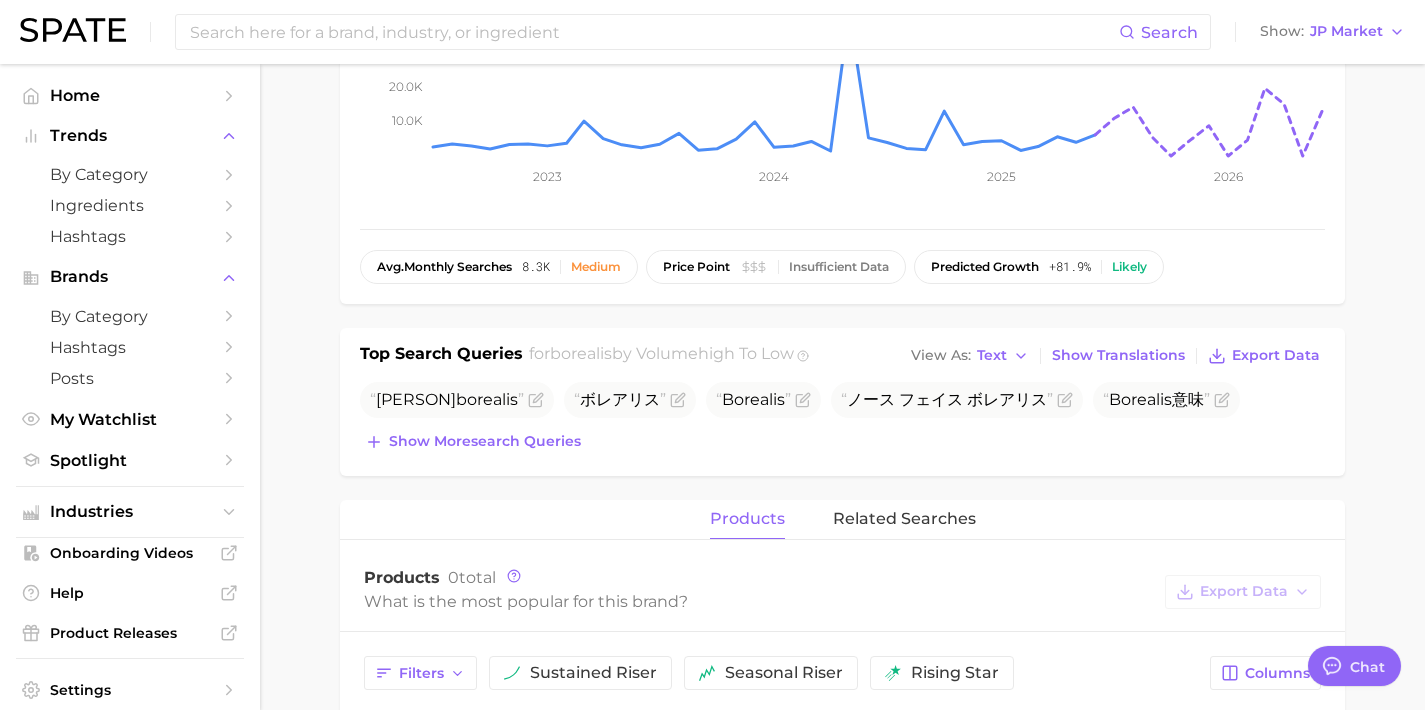 scroll, scrollTop: 422, scrollLeft: 0, axis: vertical 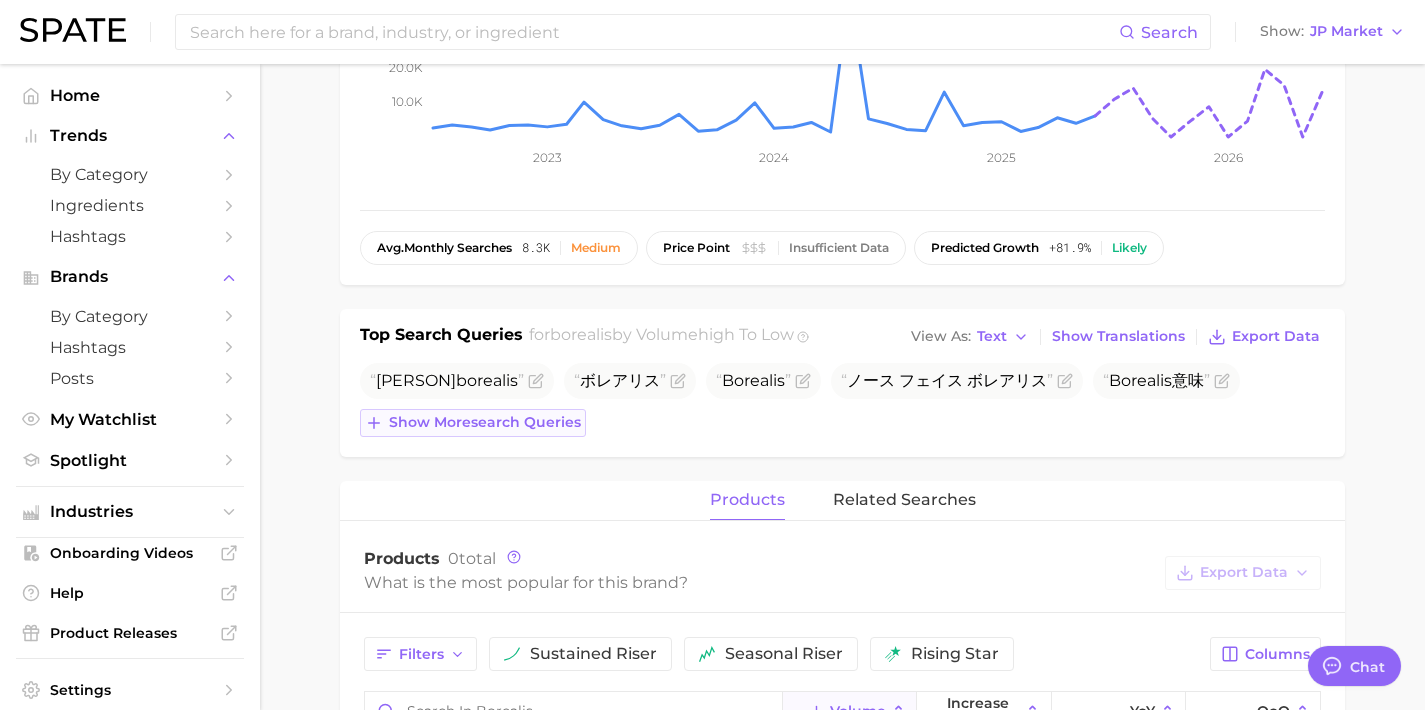 click on "Show more  search queries" at bounding box center [485, 422] 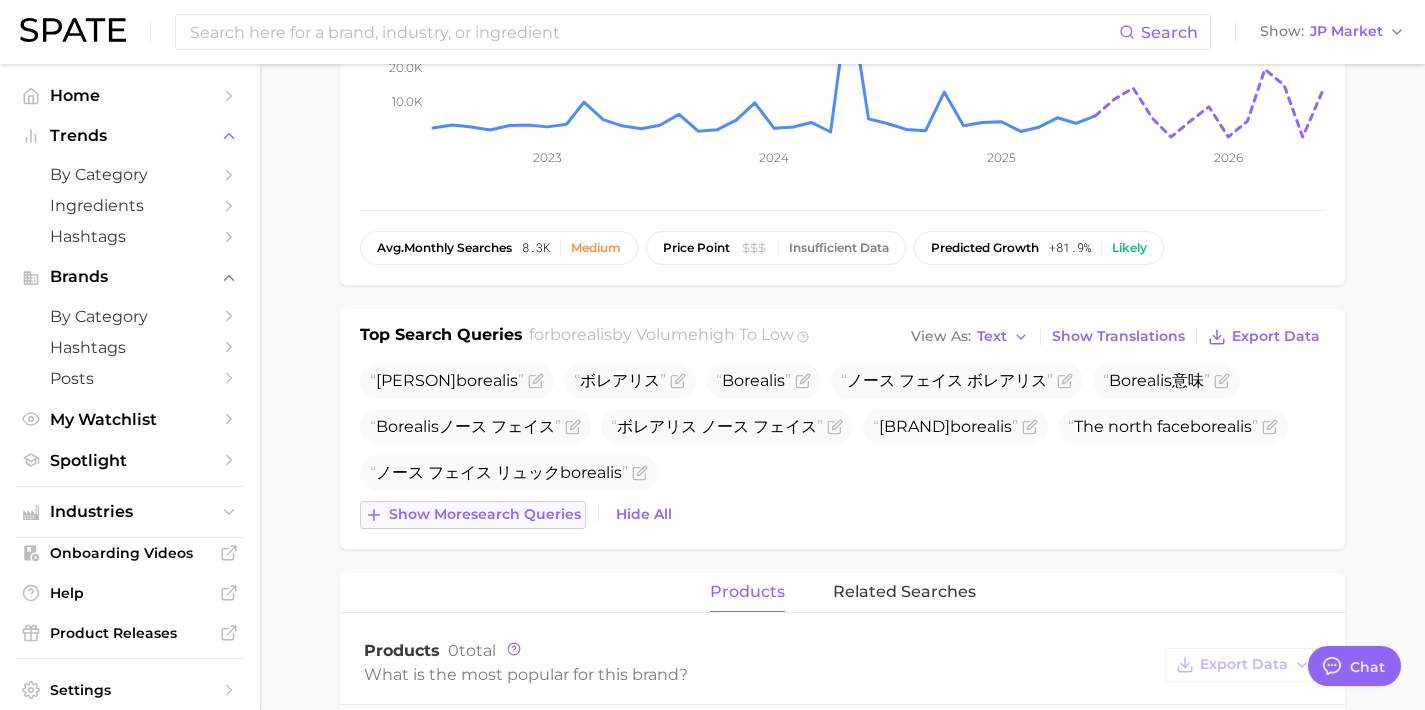click on "Show more  search queries" at bounding box center (485, 514) 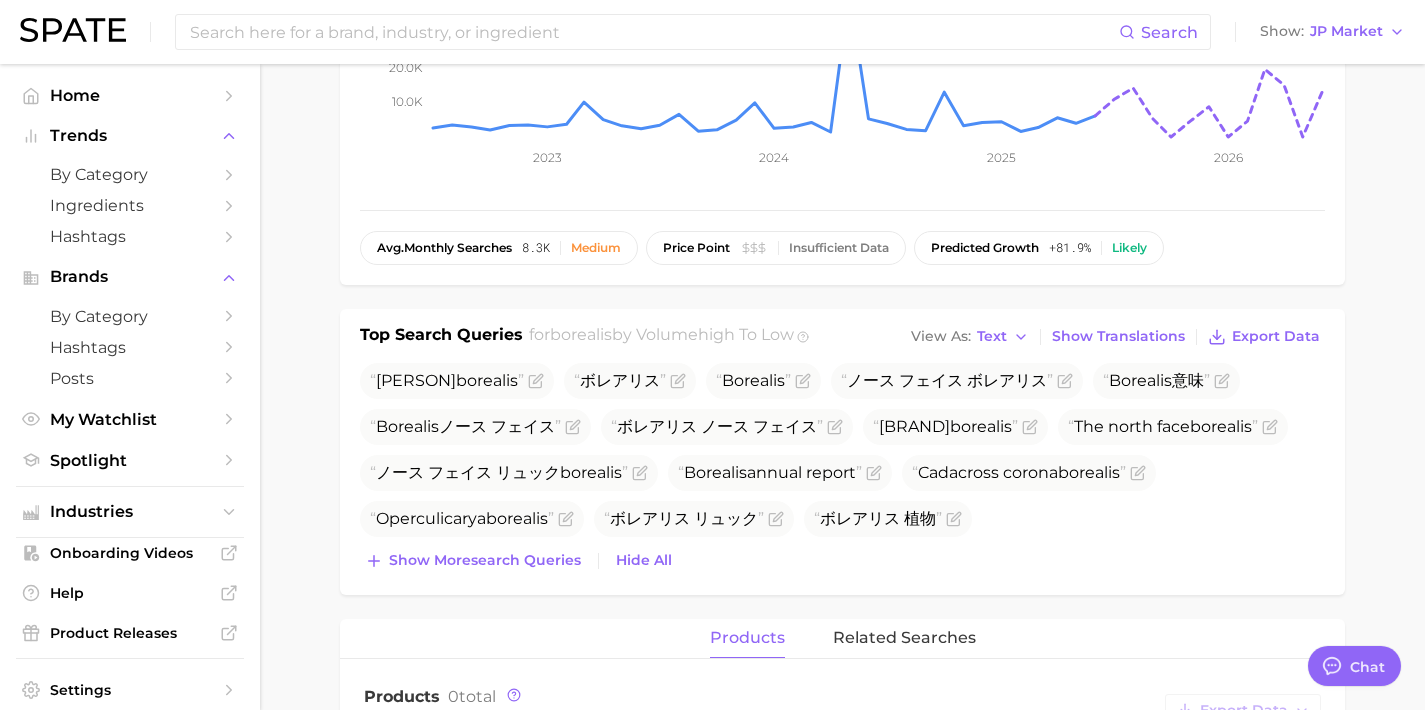 scroll, scrollTop: 0, scrollLeft: 0, axis: both 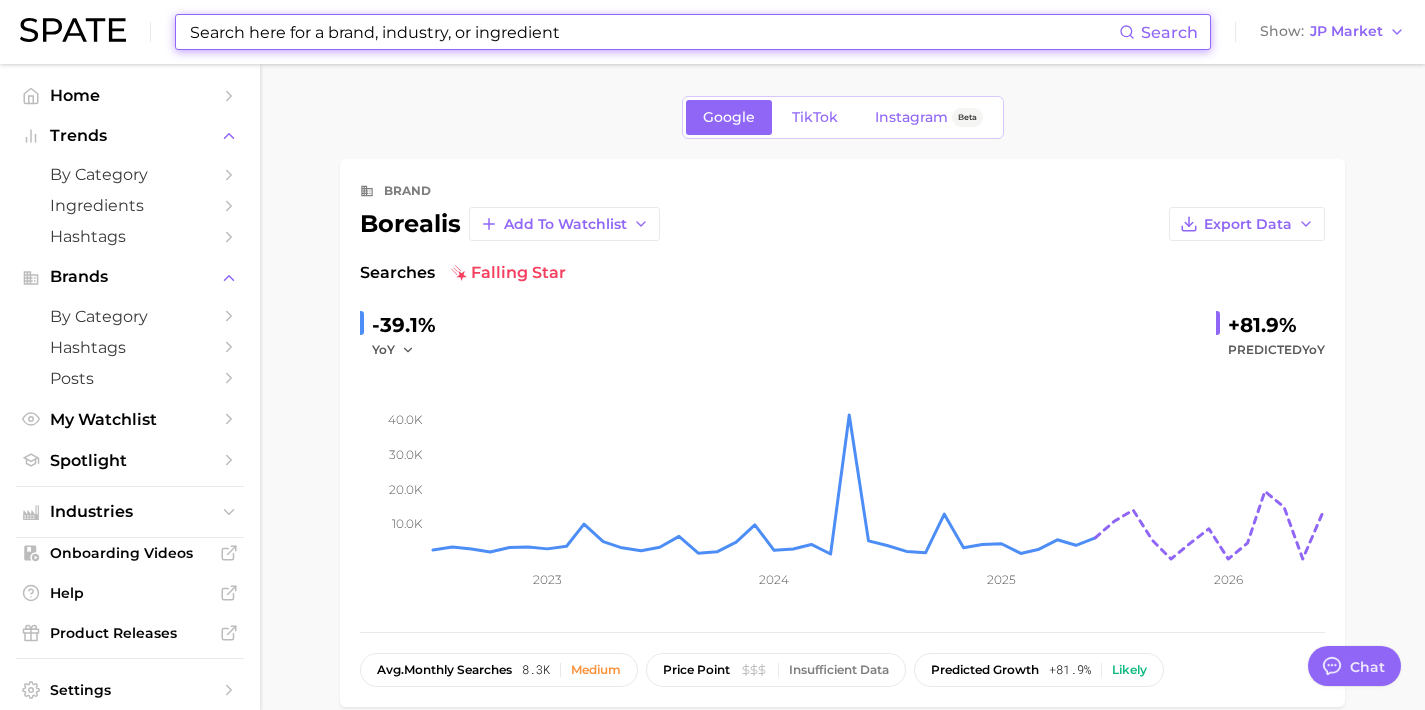 click at bounding box center [653, 32] 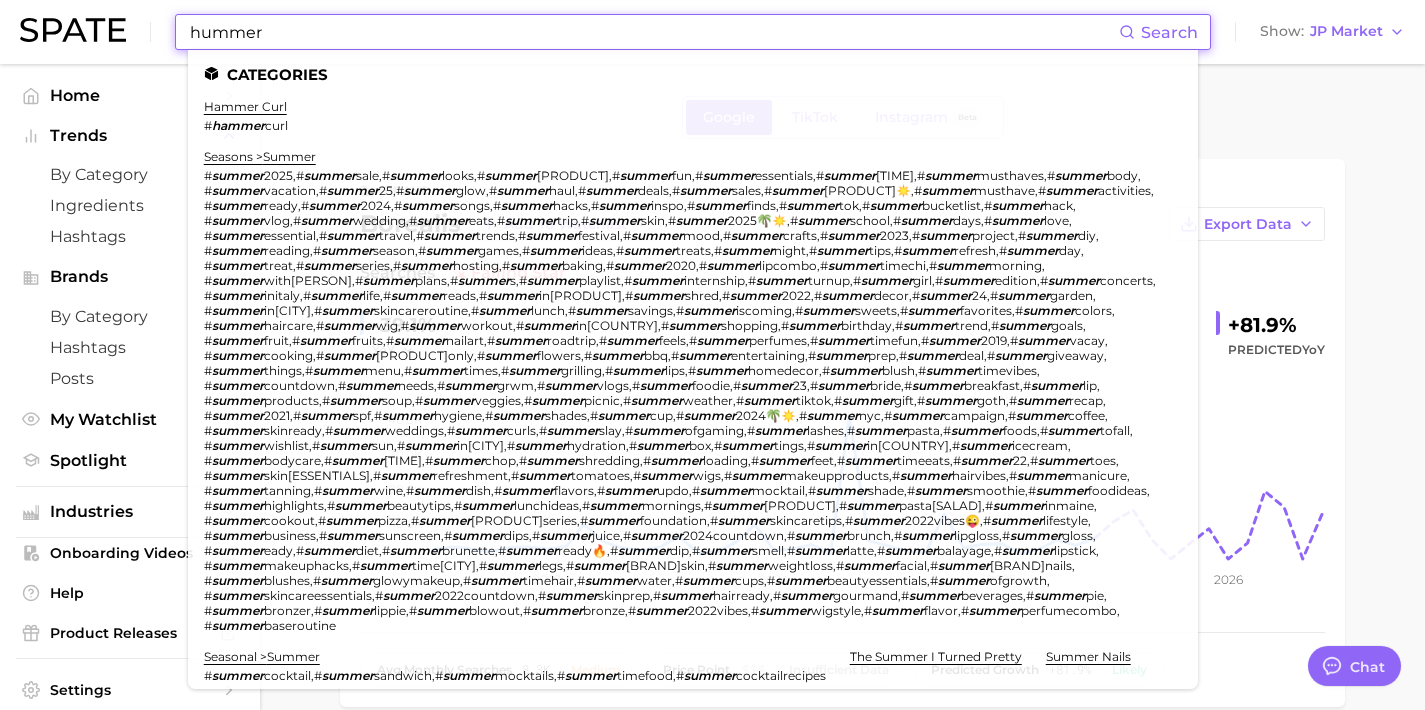 drag, startPoint x: 408, startPoint y: 22, endPoint x: 296, endPoint y: 29, distance: 112.21854 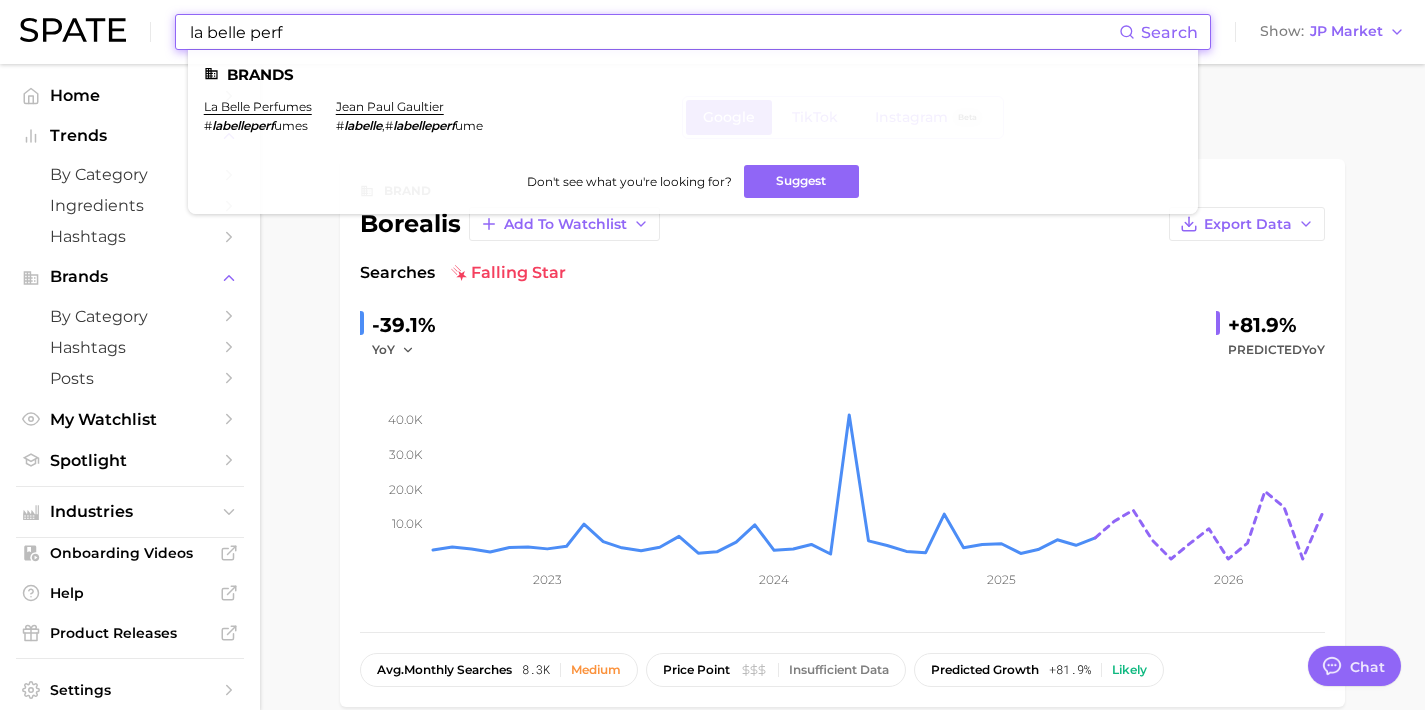drag, startPoint x: 307, startPoint y: 41, endPoint x: 141, endPoint y: 18, distance: 167.5858 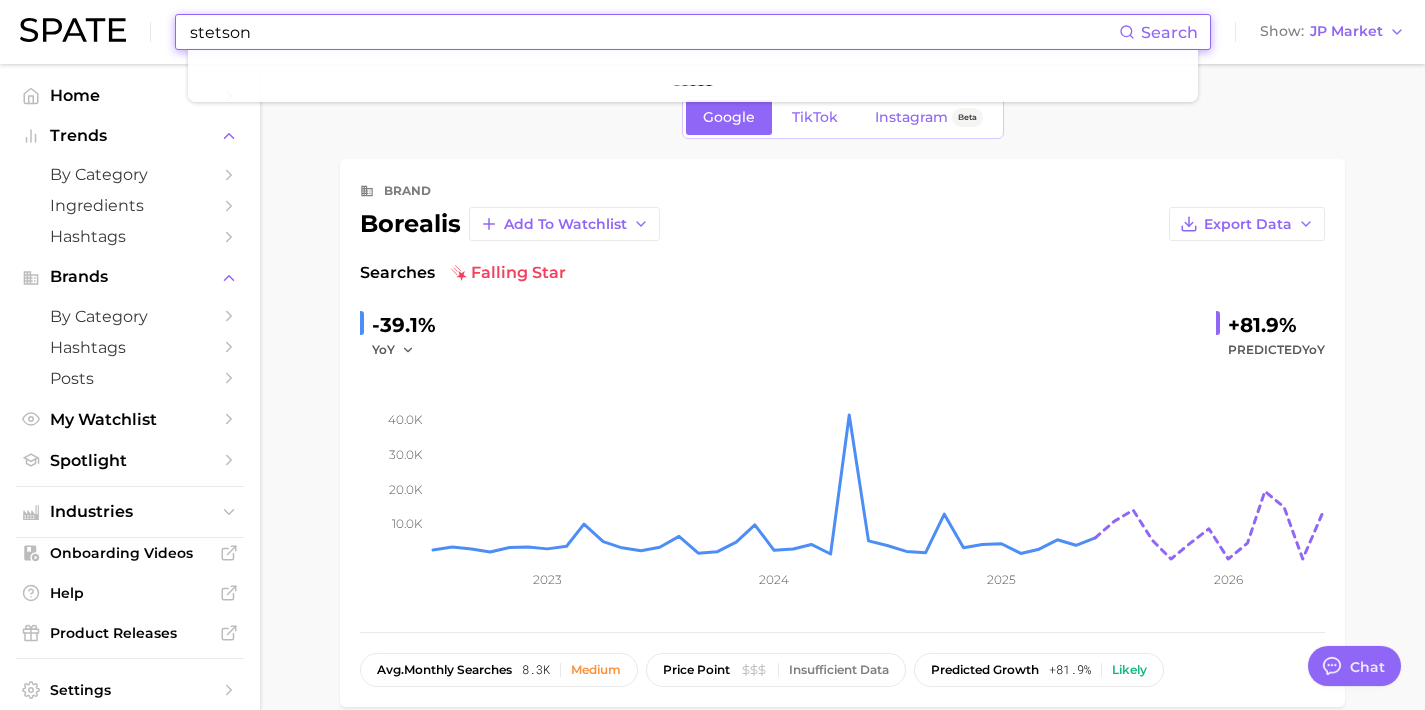 type on "stetson" 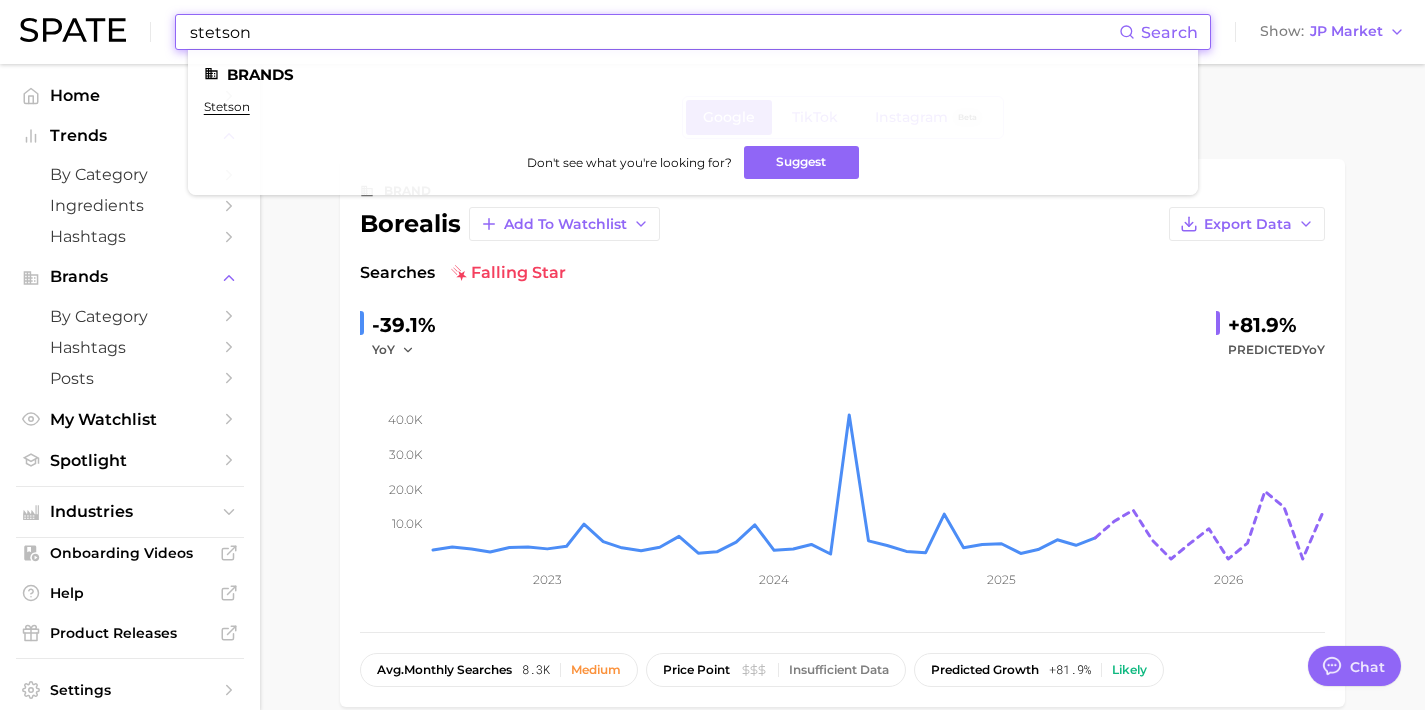 click on "stetson" at bounding box center [227, 106] 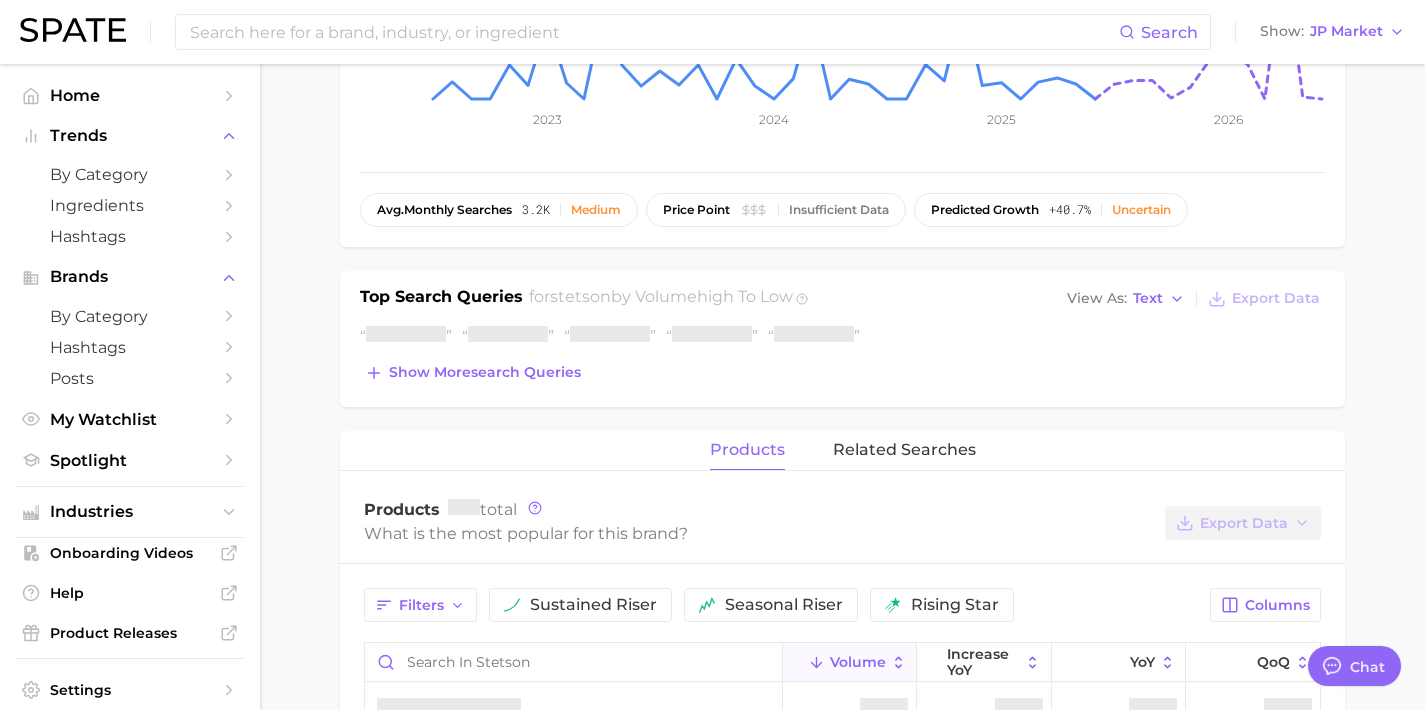 scroll, scrollTop: 481, scrollLeft: 0, axis: vertical 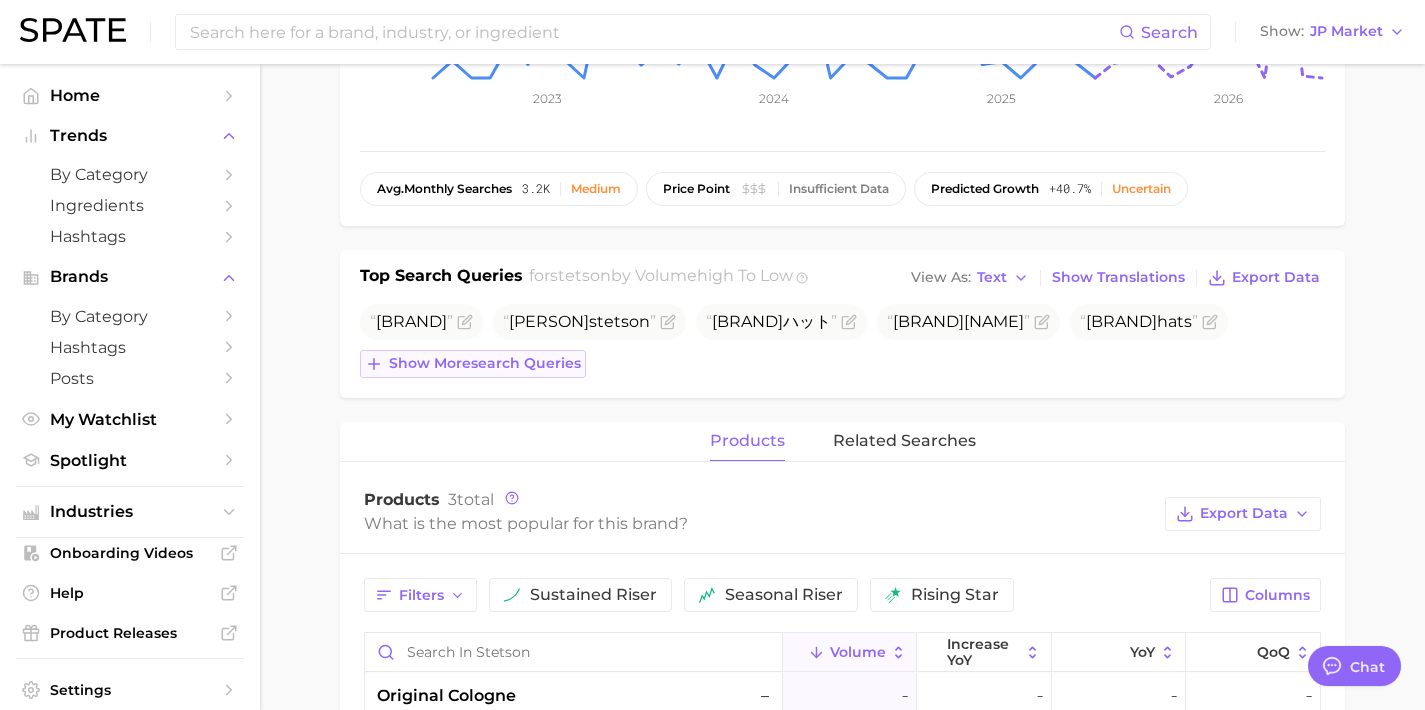 click on "Show more  search queries" at bounding box center [485, 363] 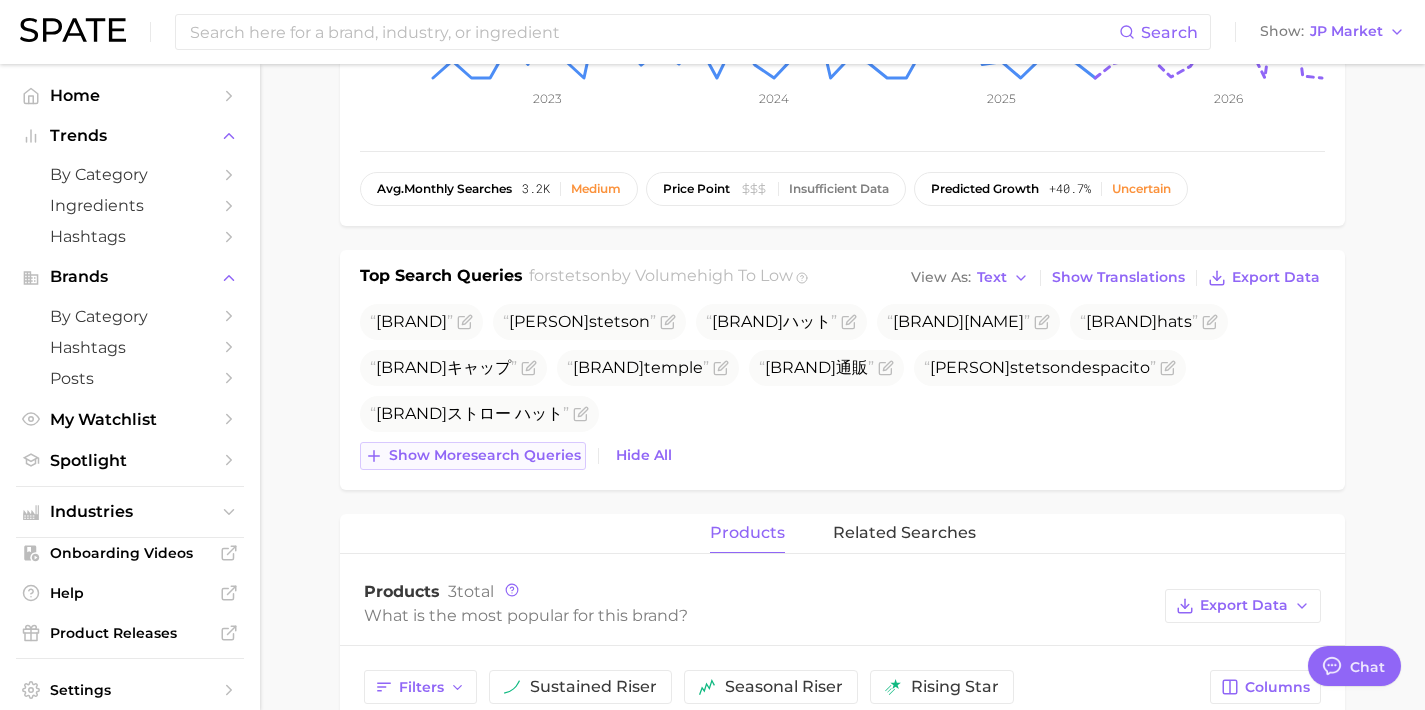 click on "Show more  search queries" at bounding box center (485, 455) 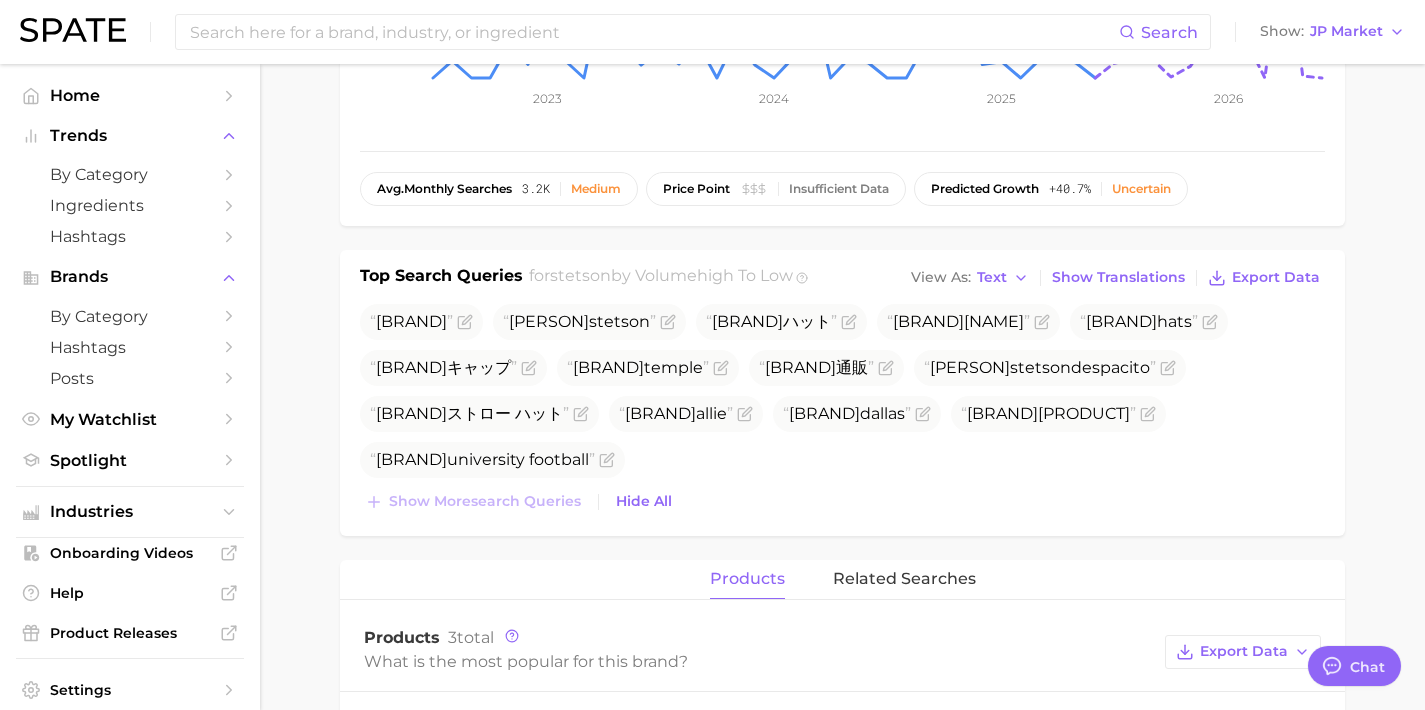 click on "Search Show JP Market" at bounding box center [712, 32] 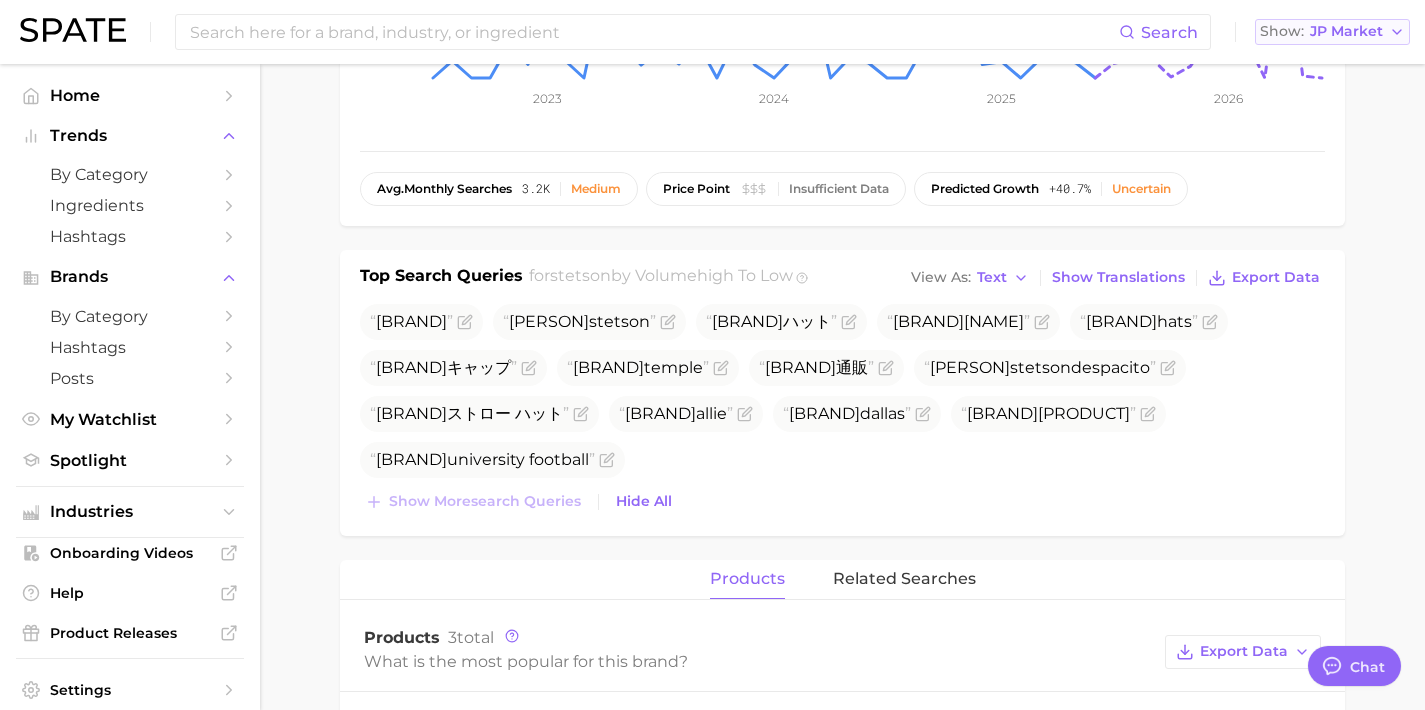 click on "JP Market" at bounding box center (1346, 31) 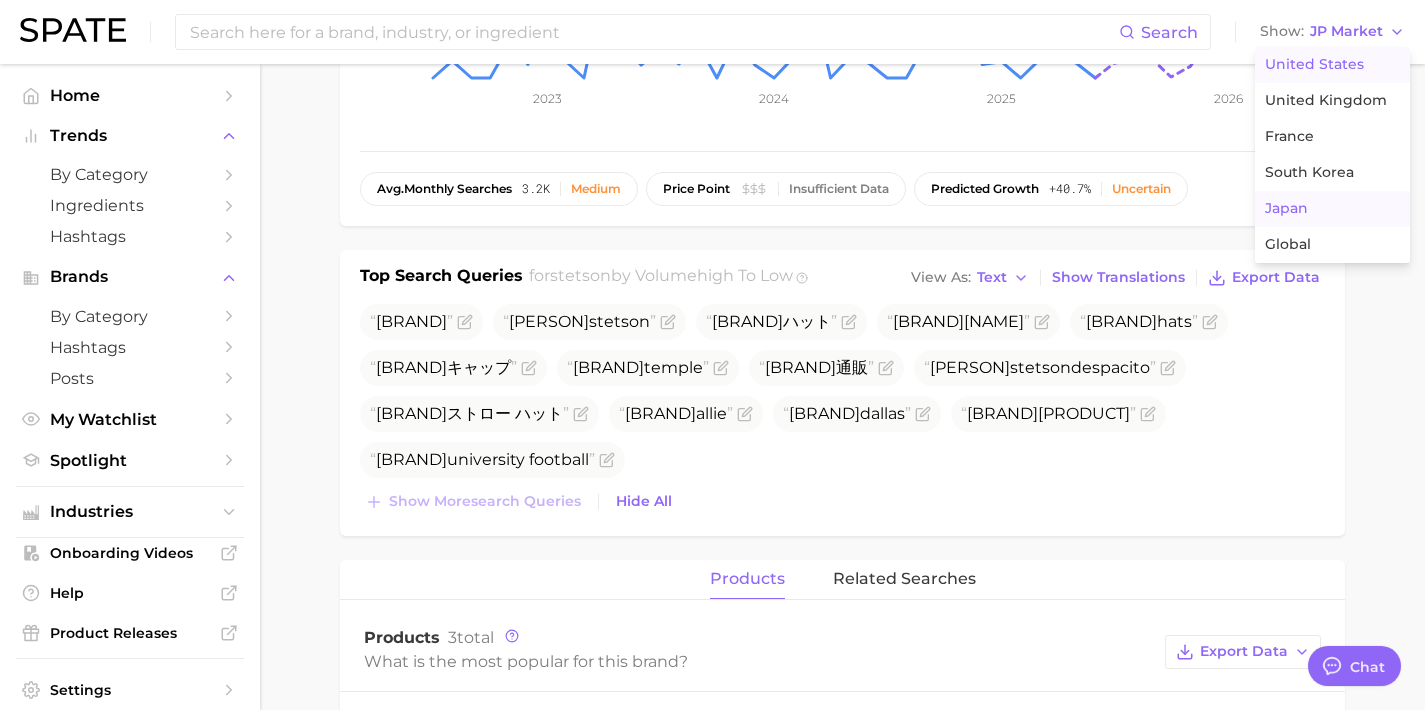 click on "United States" at bounding box center (1314, 64) 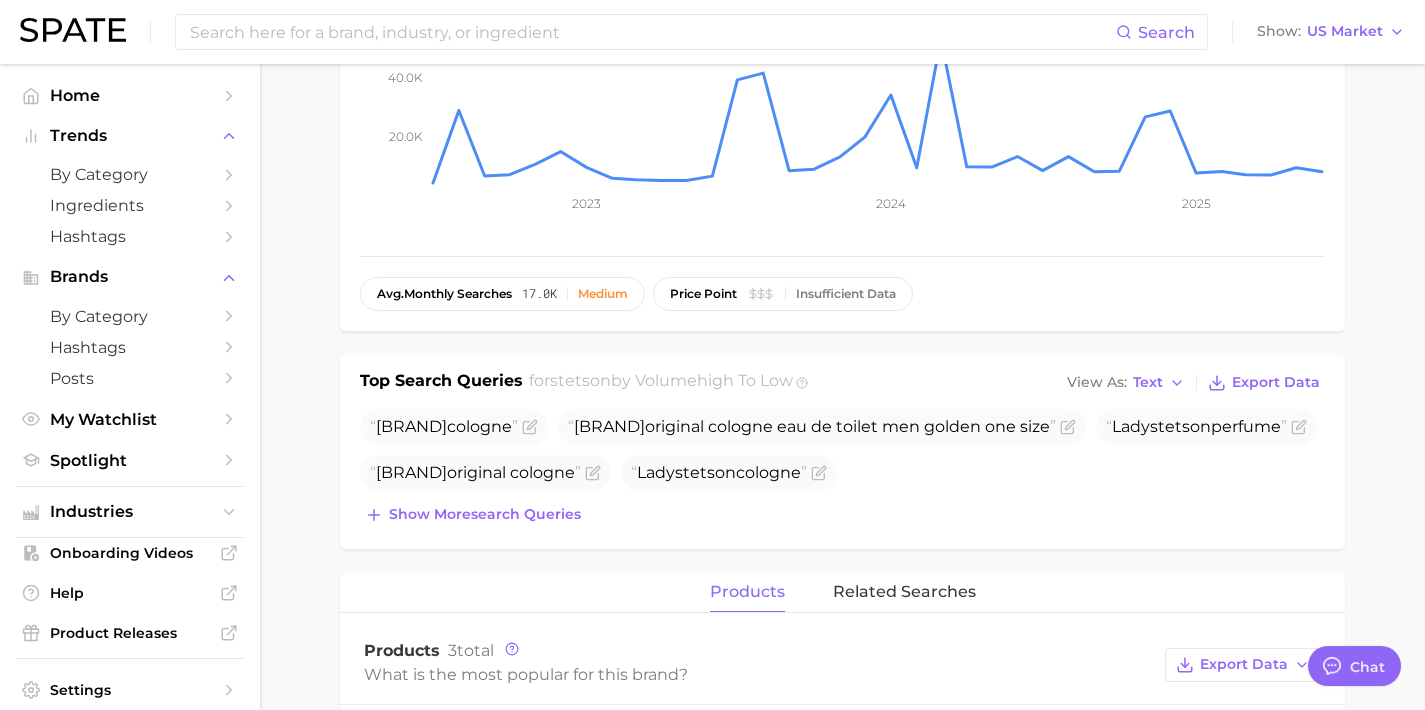 scroll, scrollTop: 370, scrollLeft: 0, axis: vertical 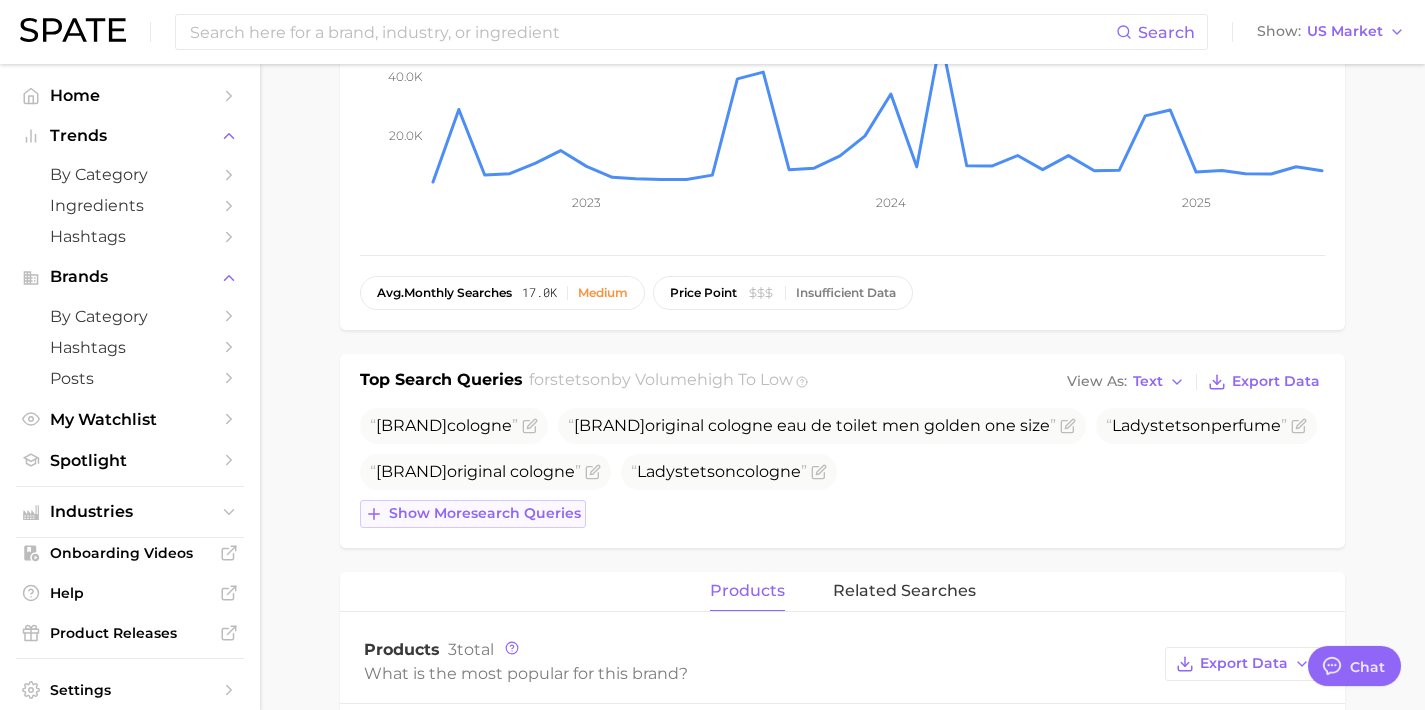 click on "Show more  search queries" at bounding box center [485, 513] 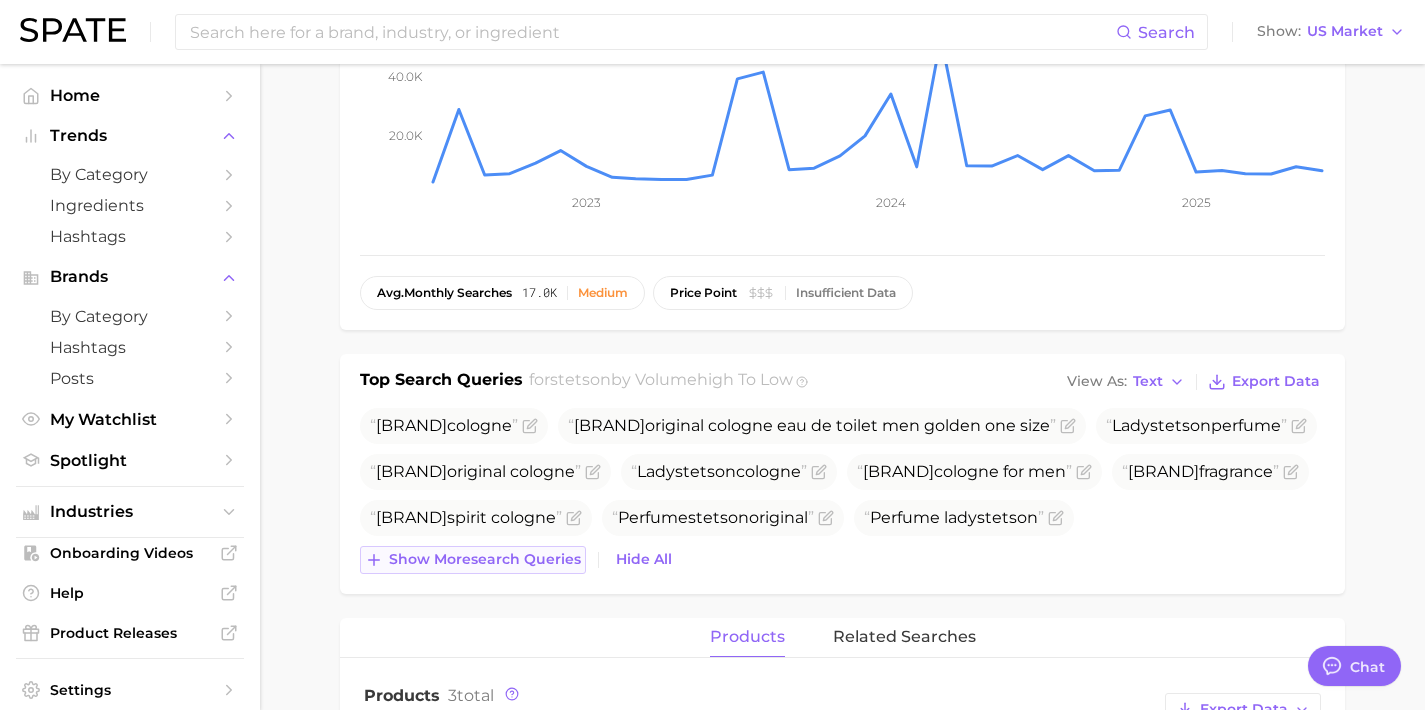 click on "Show more  search queries" at bounding box center [485, 559] 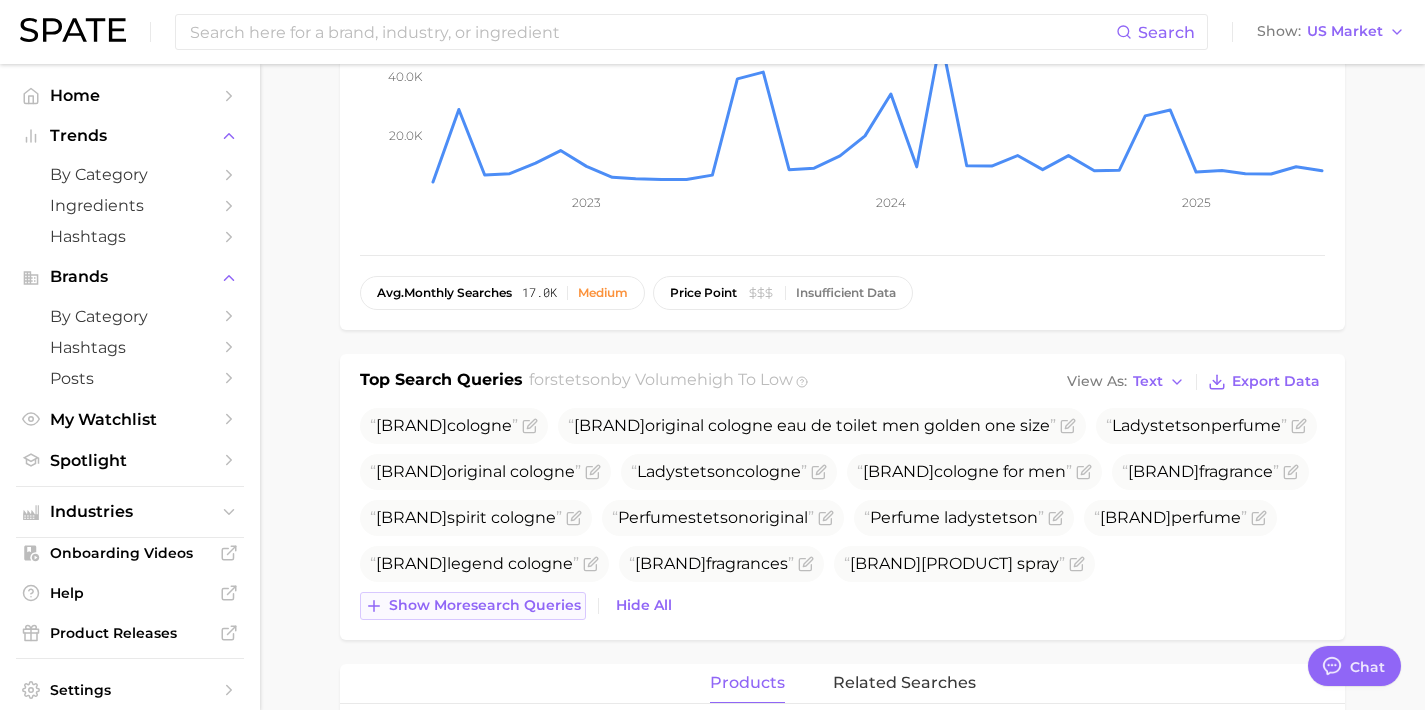 click on "Show more  search queries" at bounding box center (485, 605) 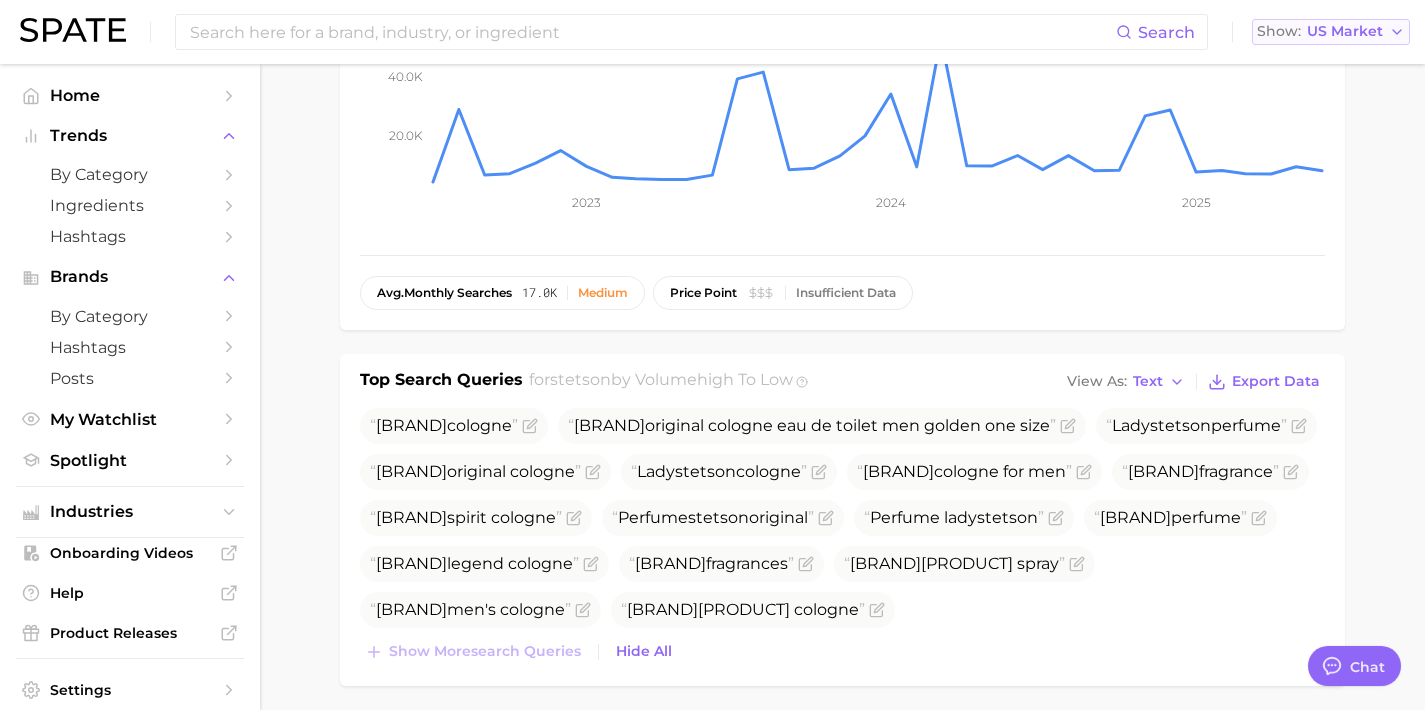 click on "Show US Market" at bounding box center [1331, 32] 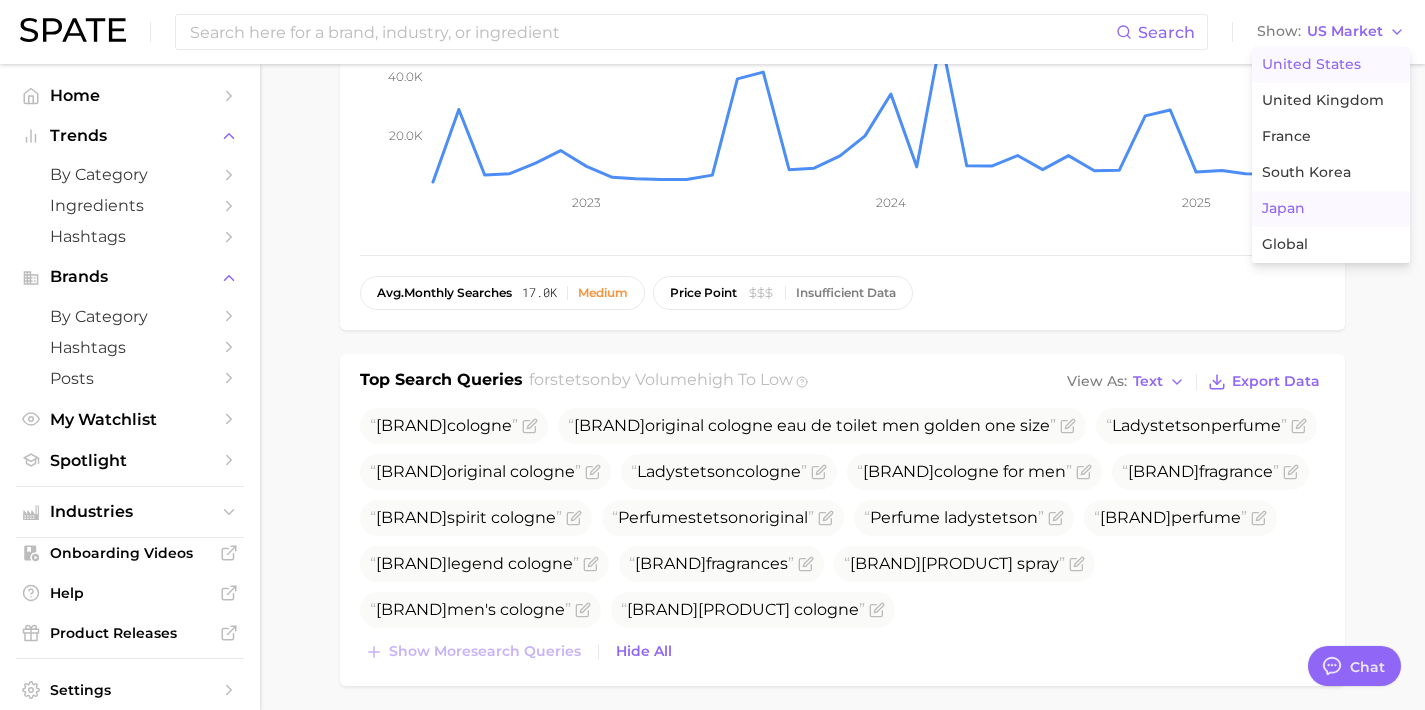 click on "Japan" at bounding box center [1331, 209] 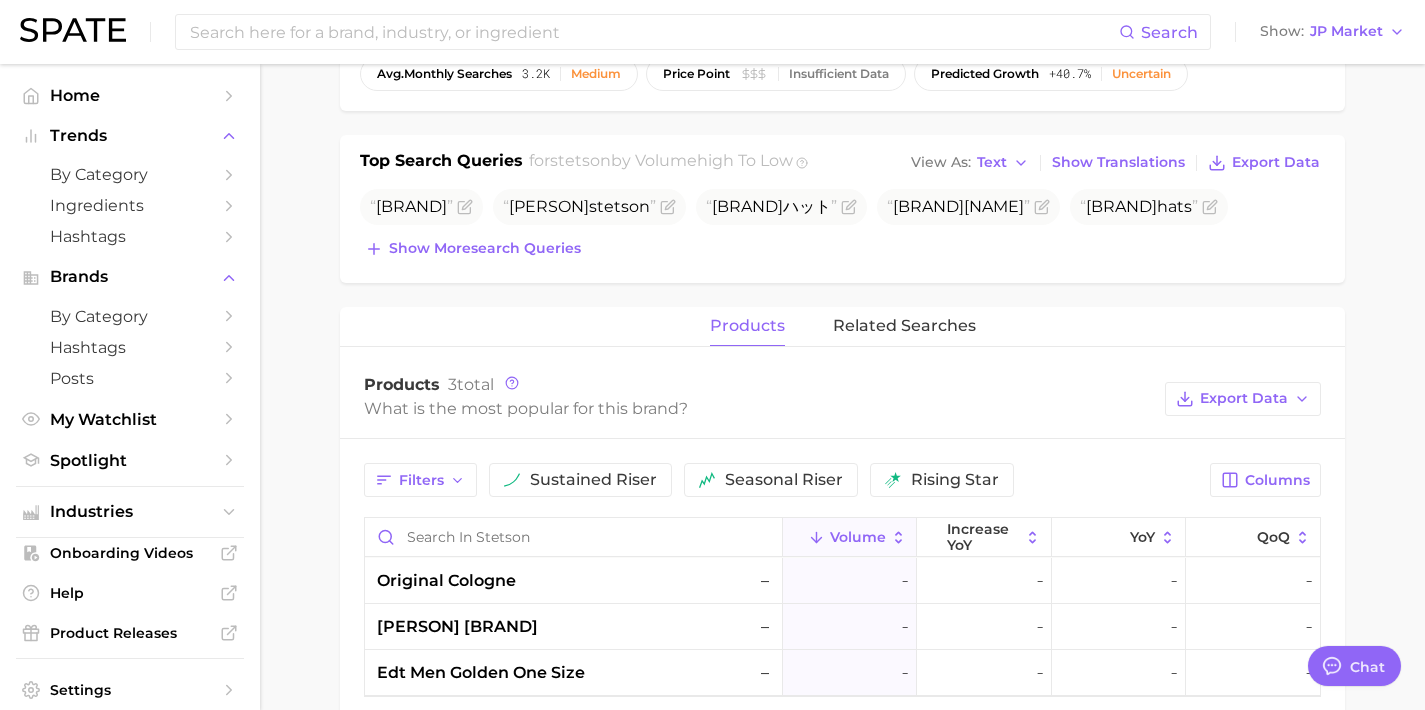 scroll, scrollTop: 605, scrollLeft: 0, axis: vertical 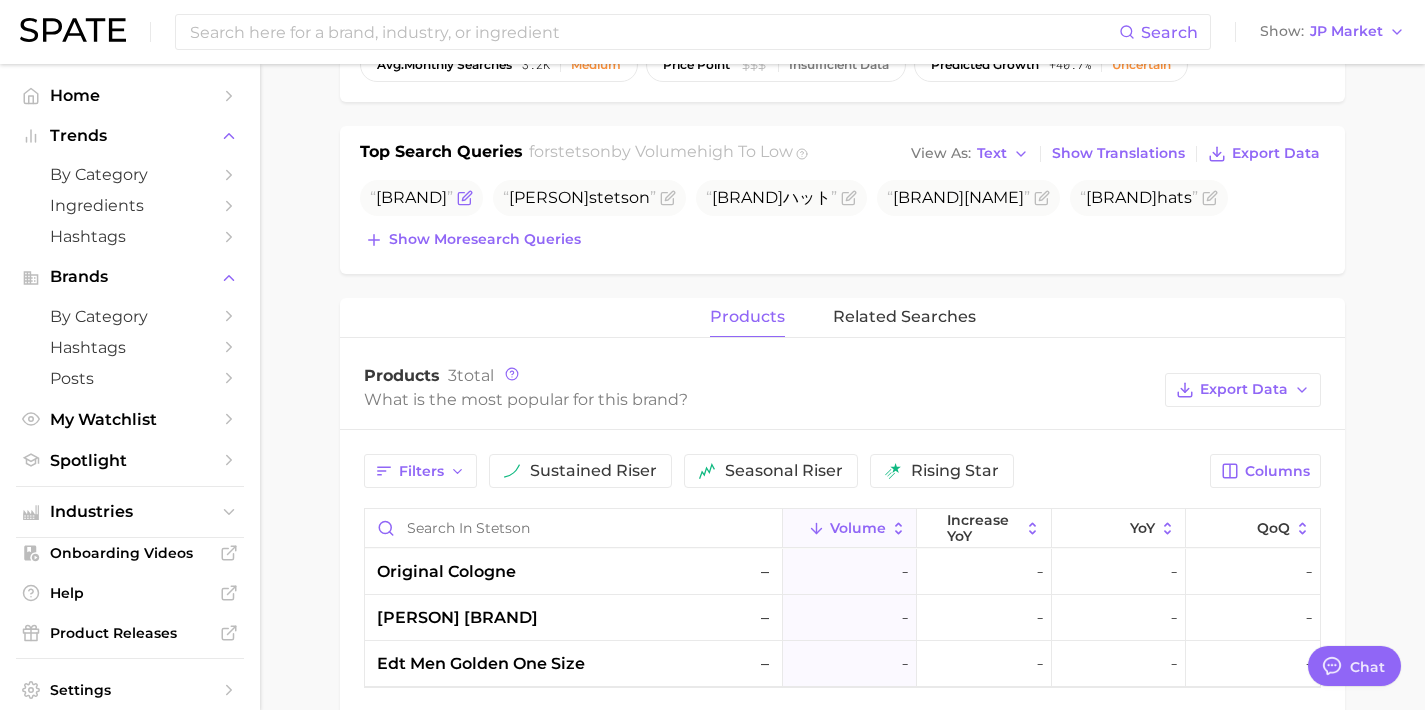 click on "[BRAND]" at bounding box center (421, 198) 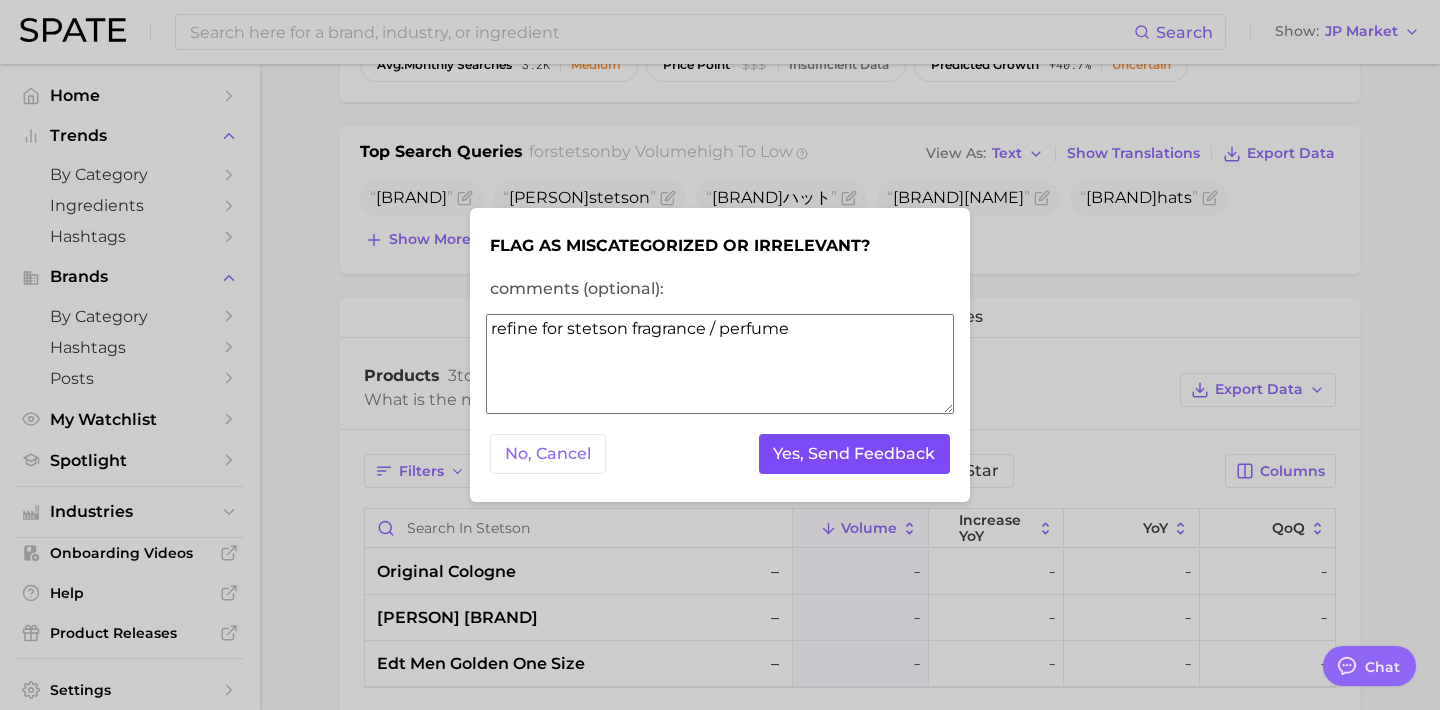 type on "refine for stetson fragrance / perfume" 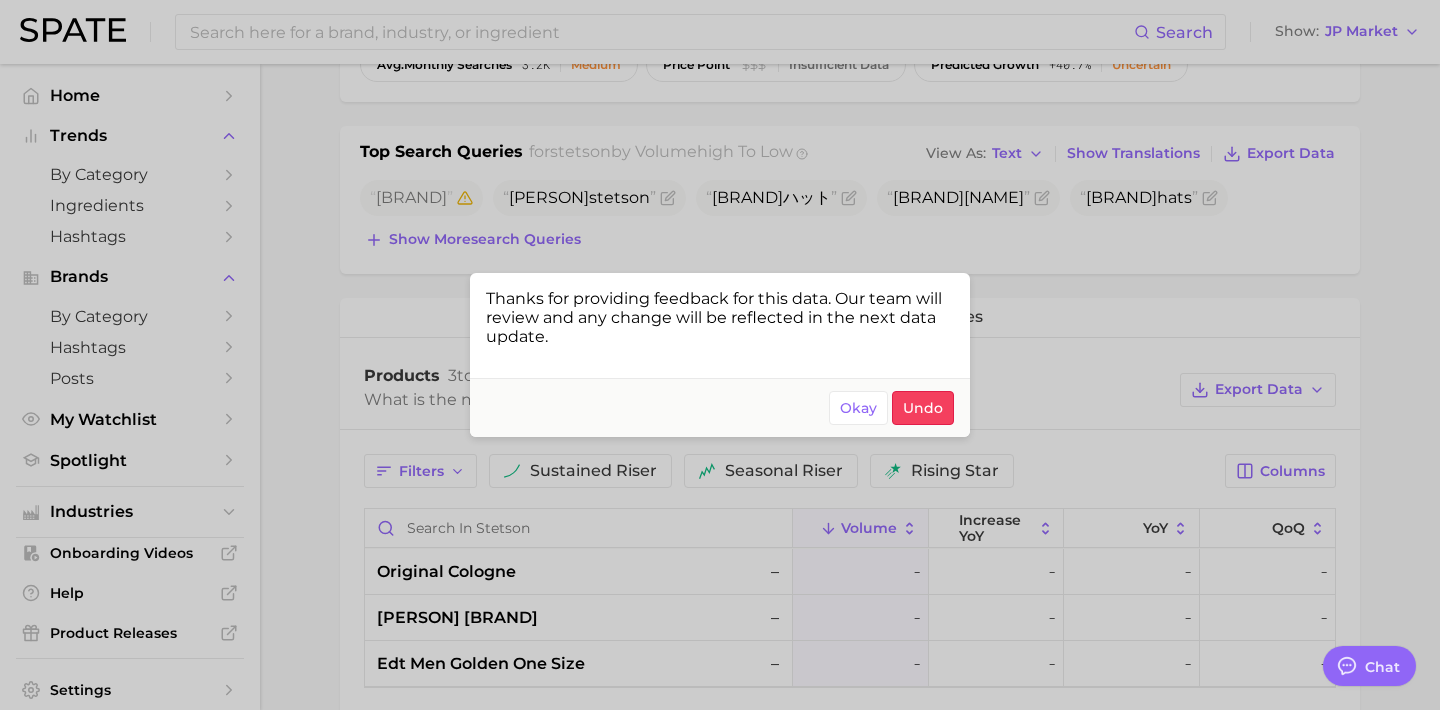 click at bounding box center (720, 355) 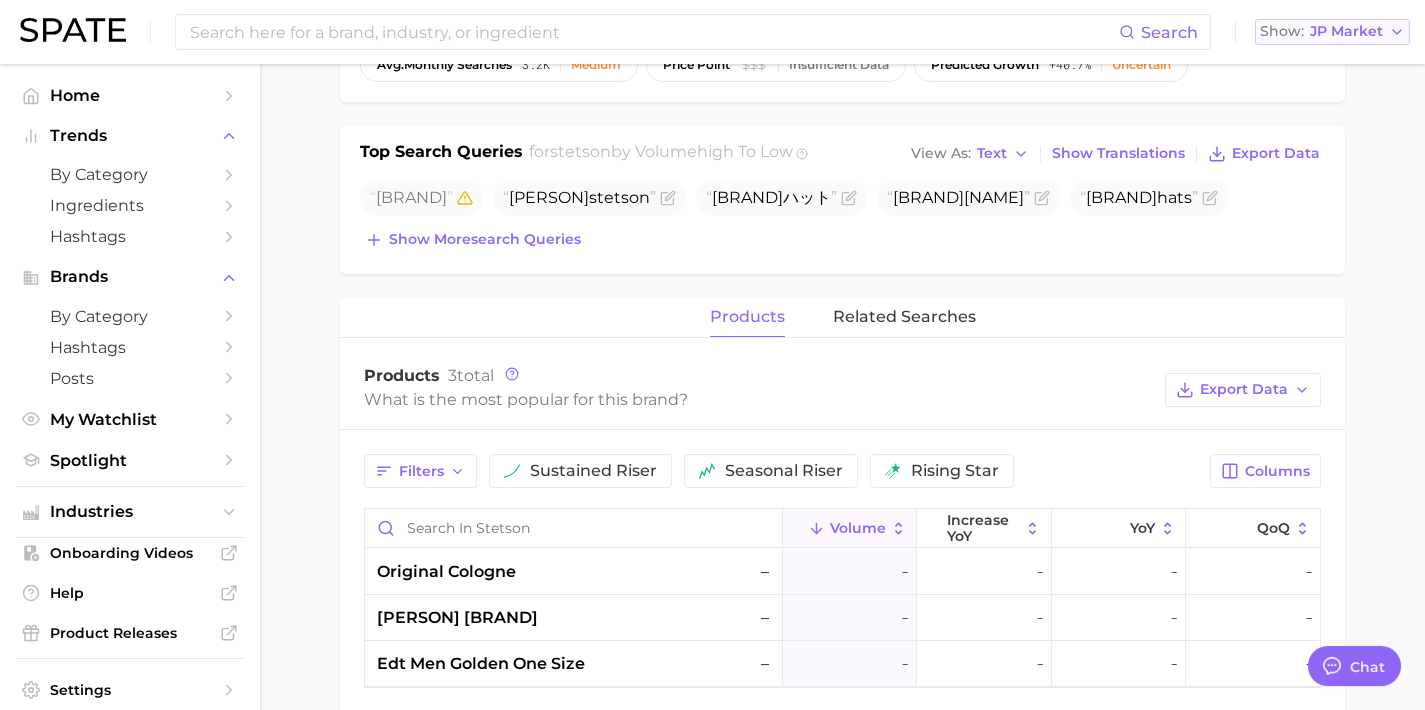 click on "JP Market" at bounding box center (1346, 31) 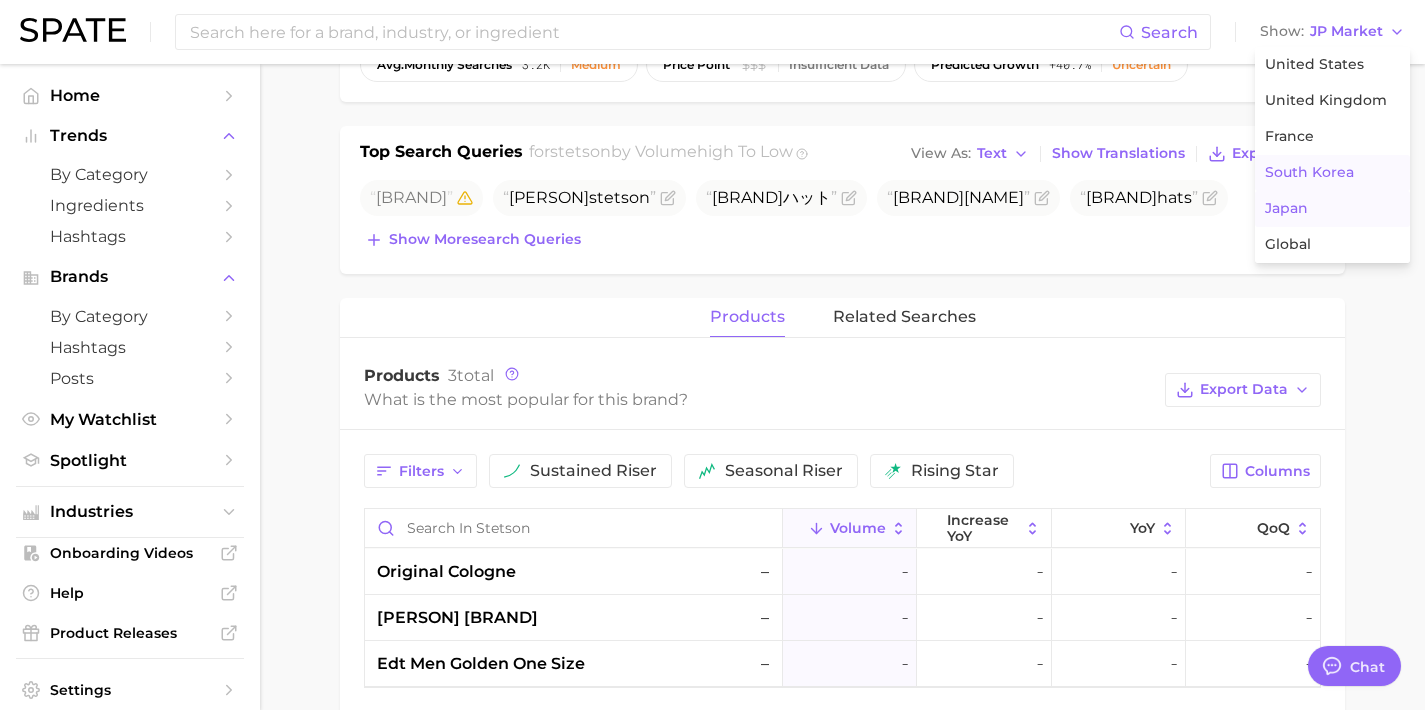 click on "South Korea" at bounding box center [1309, 172] 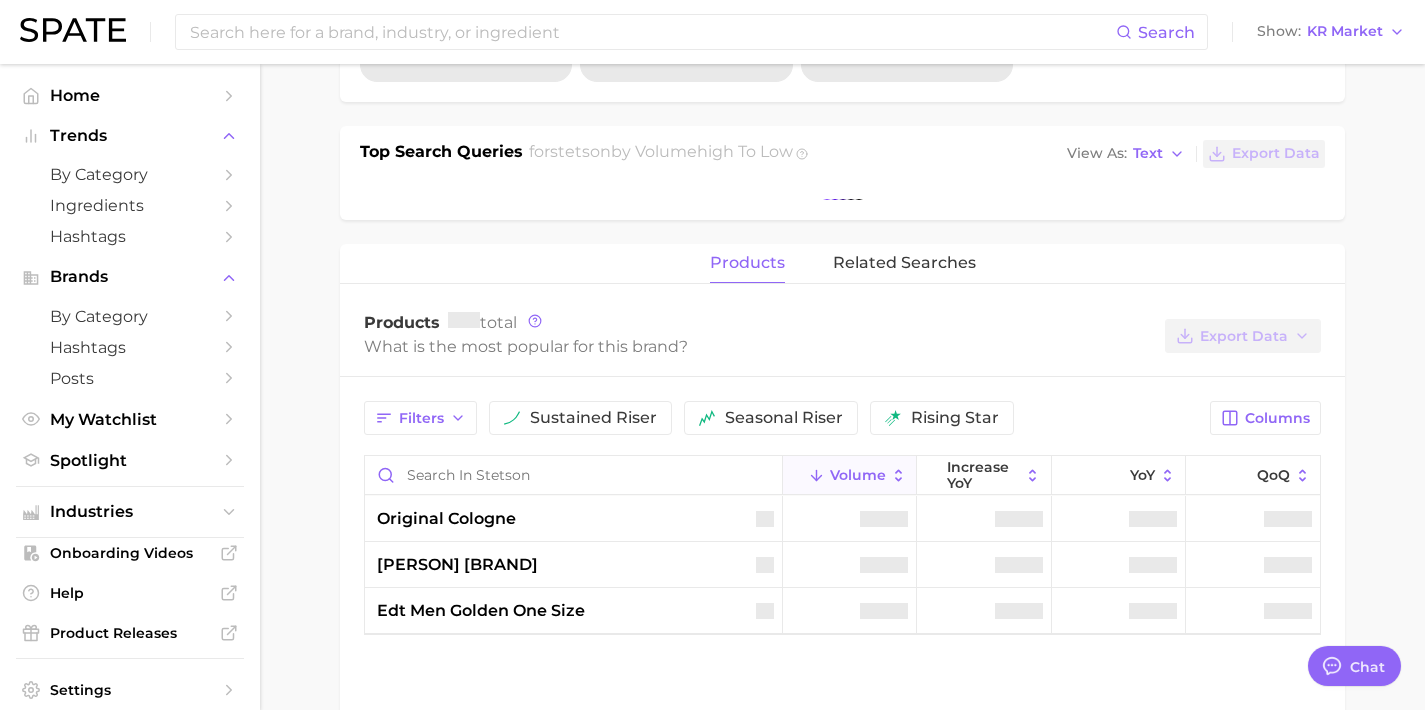 scroll, scrollTop: 0, scrollLeft: 0, axis: both 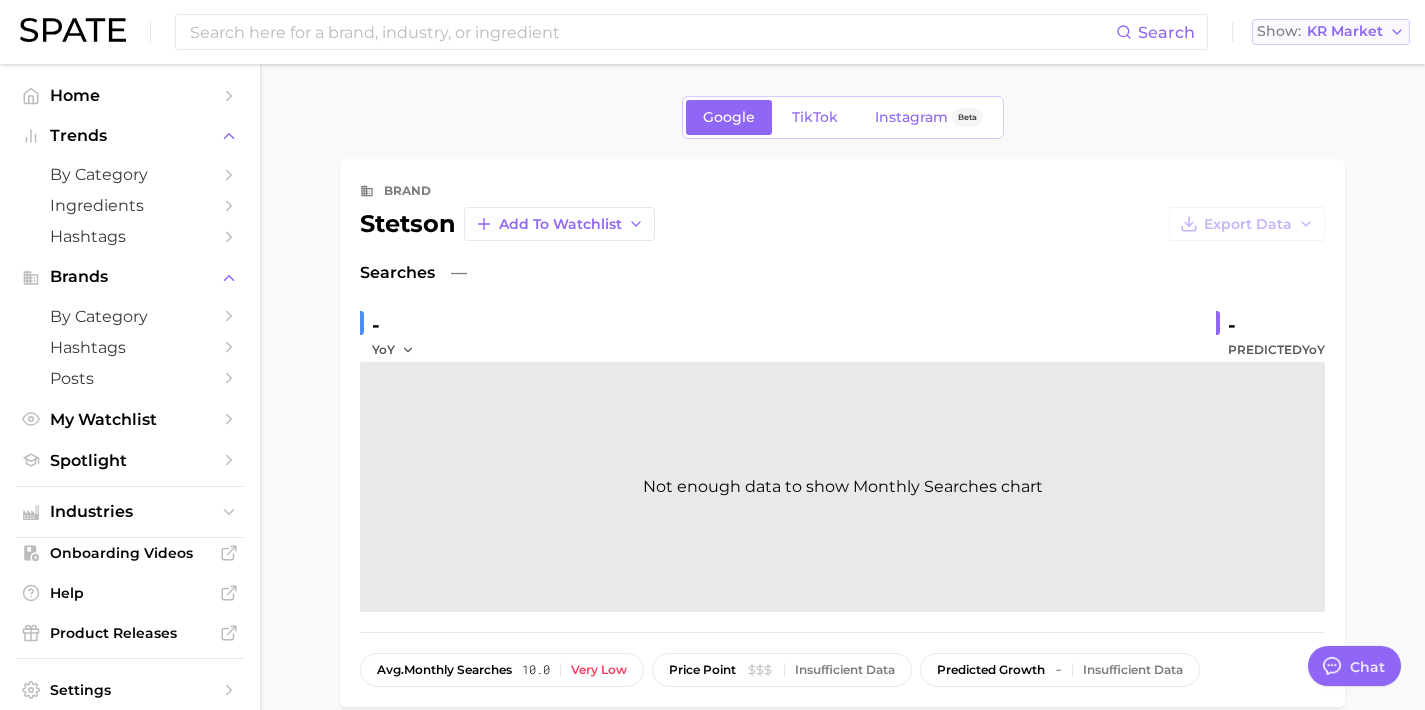 click on "KR Market" at bounding box center [1345, 31] 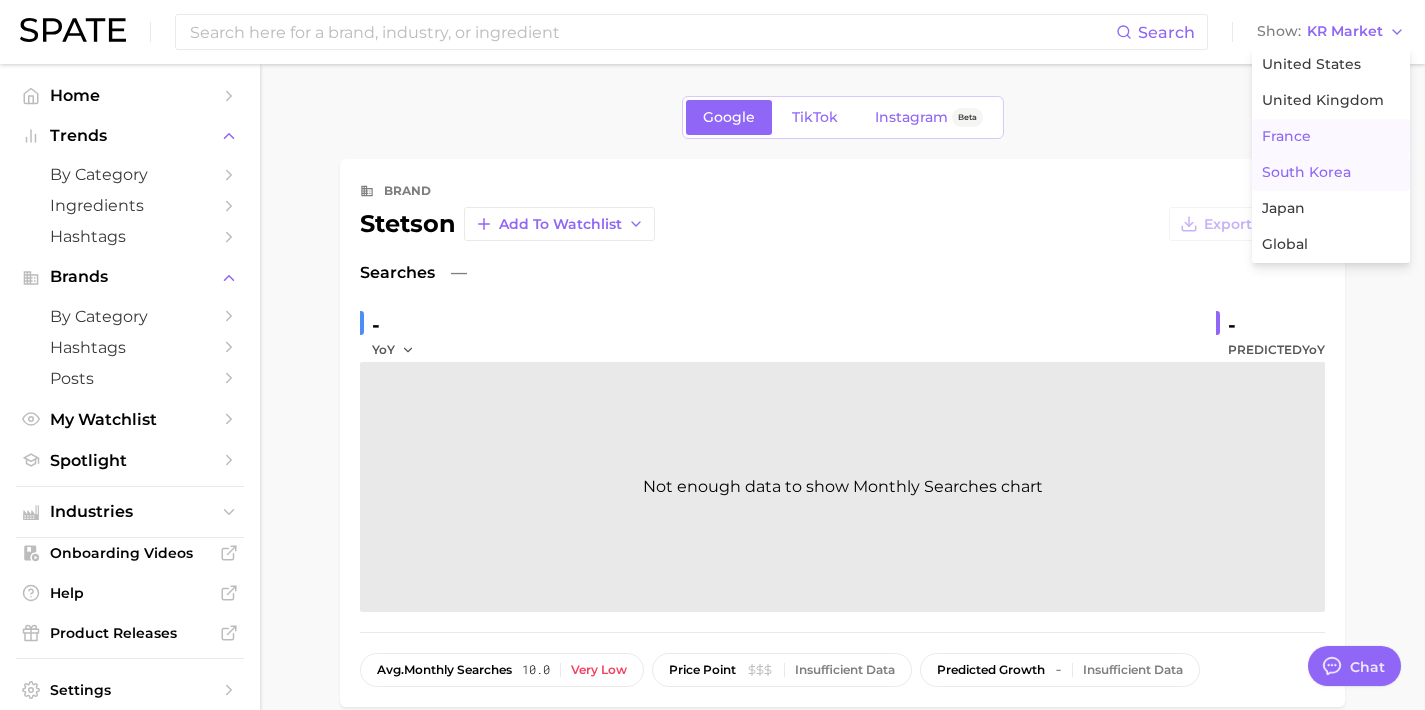 click on "France" at bounding box center (1331, 137) 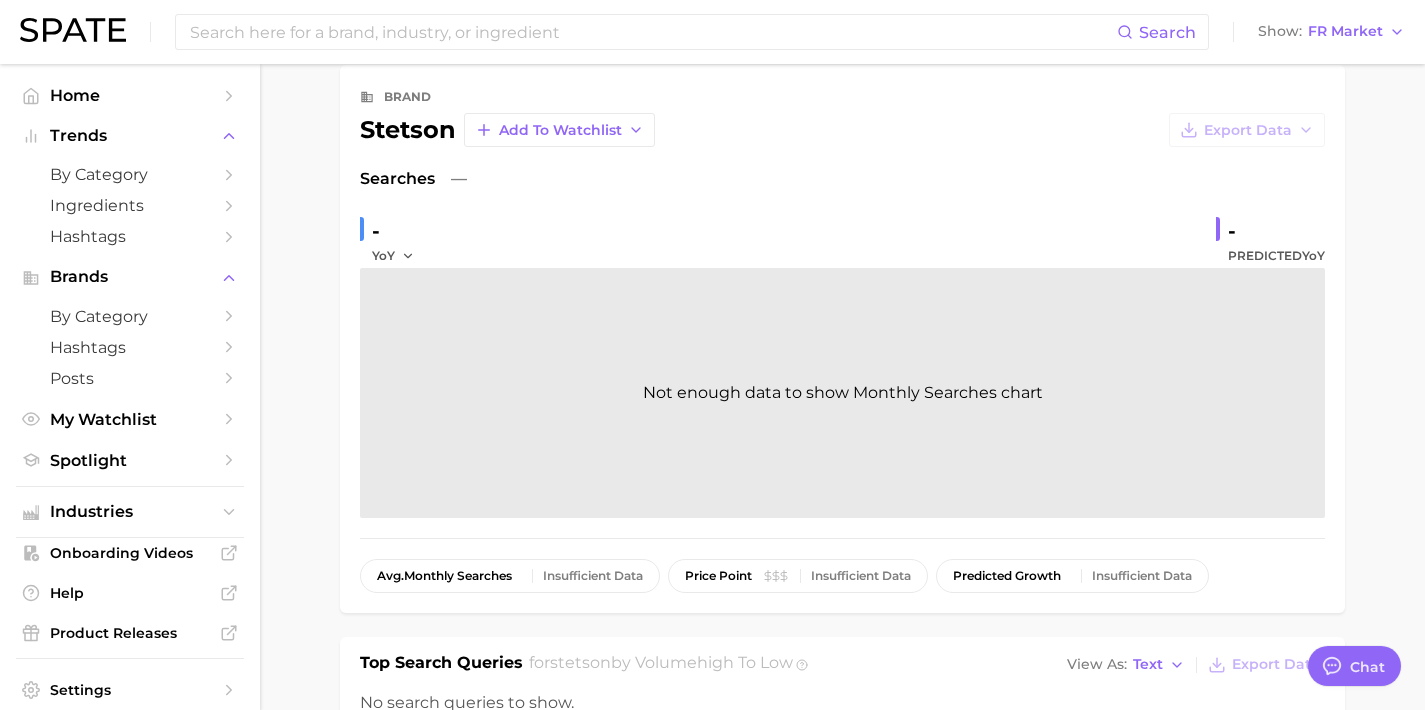 scroll, scrollTop: 97, scrollLeft: 0, axis: vertical 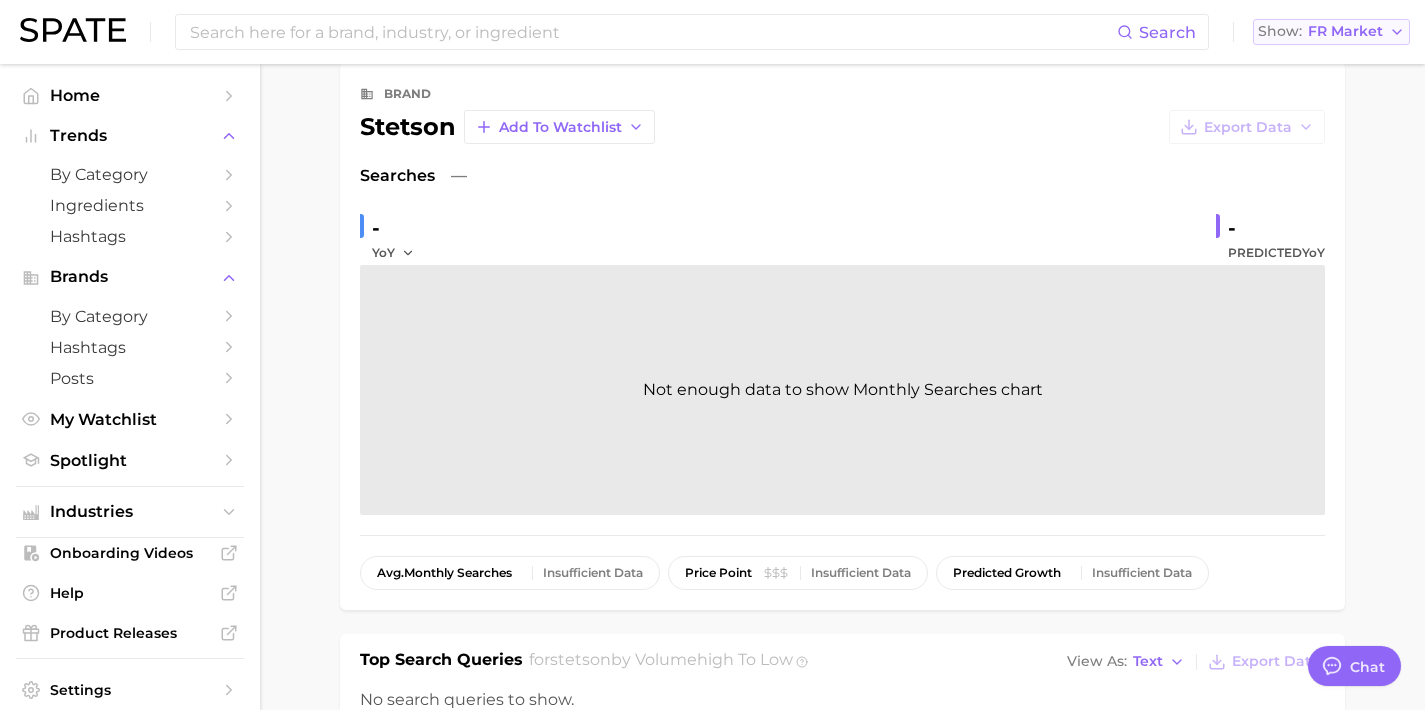 click on "Show FR Market" at bounding box center [1331, 32] 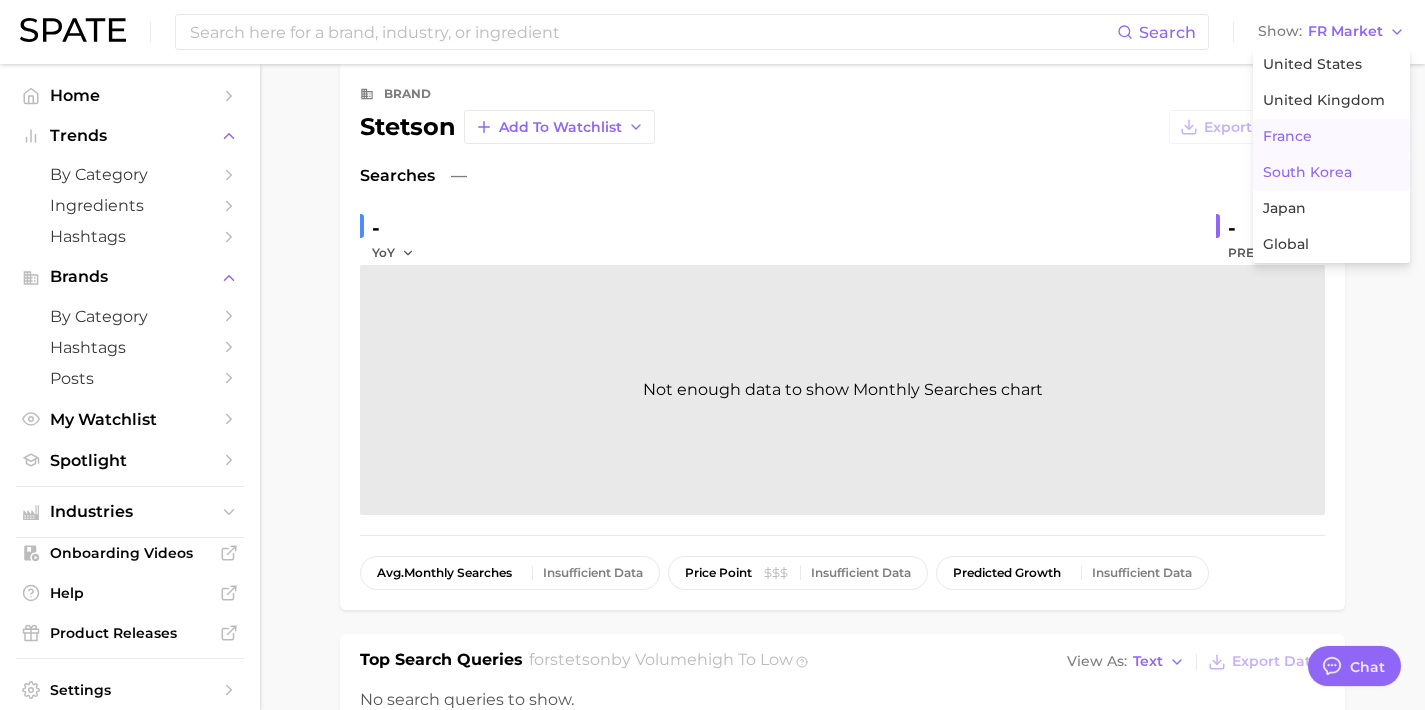 click on "South Korea" at bounding box center [1331, 173] 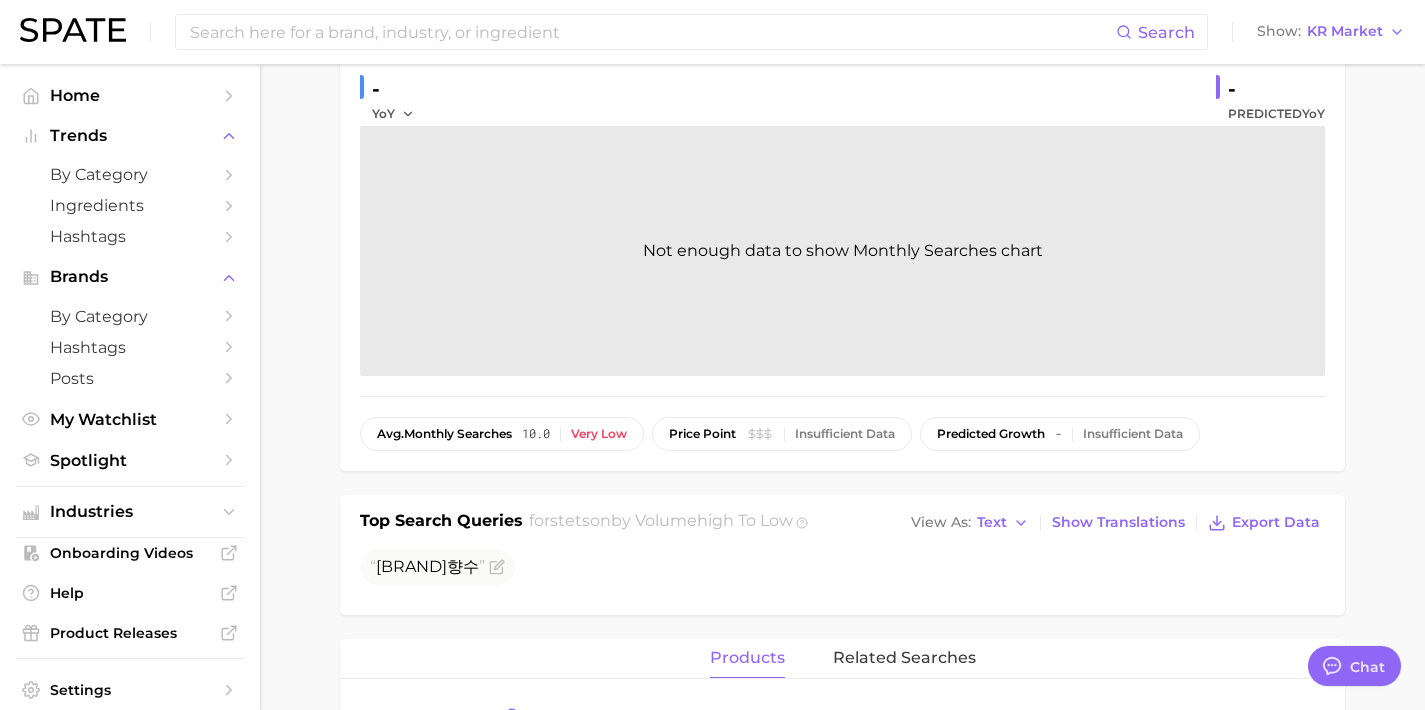 scroll, scrollTop: 240, scrollLeft: 0, axis: vertical 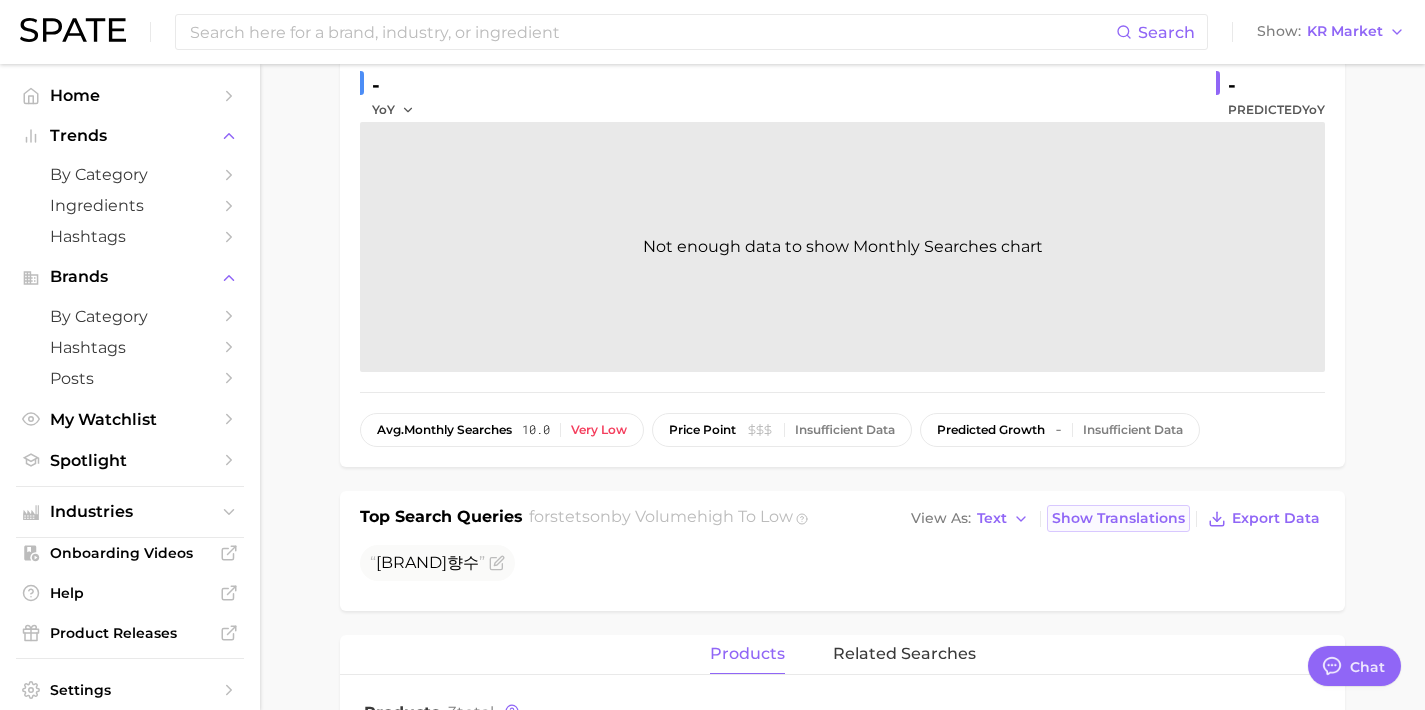 click on "Show Translations" at bounding box center [1118, 518] 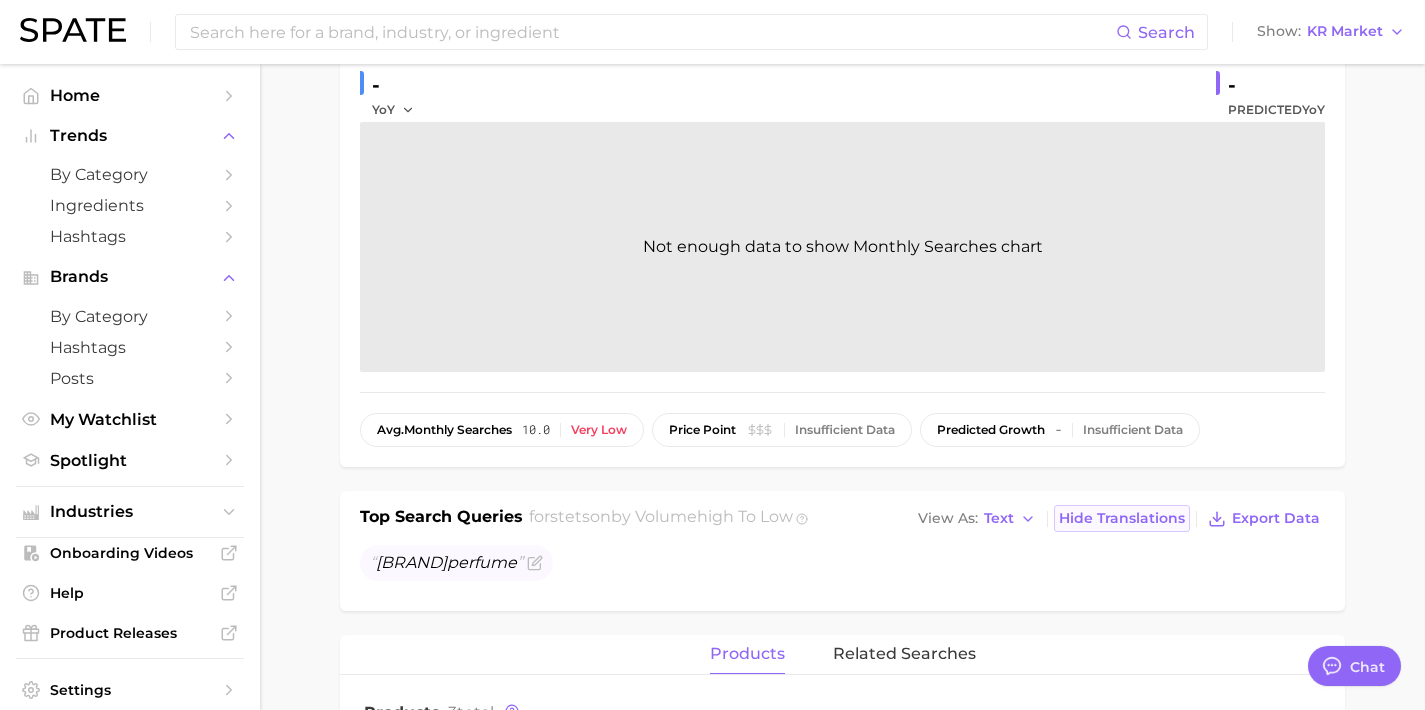 click on "Hide Translations" at bounding box center [1122, 518] 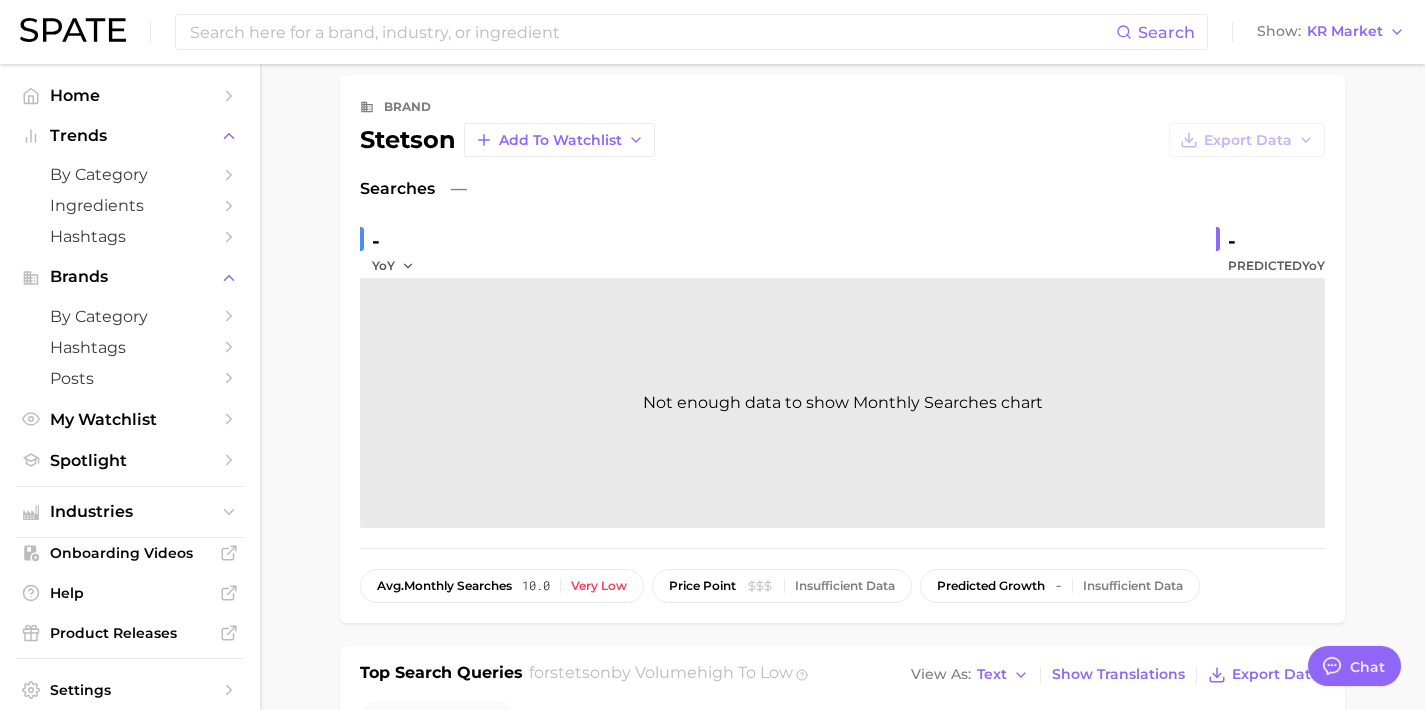 scroll, scrollTop: 0, scrollLeft: 0, axis: both 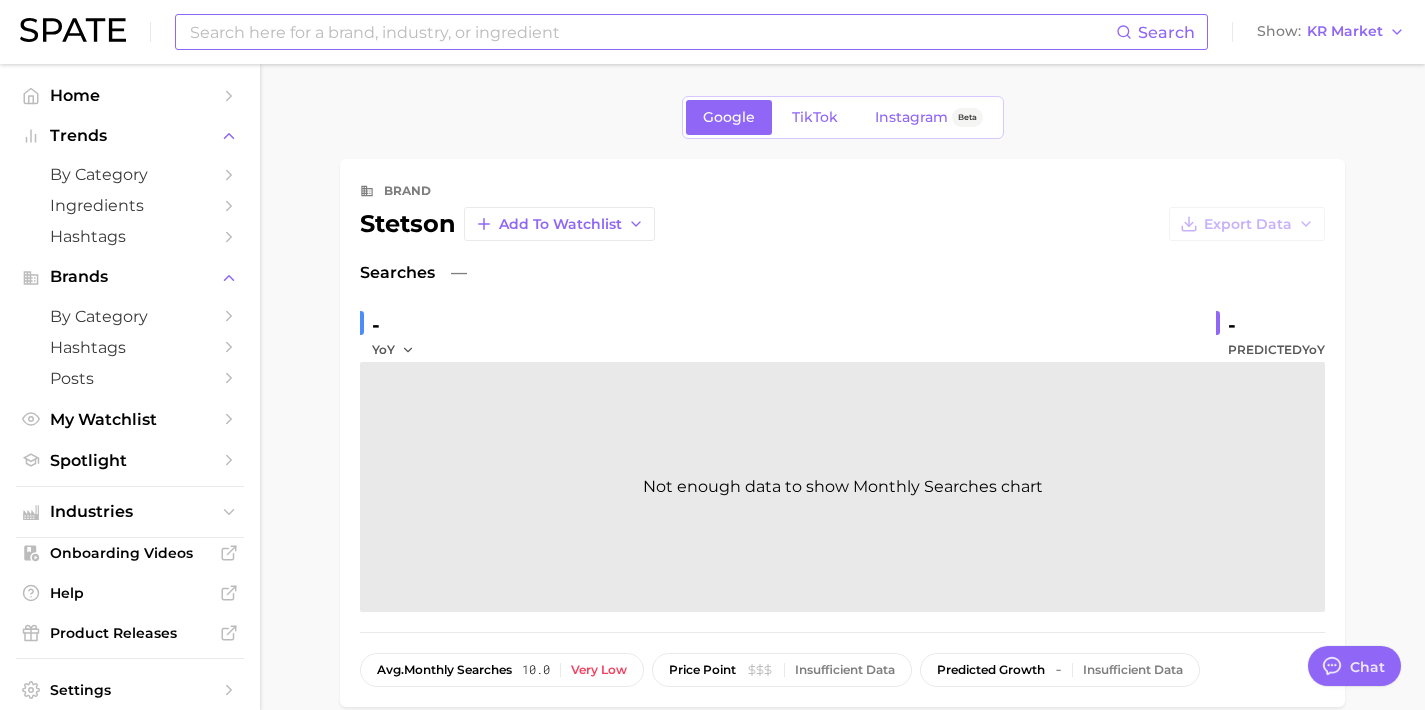 click at bounding box center [652, 32] 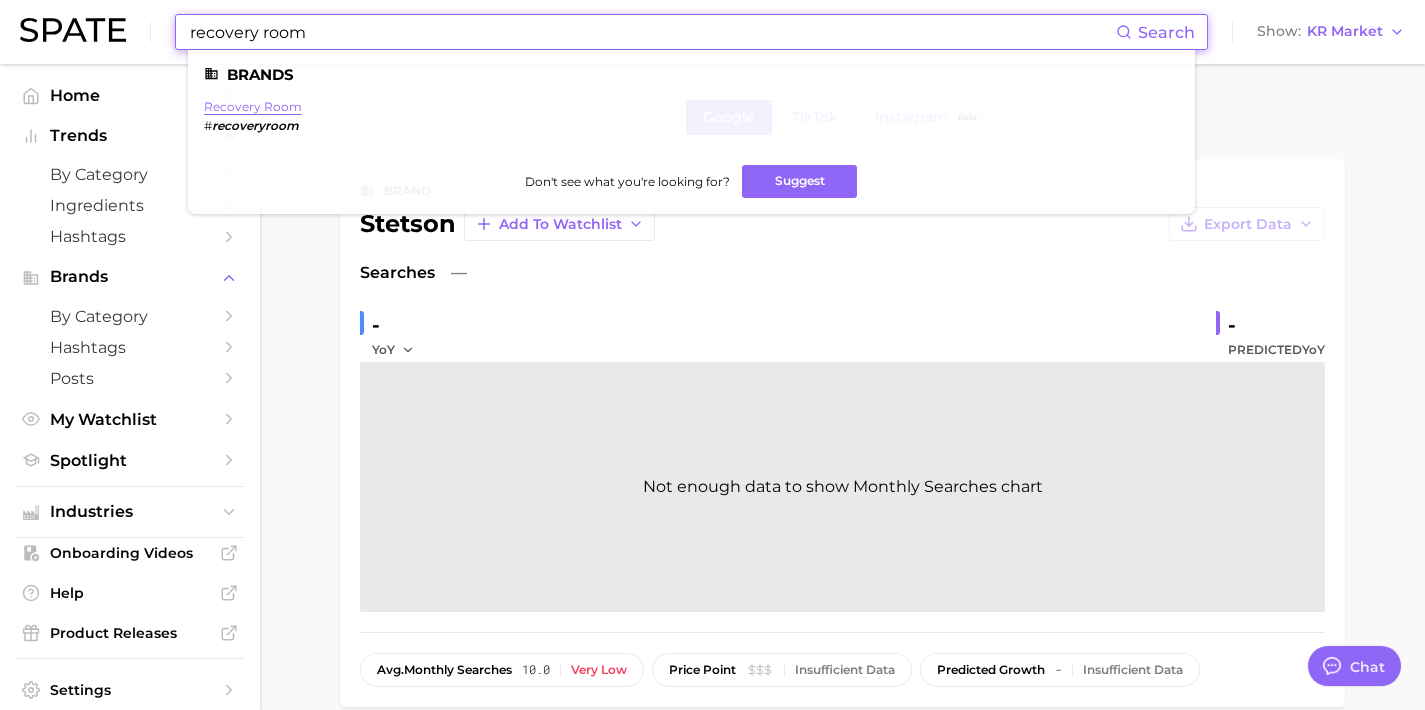 type on "recovery room" 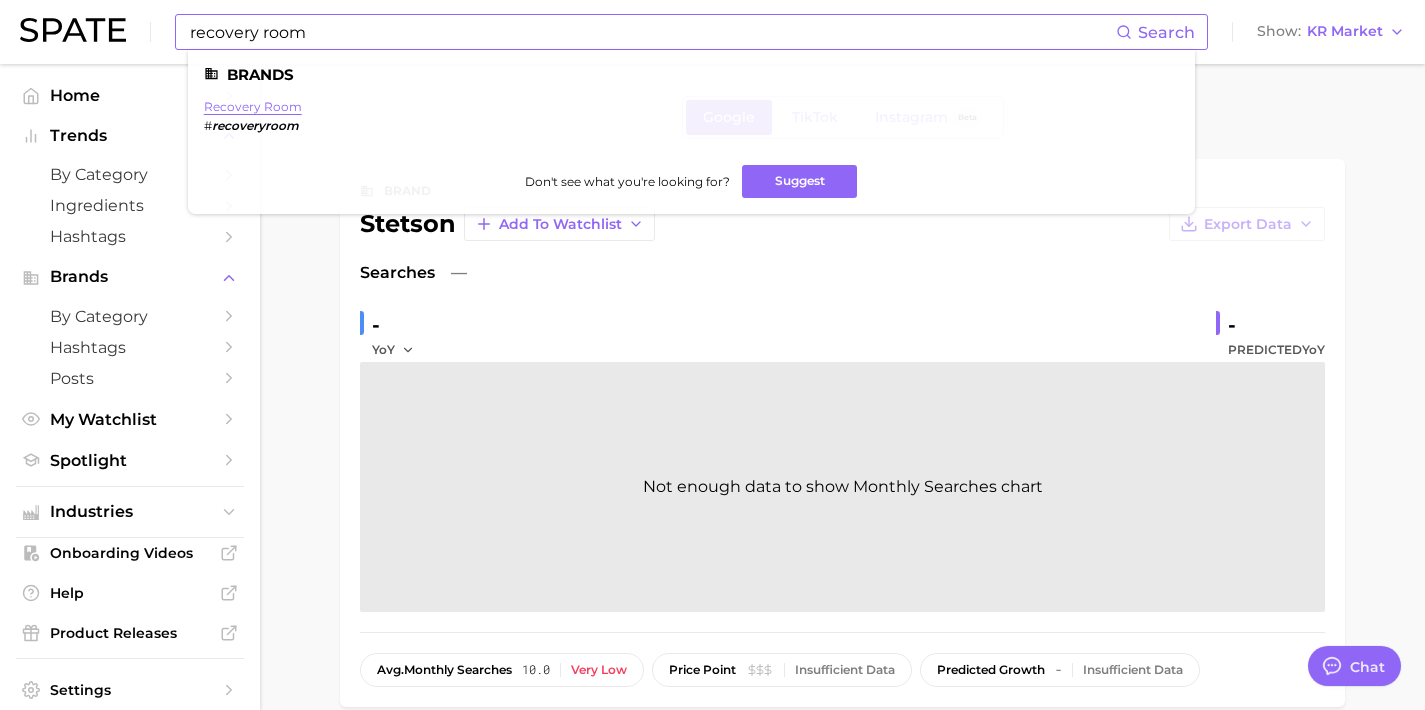 click on "recovery room" at bounding box center (253, 106) 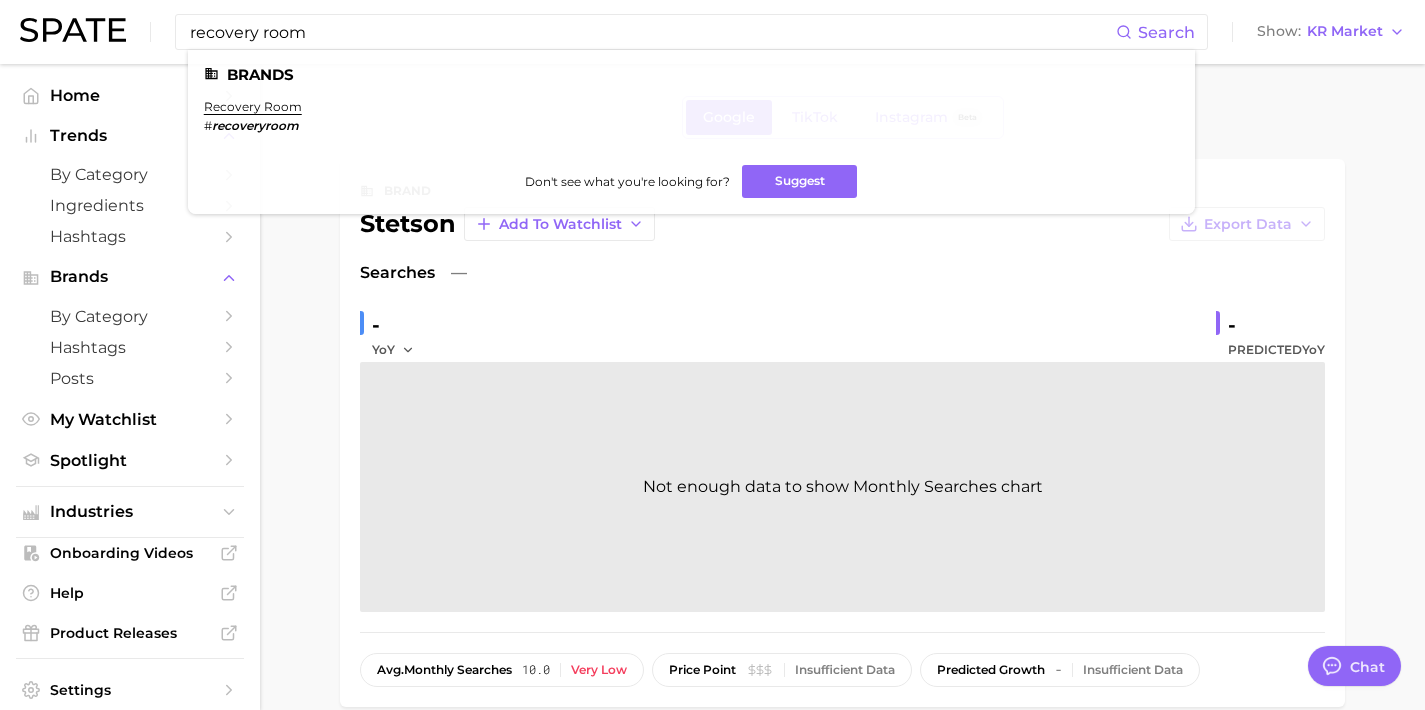 type 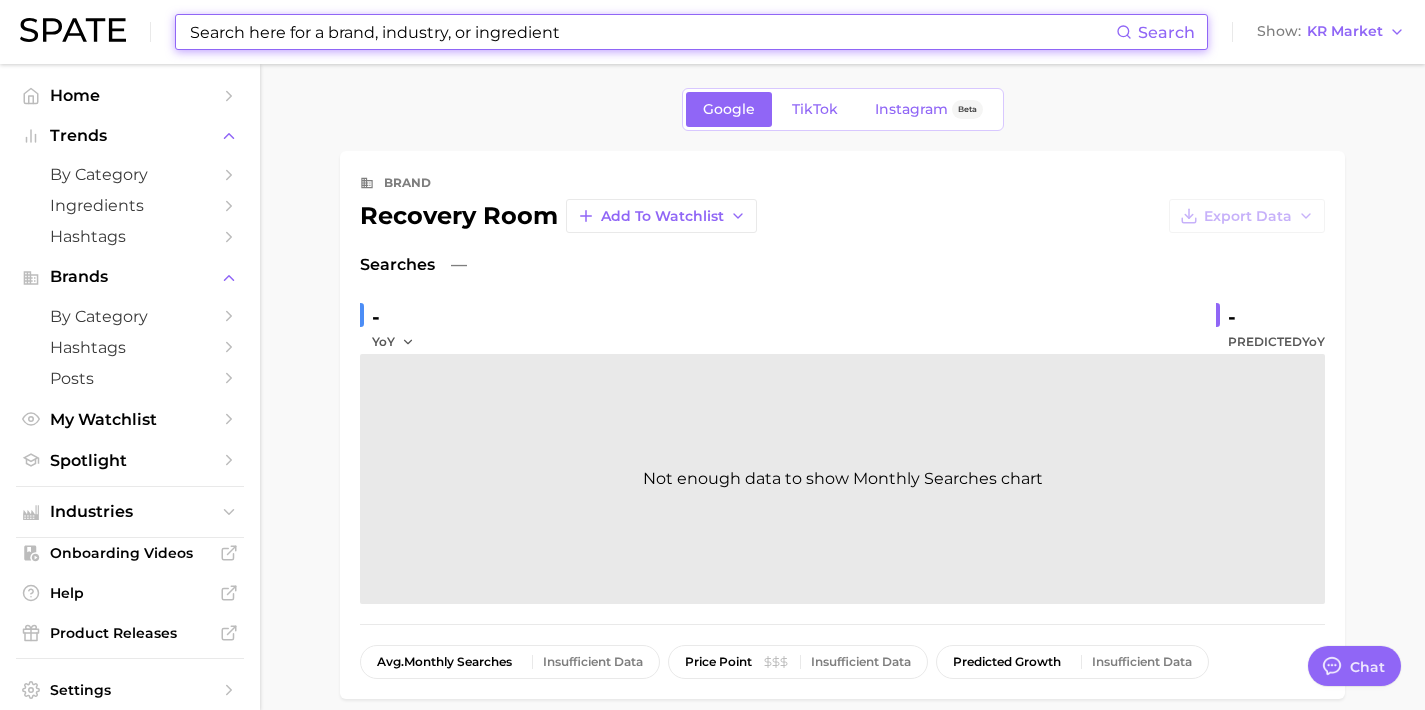scroll, scrollTop: 0, scrollLeft: 0, axis: both 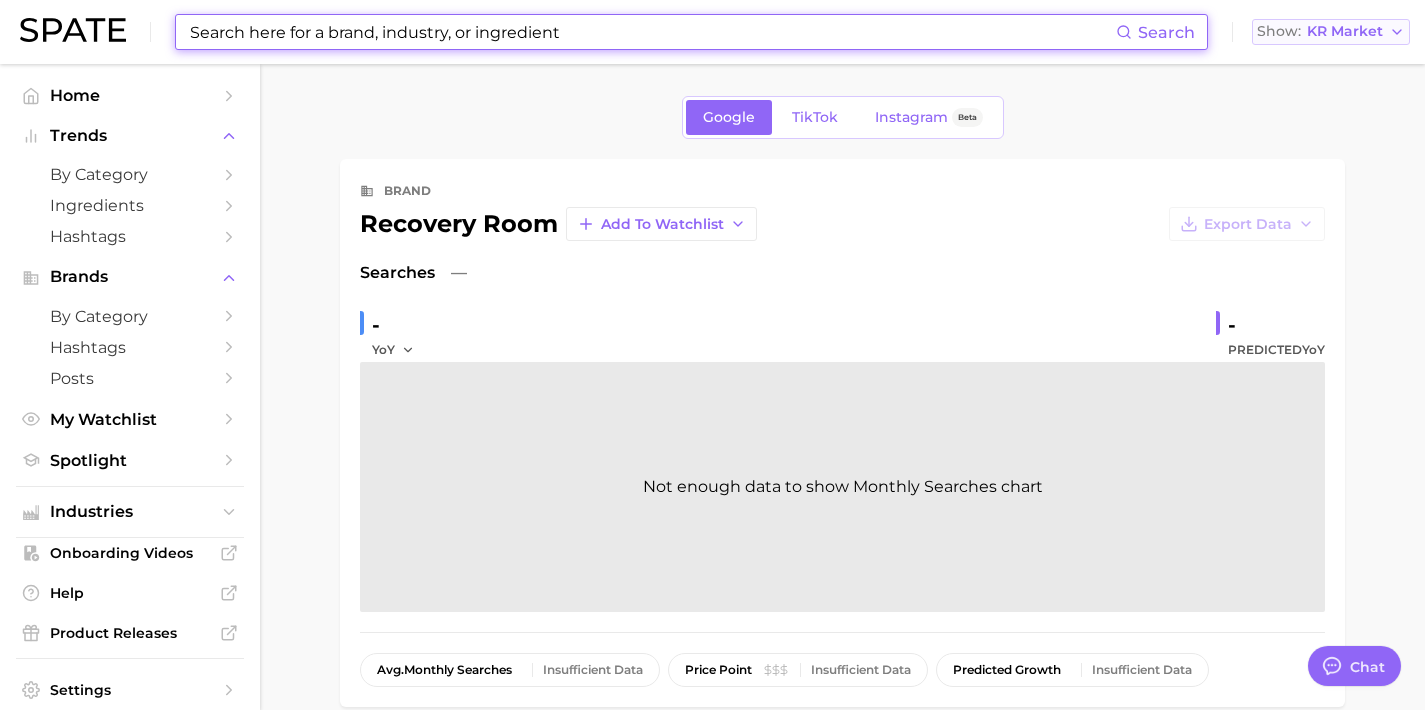 click on "Show" at bounding box center [1279, 31] 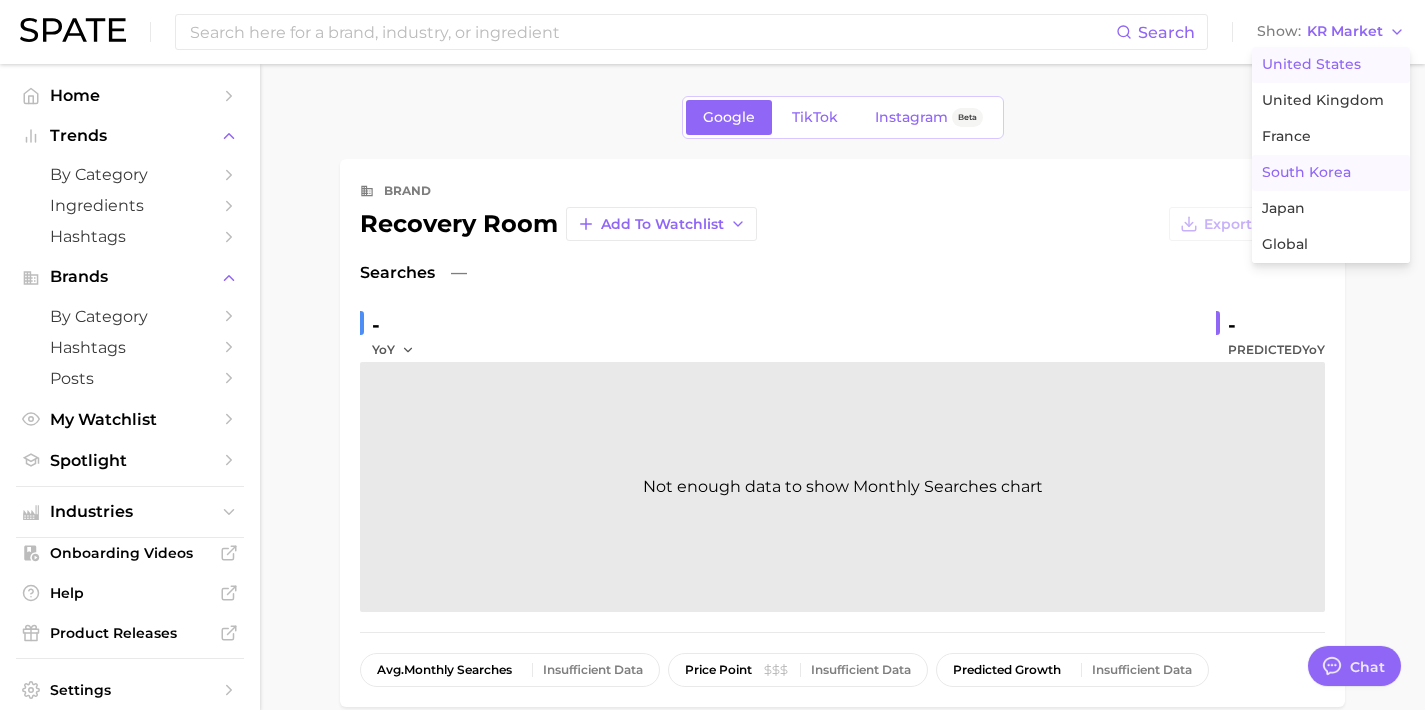 click on "United States" at bounding box center (1331, 65) 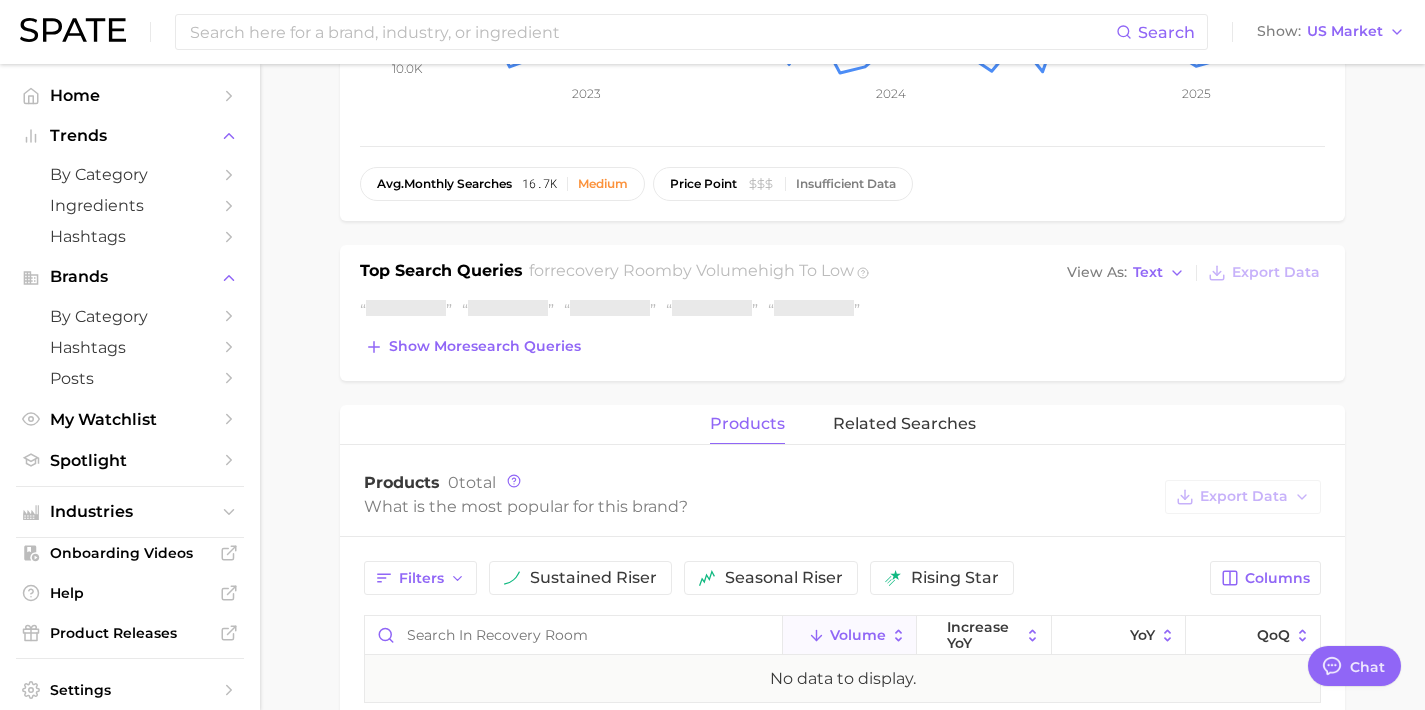 scroll, scrollTop: 483, scrollLeft: 0, axis: vertical 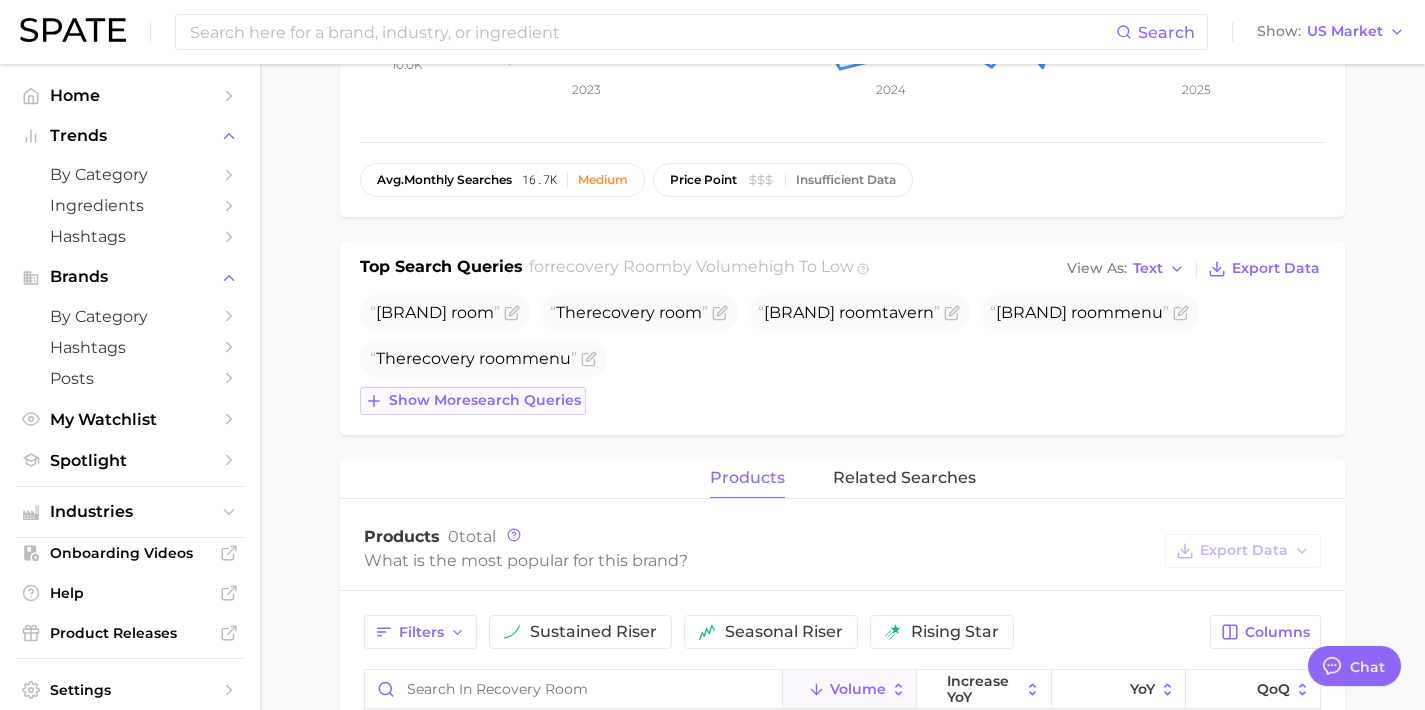 click on "Show more  search queries" at bounding box center [485, 400] 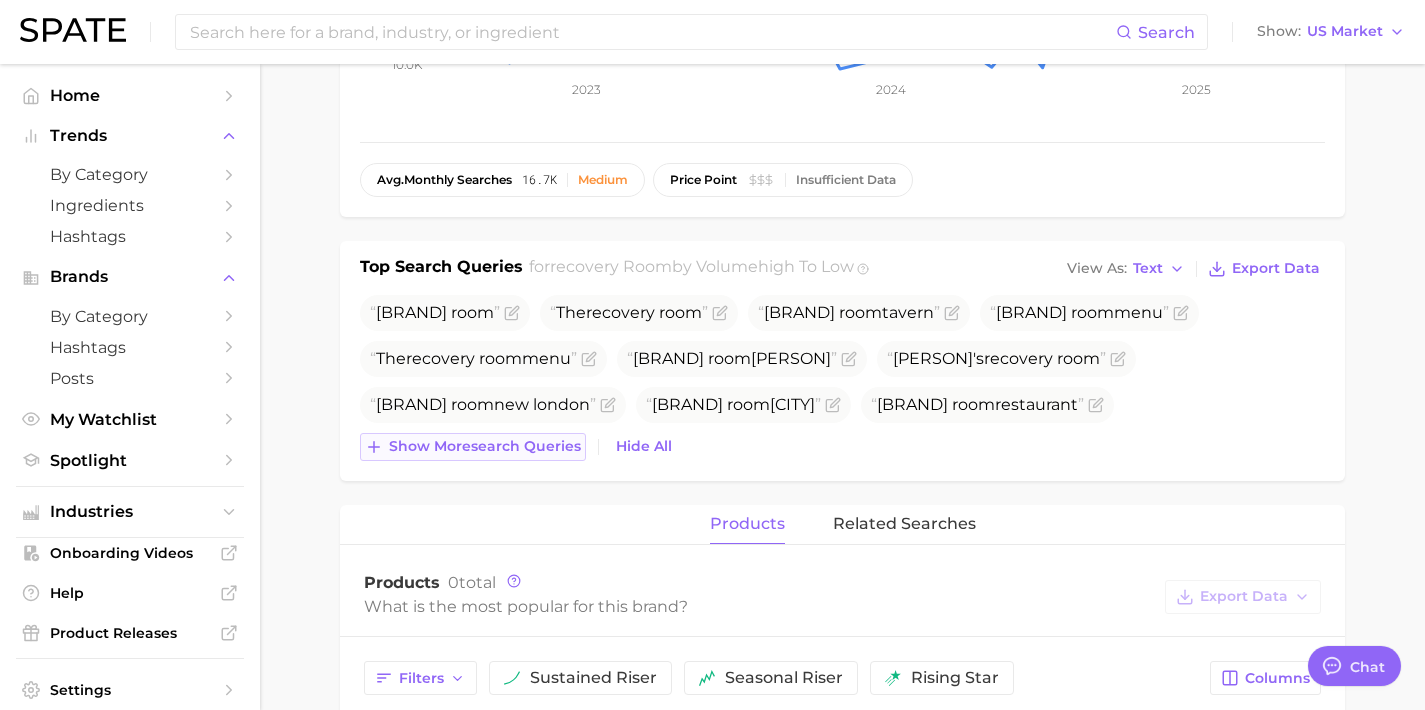 click on "Show more  search queries" at bounding box center [485, 446] 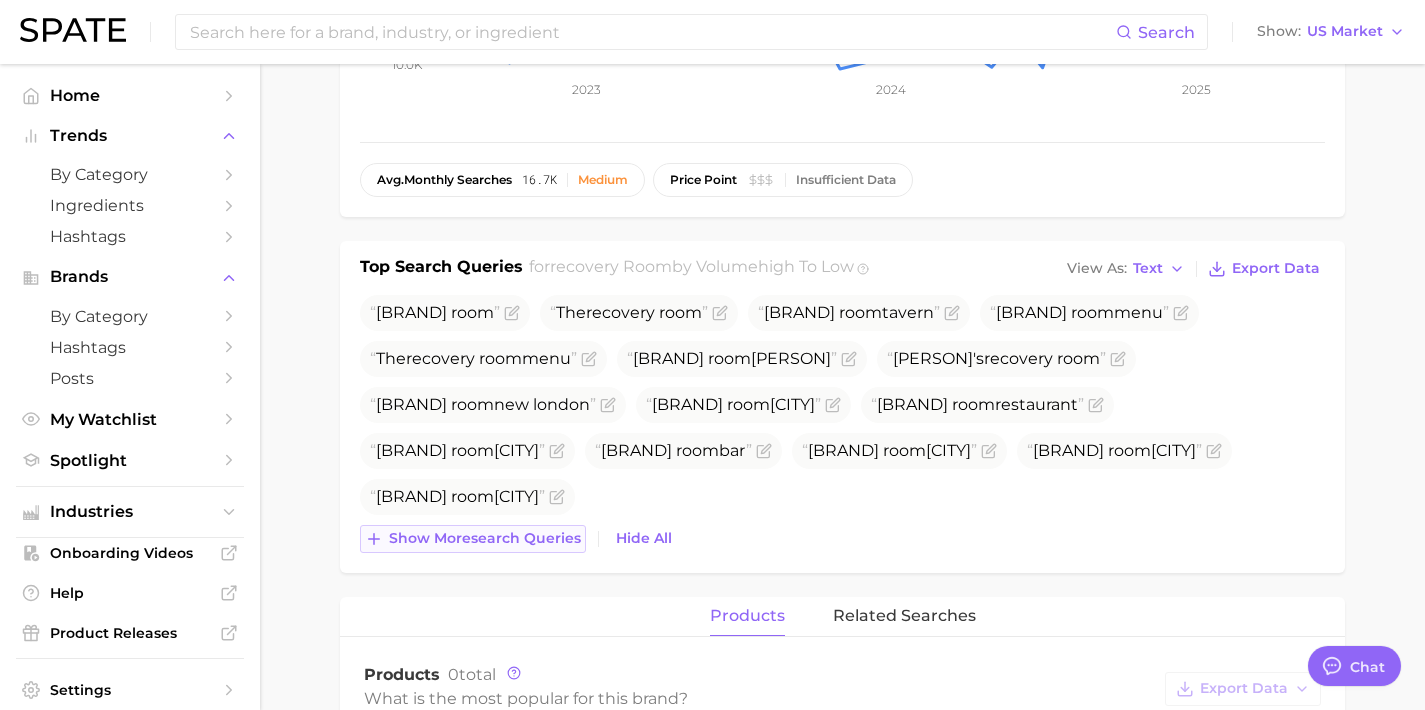 click on "Show more  search queries" at bounding box center (473, 539) 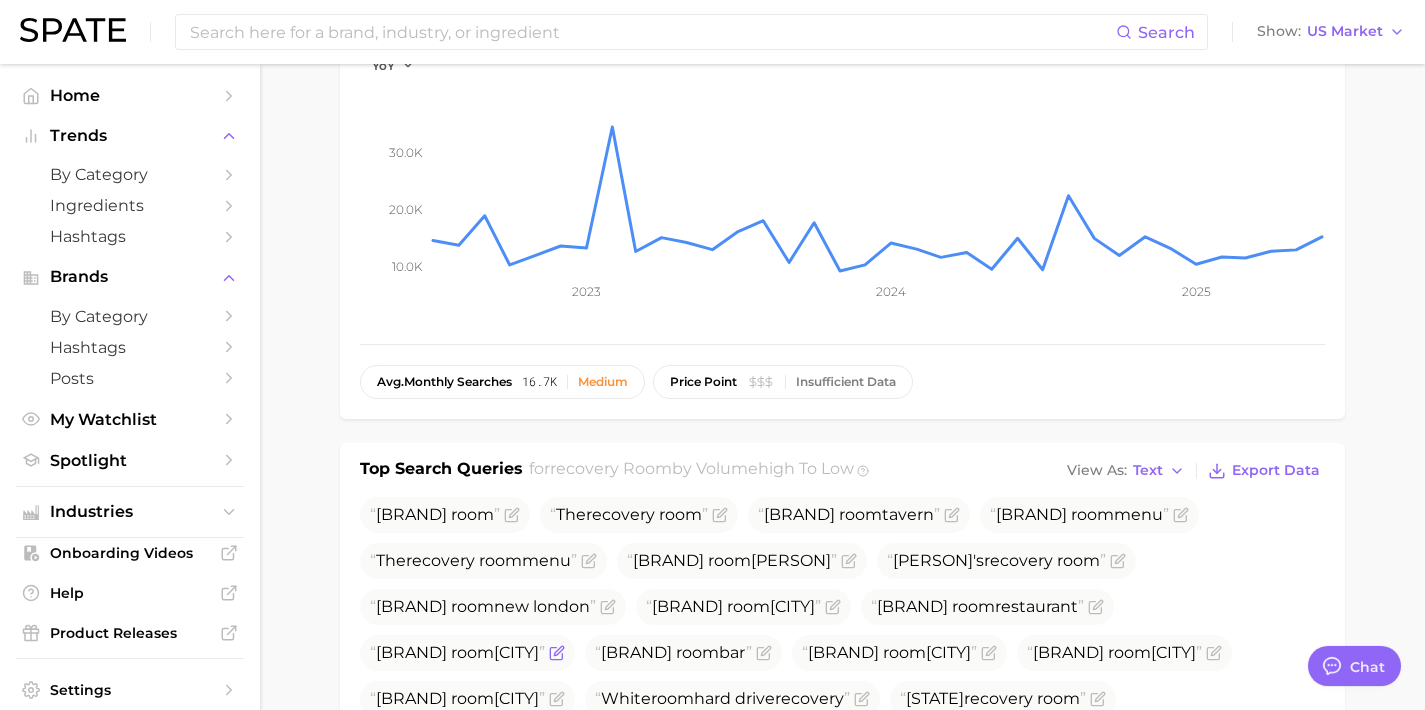 scroll, scrollTop: 279, scrollLeft: 0, axis: vertical 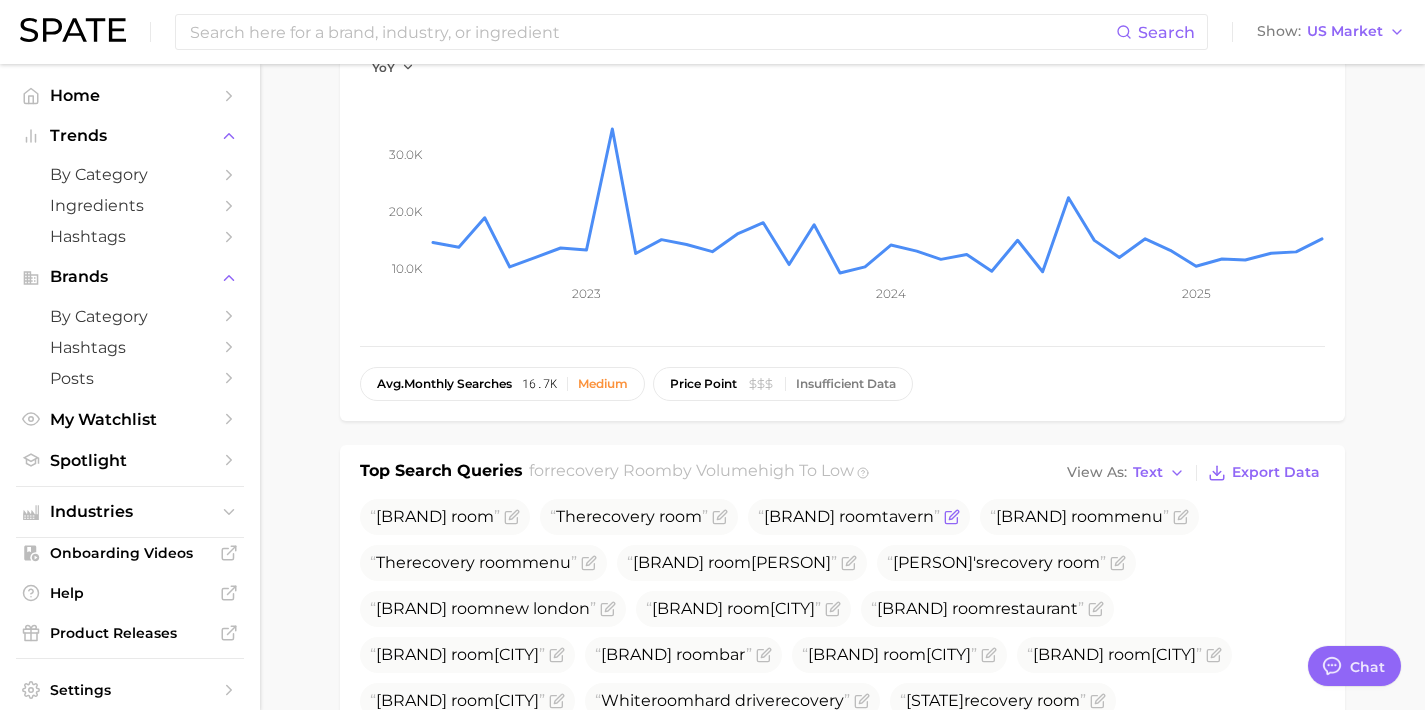 click 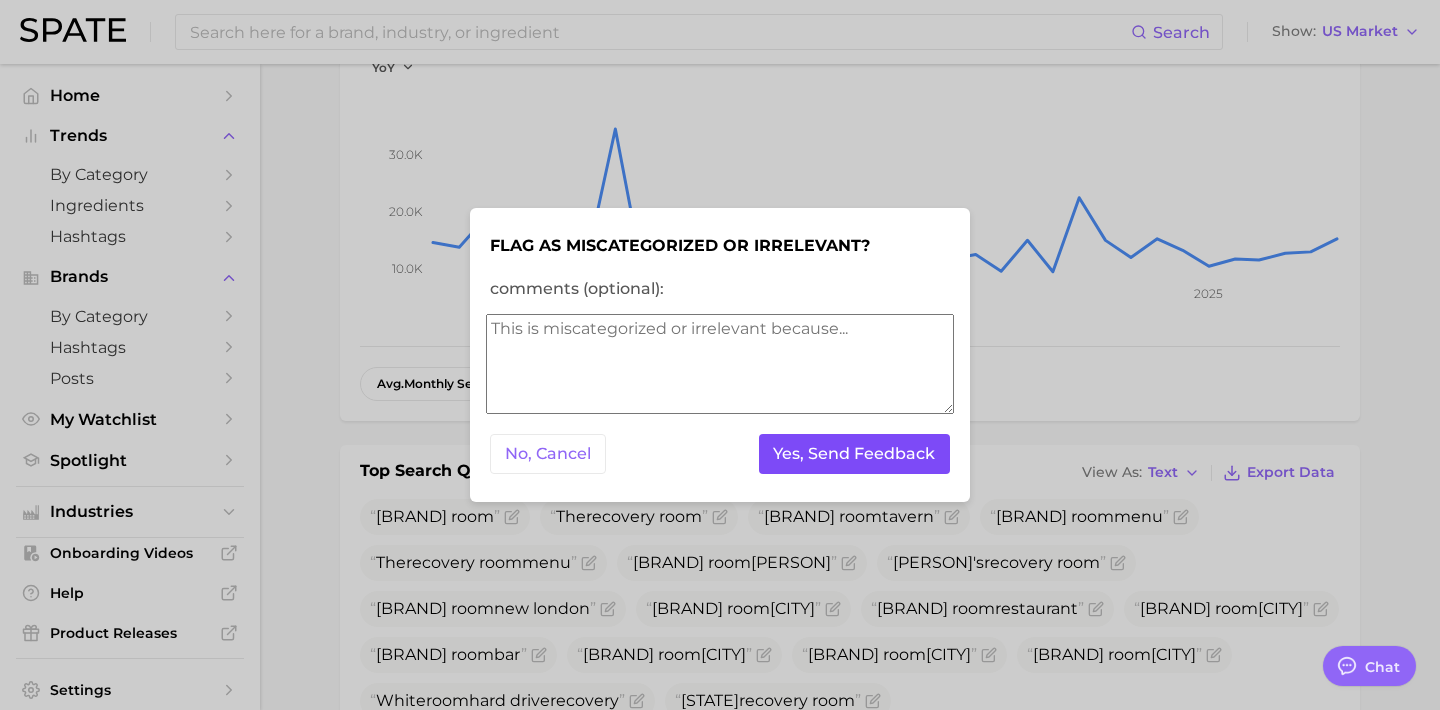 click on "Yes, Send Feedback" at bounding box center [855, 454] 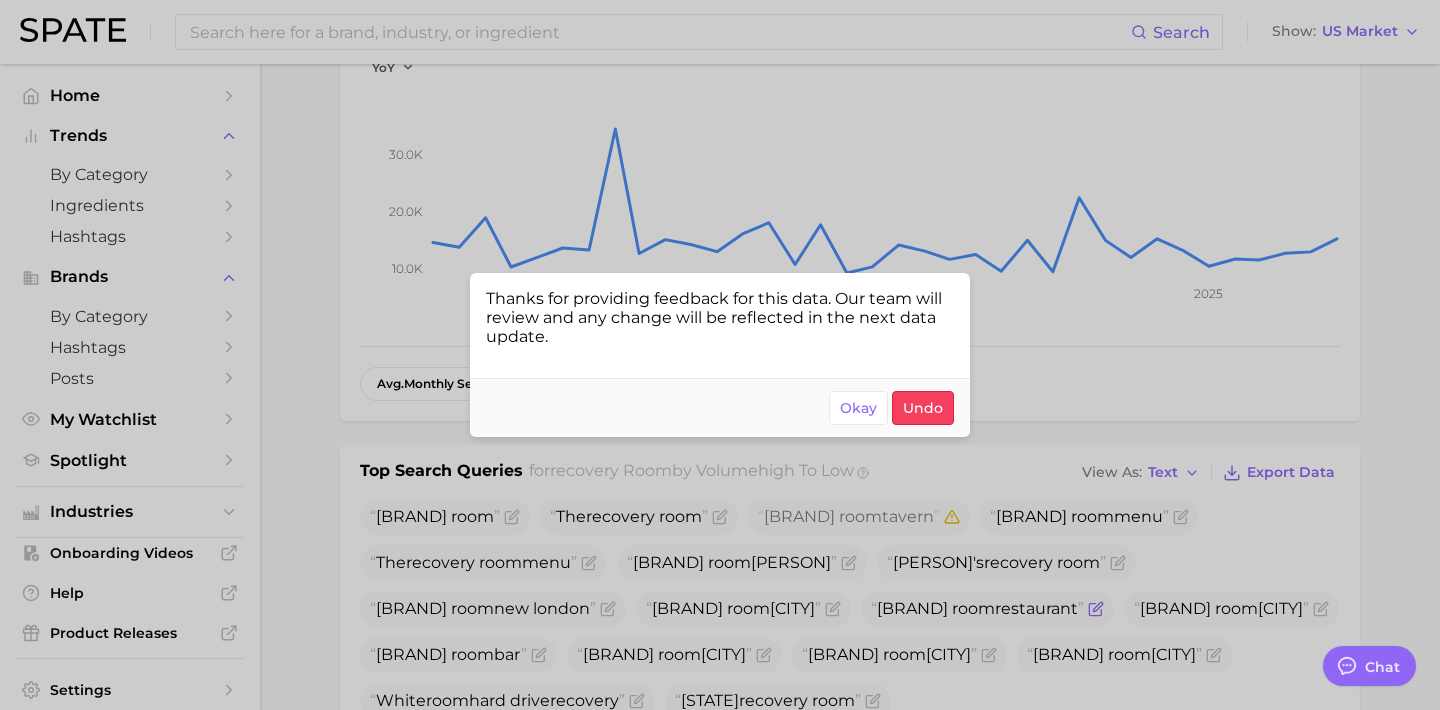 click at bounding box center [720, 355] 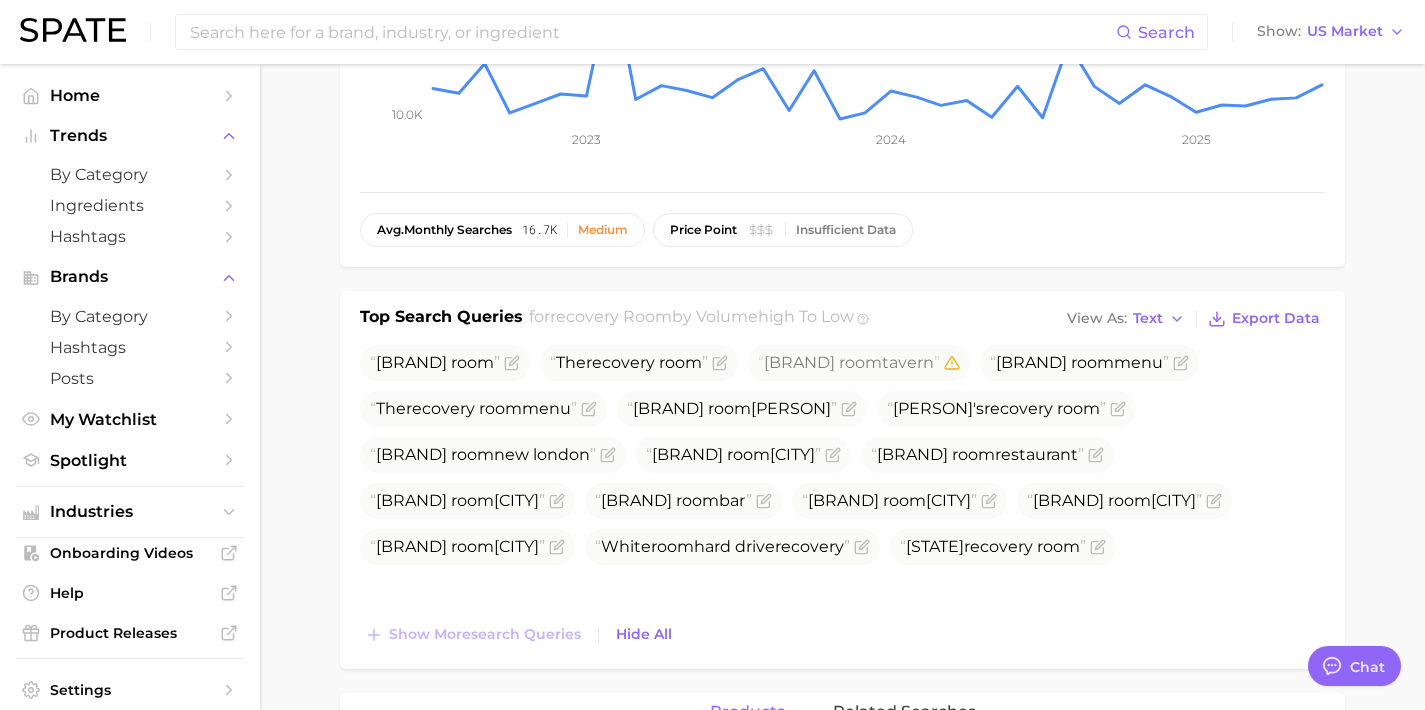scroll, scrollTop: 434, scrollLeft: 0, axis: vertical 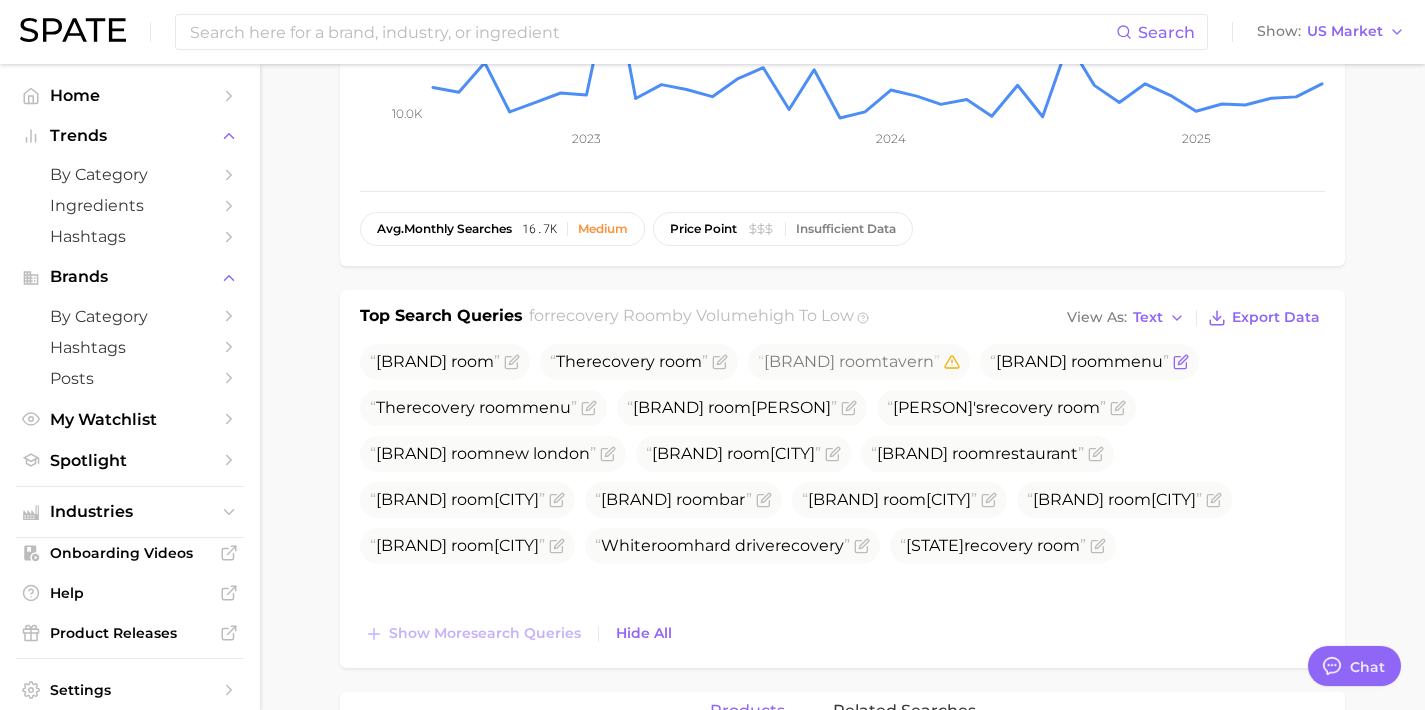 click 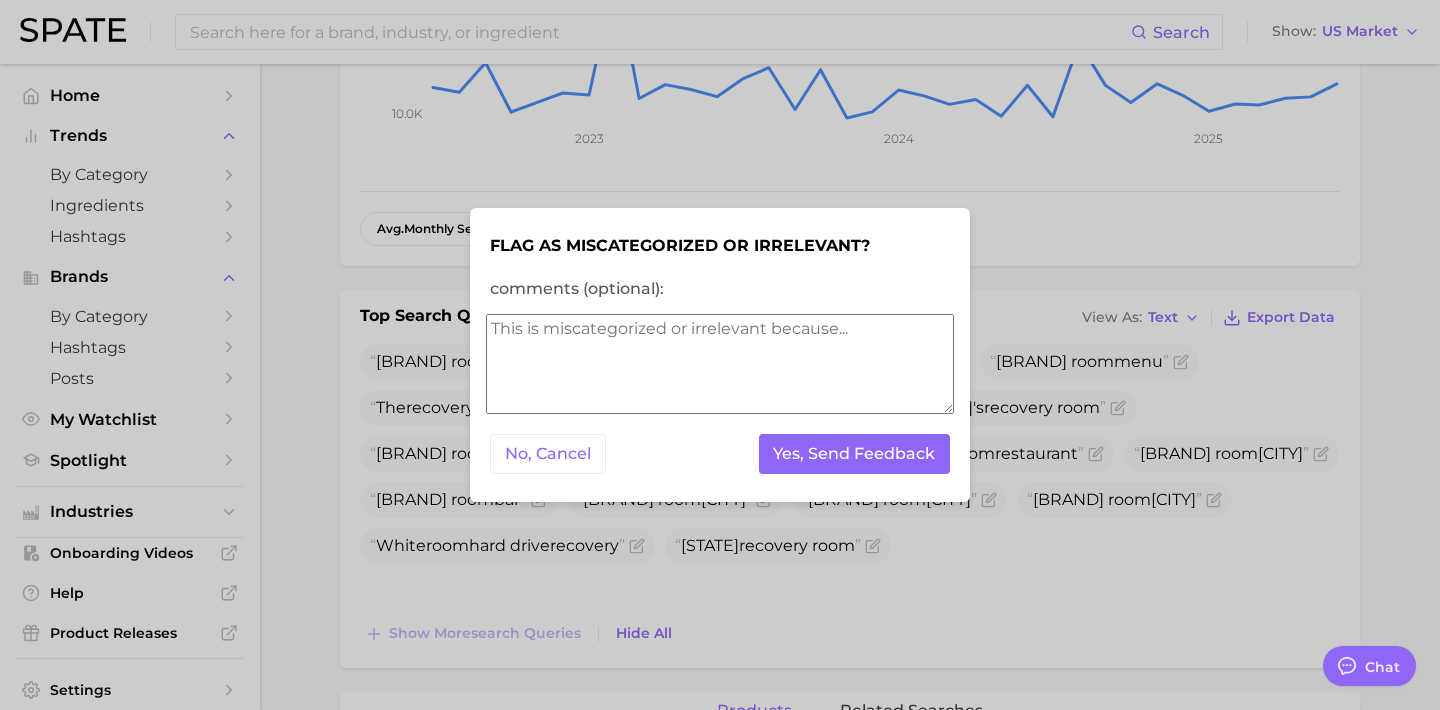 click on "comments (optional):" at bounding box center [720, 364] 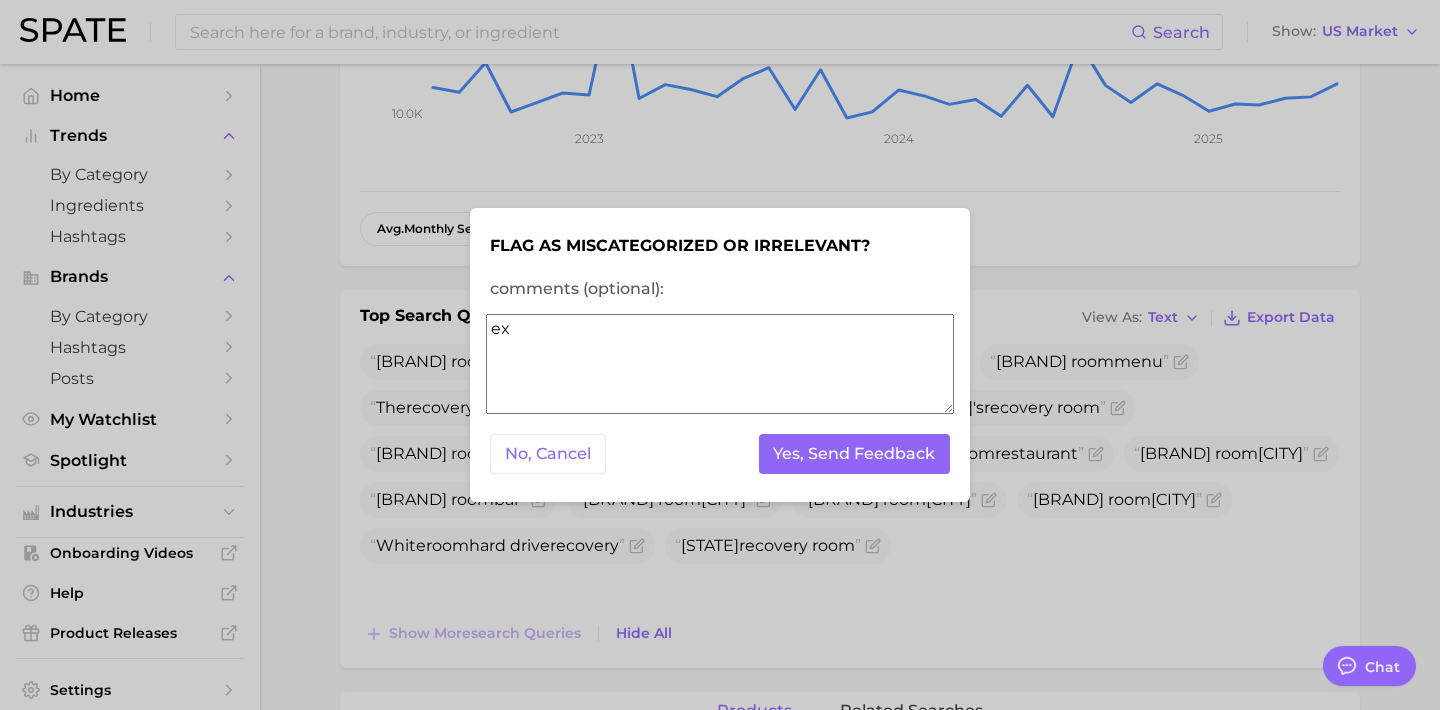 type on "e" 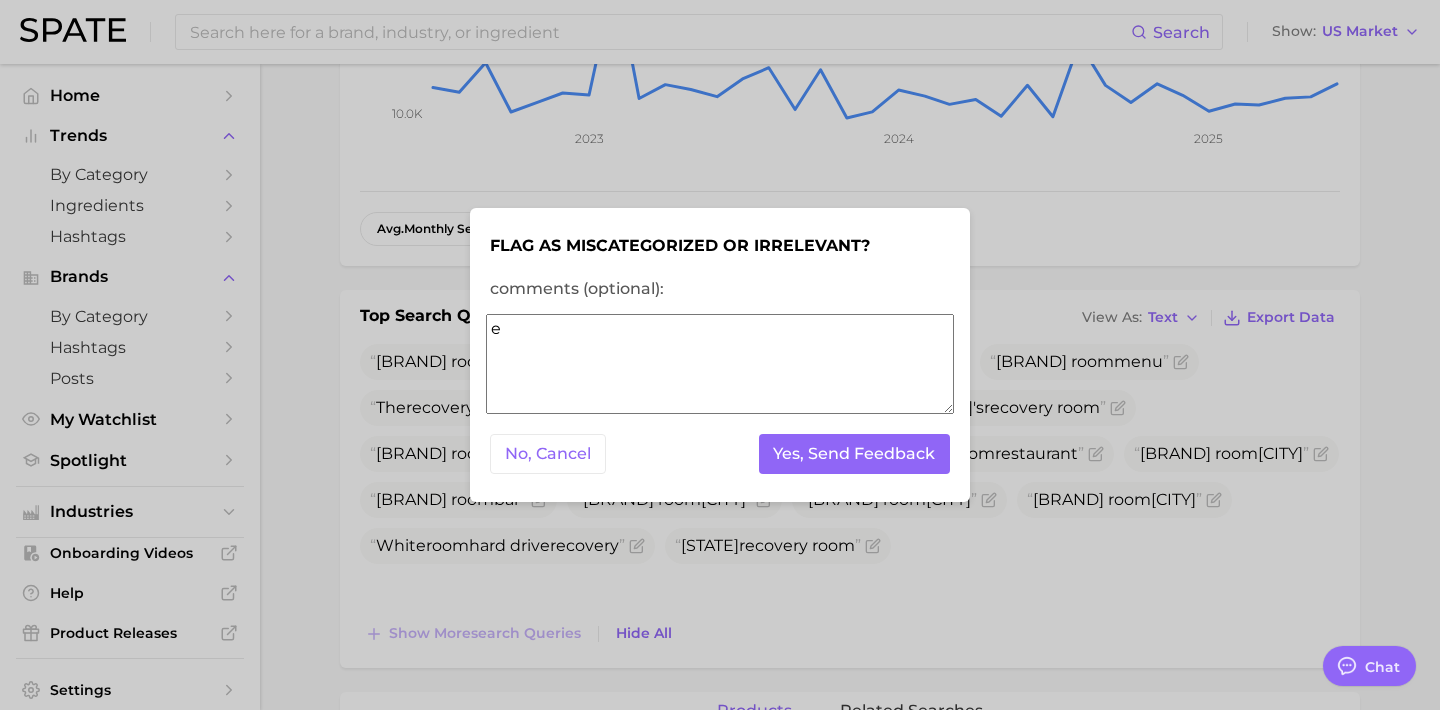 type 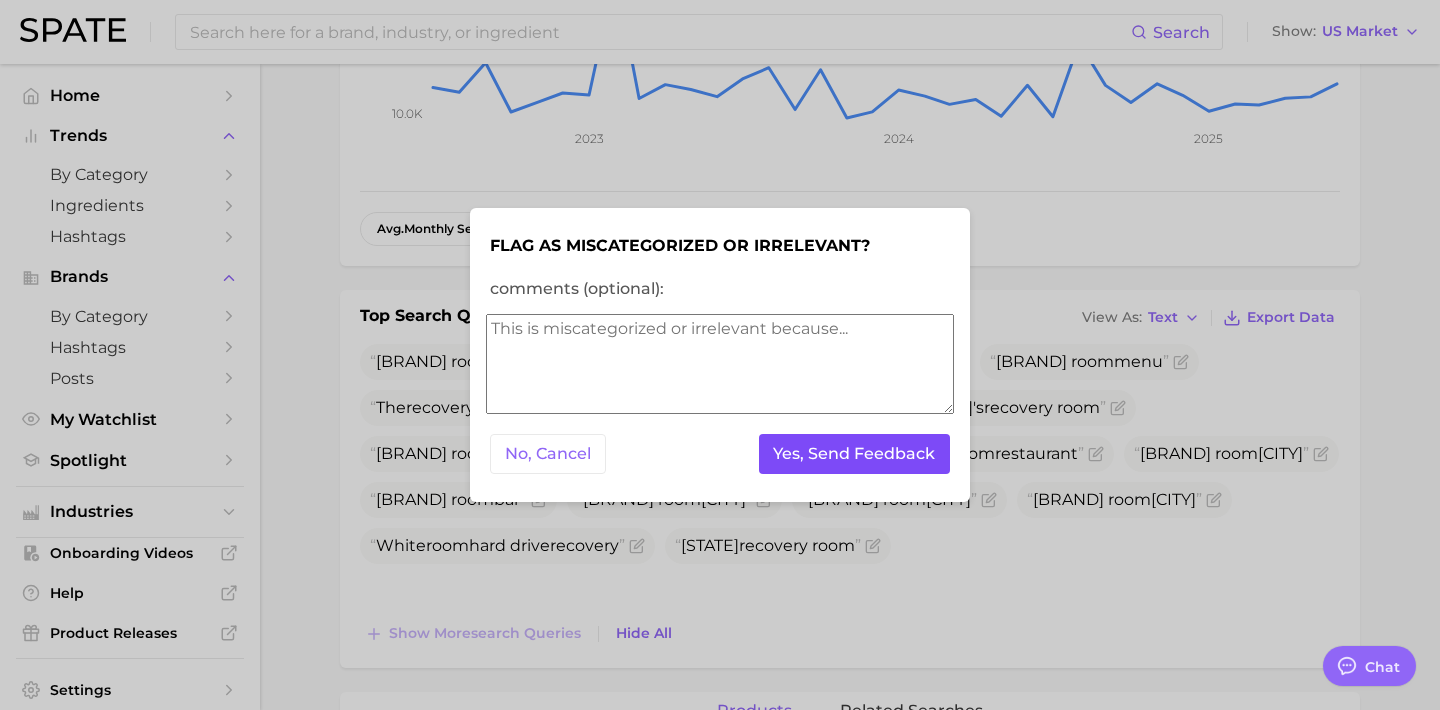 click on "Yes, Send Feedback" at bounding box center (855, 454) 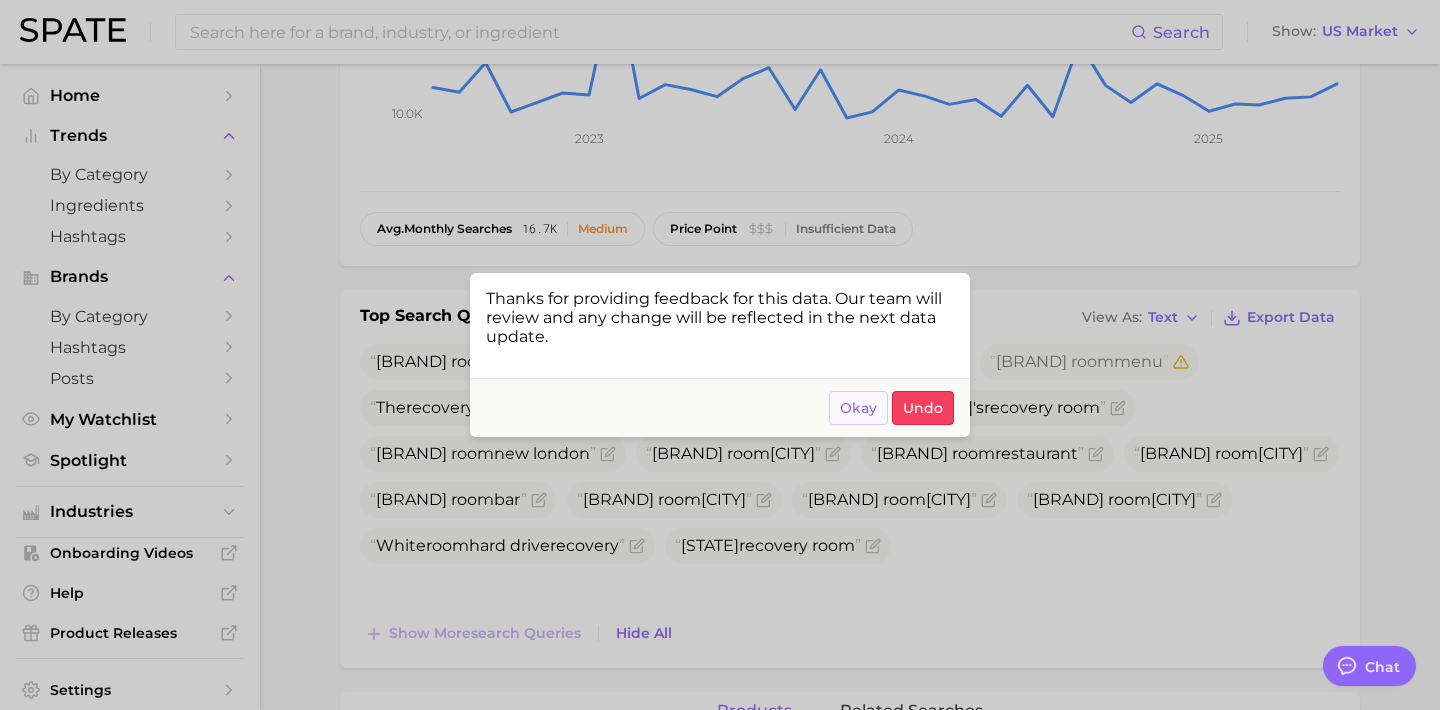 click on "Okay" at bounding box center (858, 408) 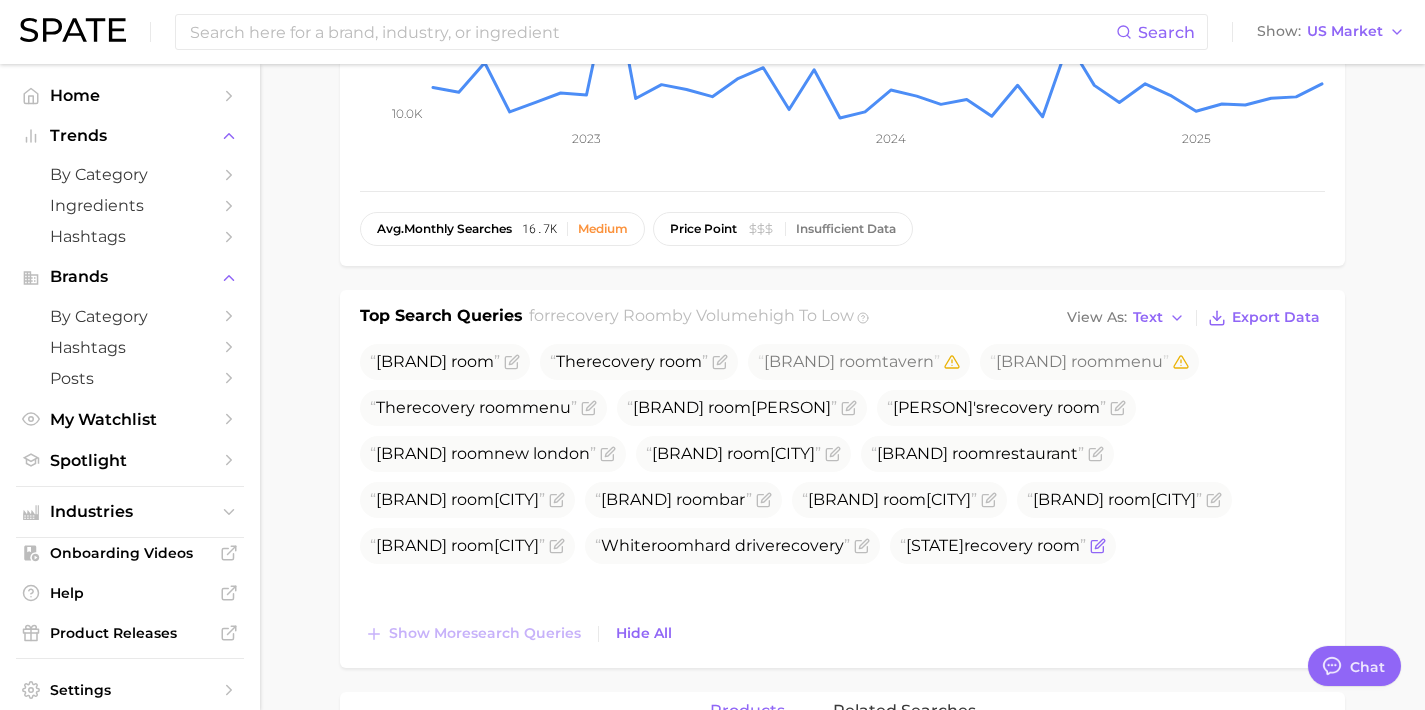 click 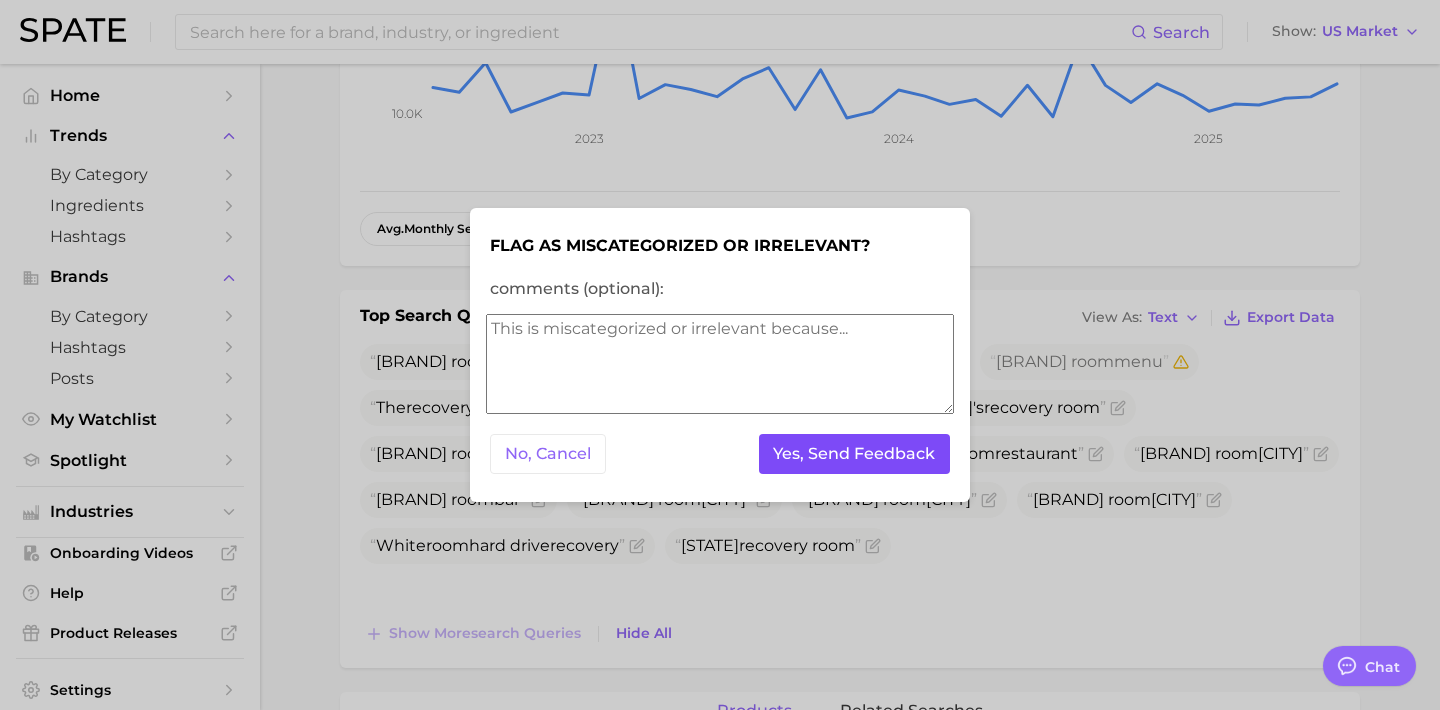 click on "Yes, Send Feedback" at bounding box center [855, 454] 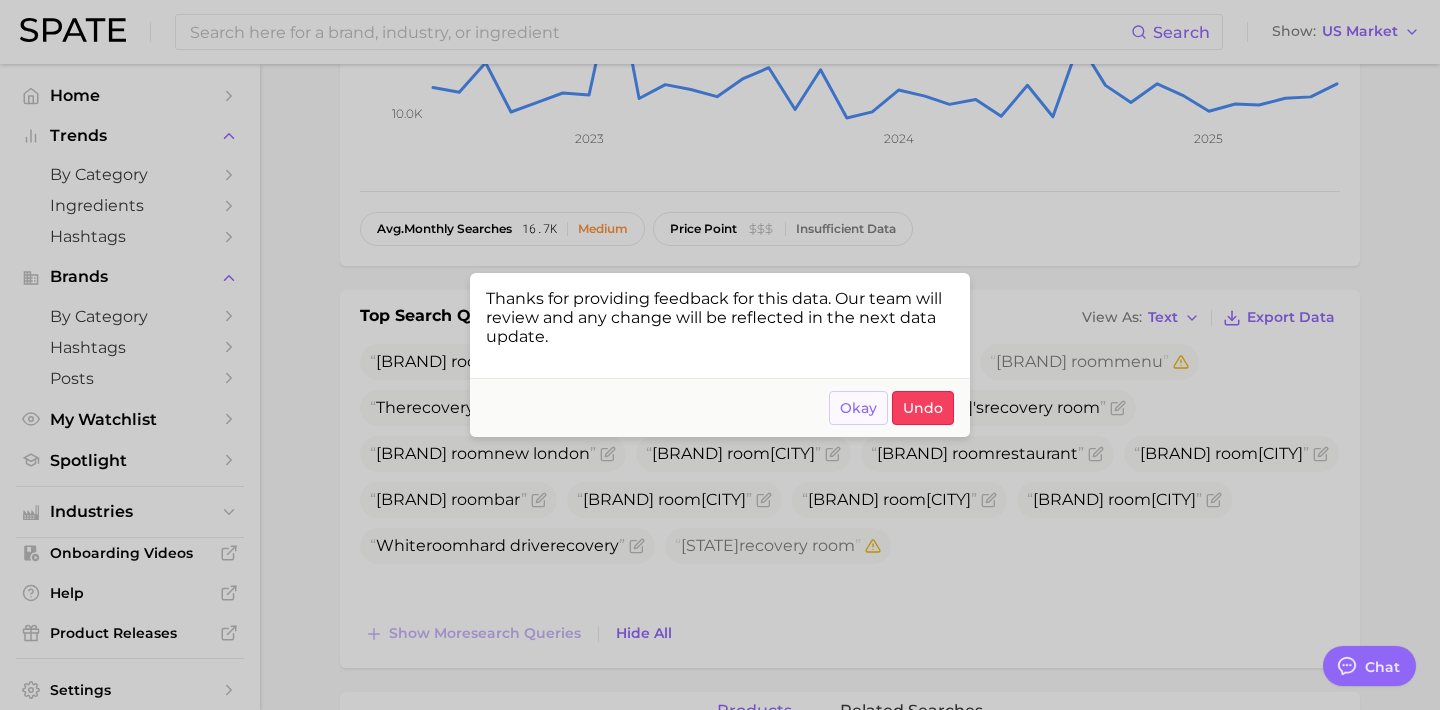 click on "Okay" at bounding box center (858, 408) 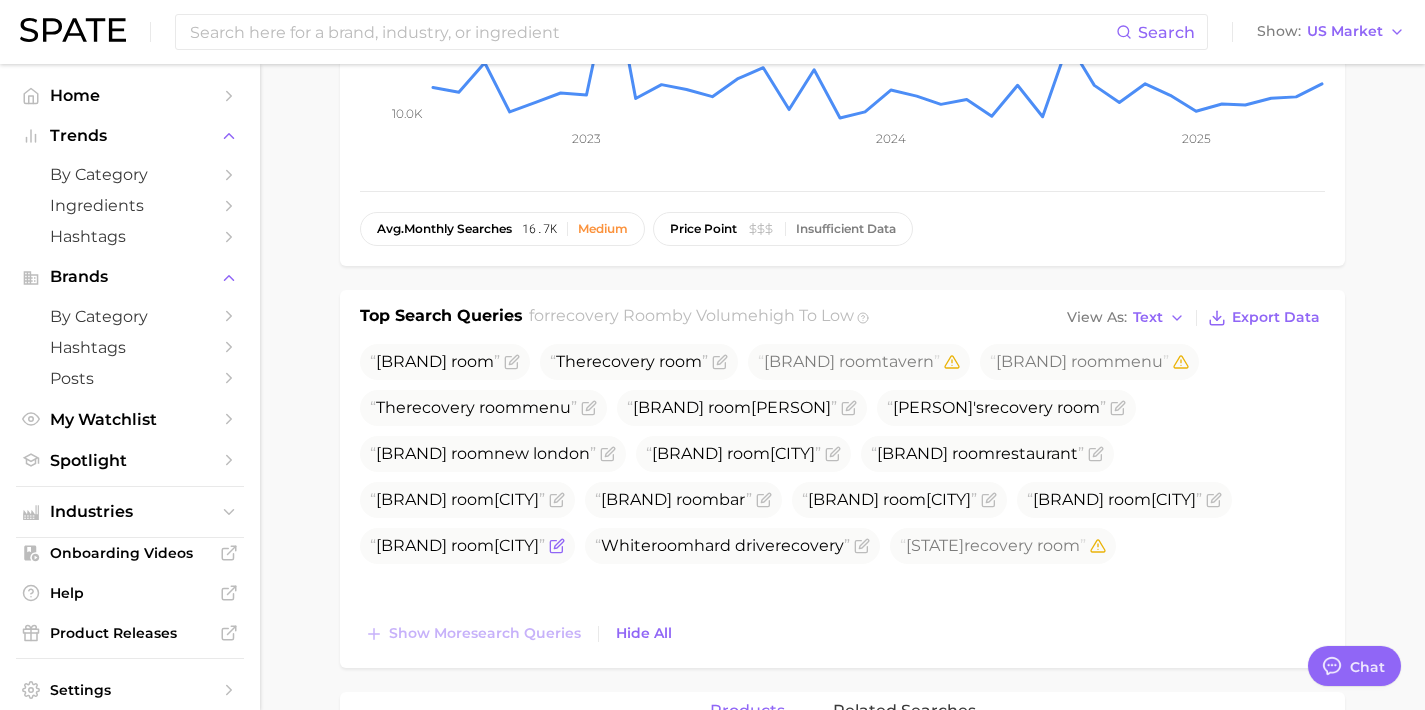 click 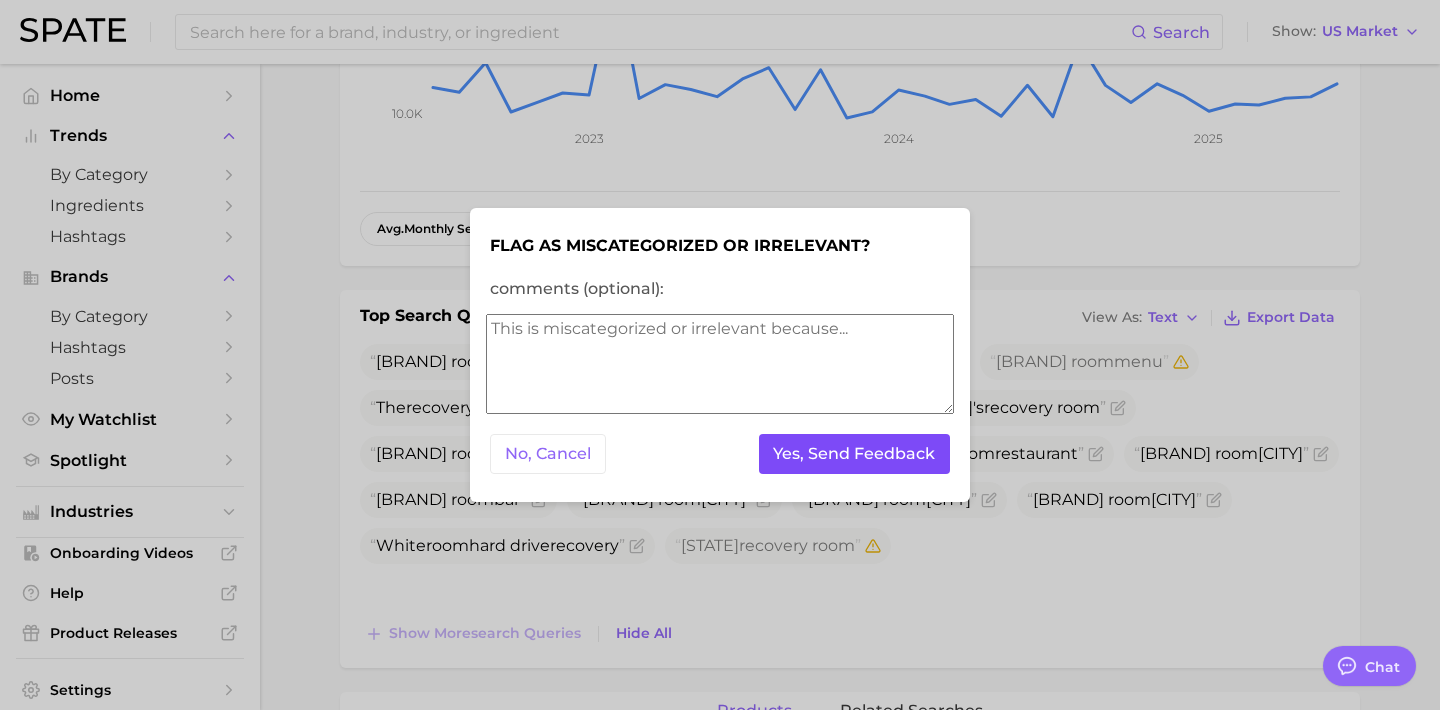 click on "Yes, Send Feedback" at bounding box center (855, 454) 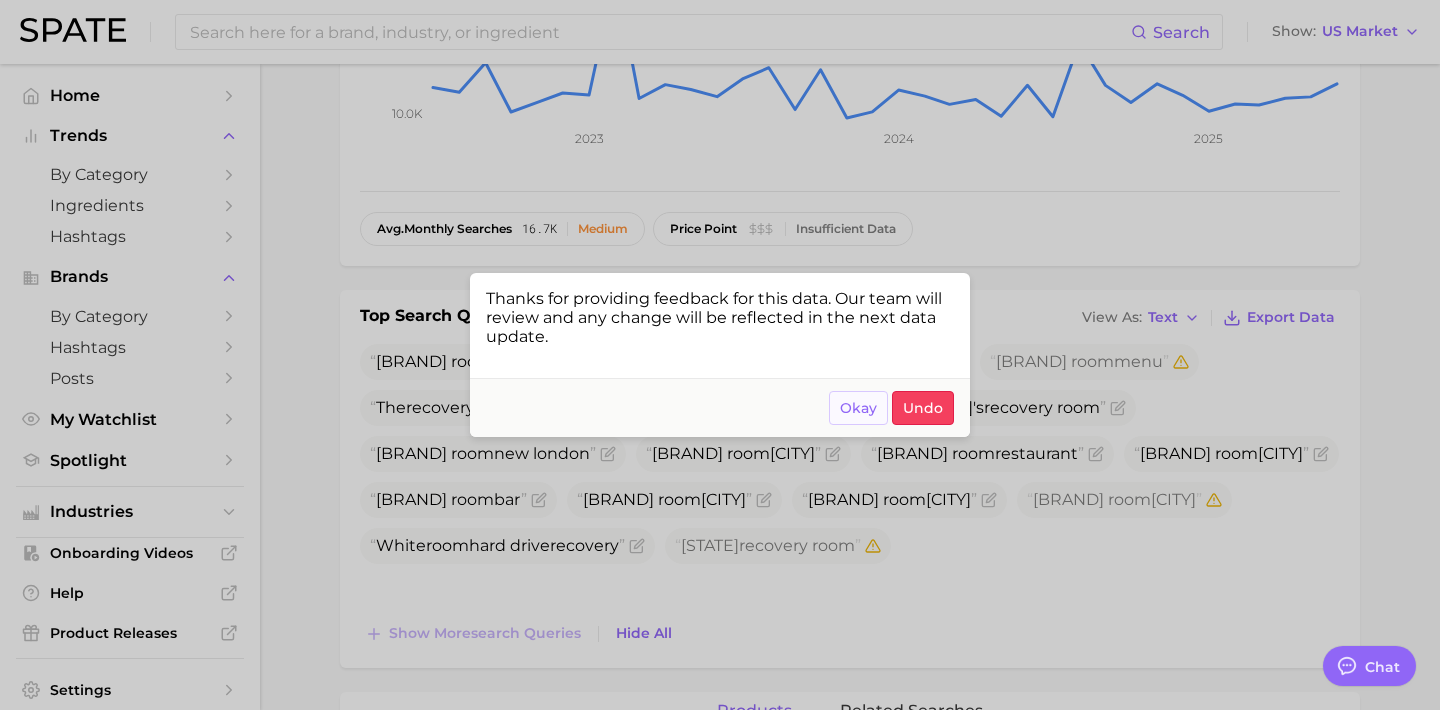 click on "Okay" at bounding box center (858, 408) 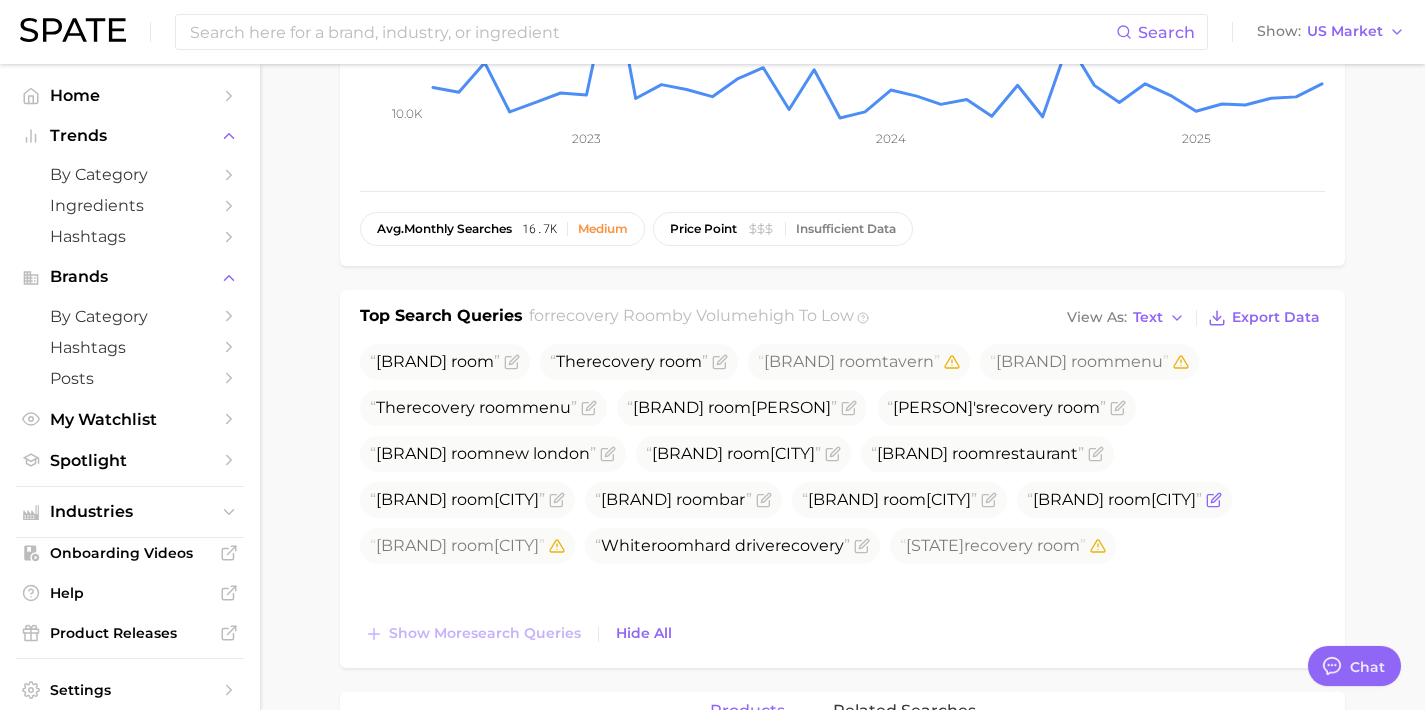 click 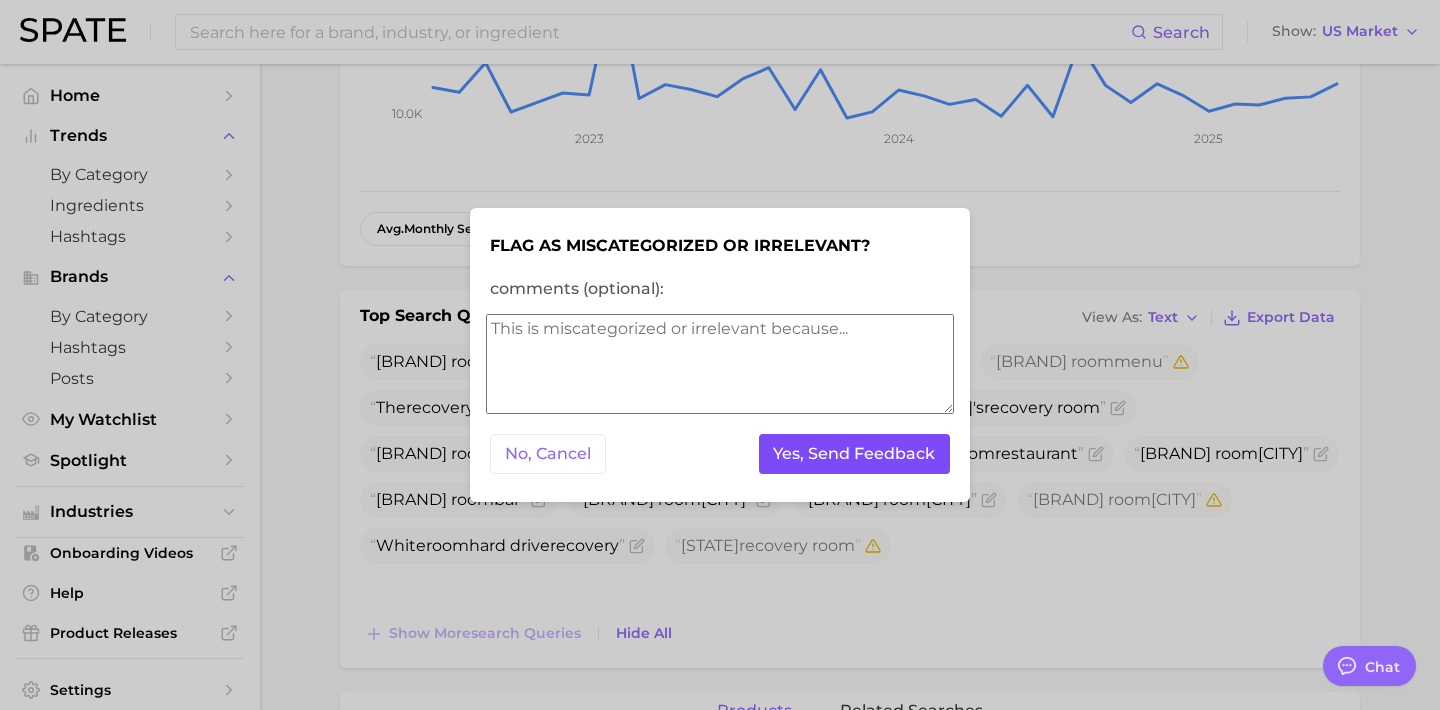 click on "Yes, Send Feedback" at bounding box center (855, 454) 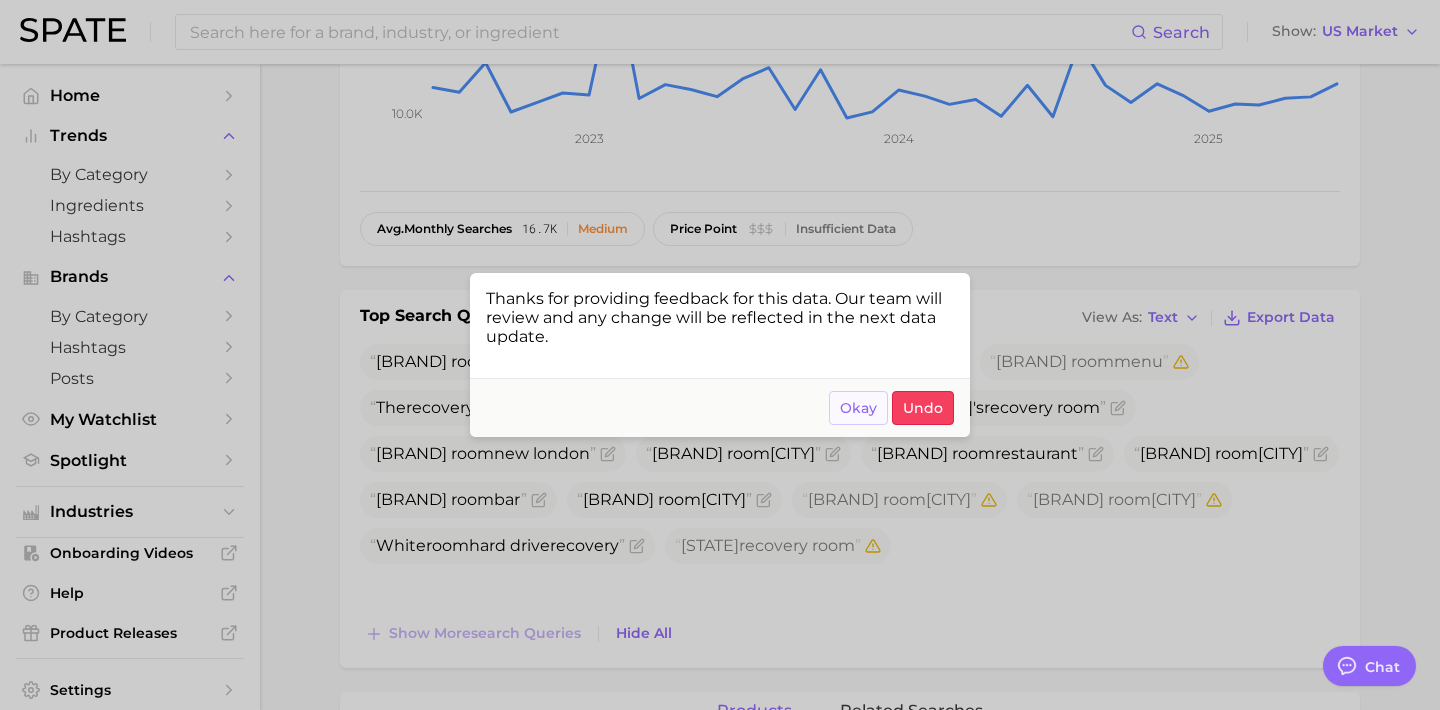 click on "Okay" at bounding box center (858, 408) 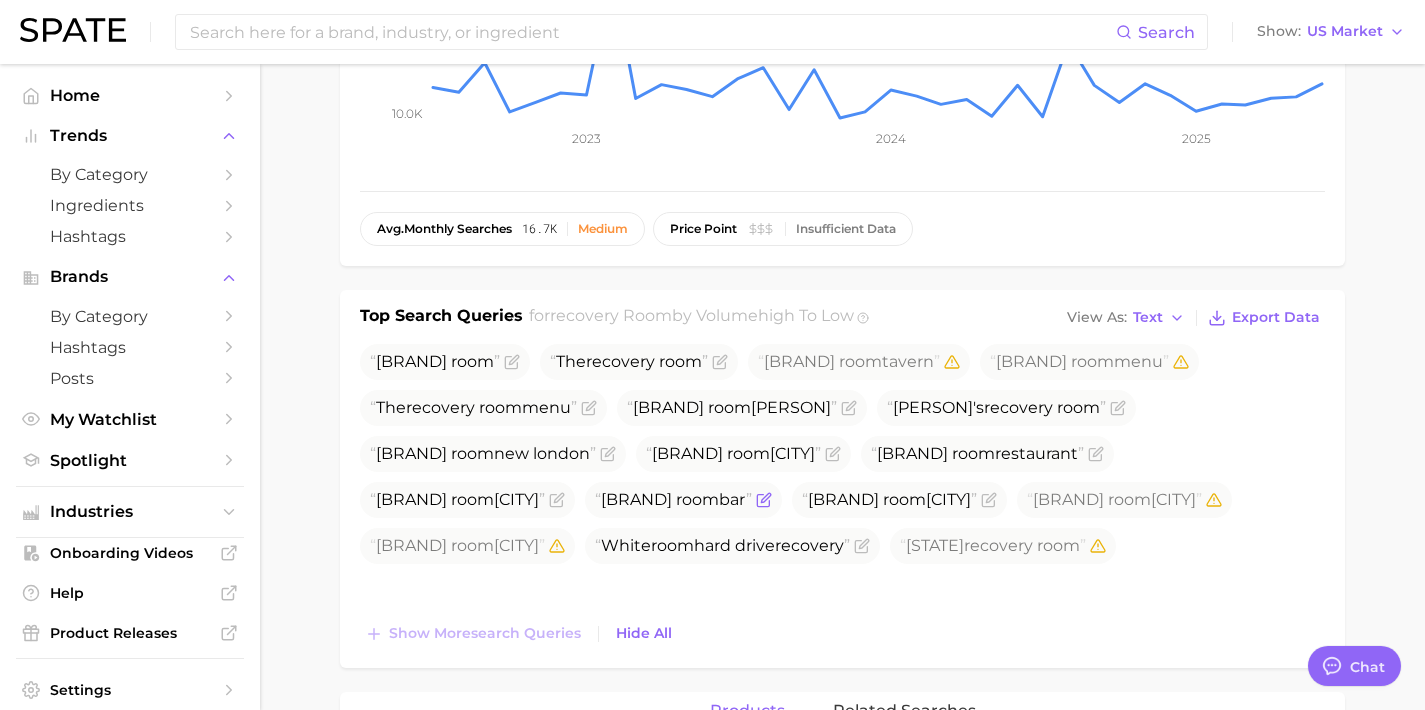 click 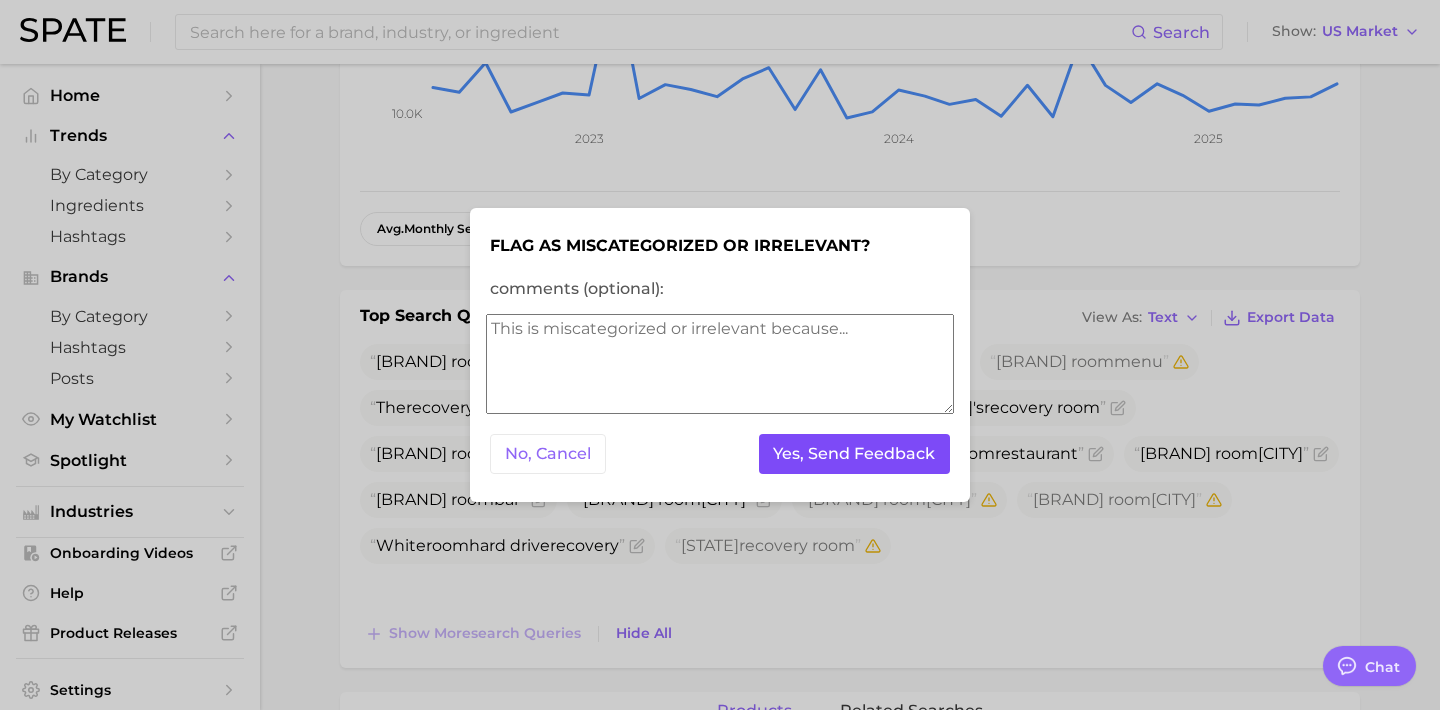 click on "Yes, Send Feedback" at bounding box center [855, 454] 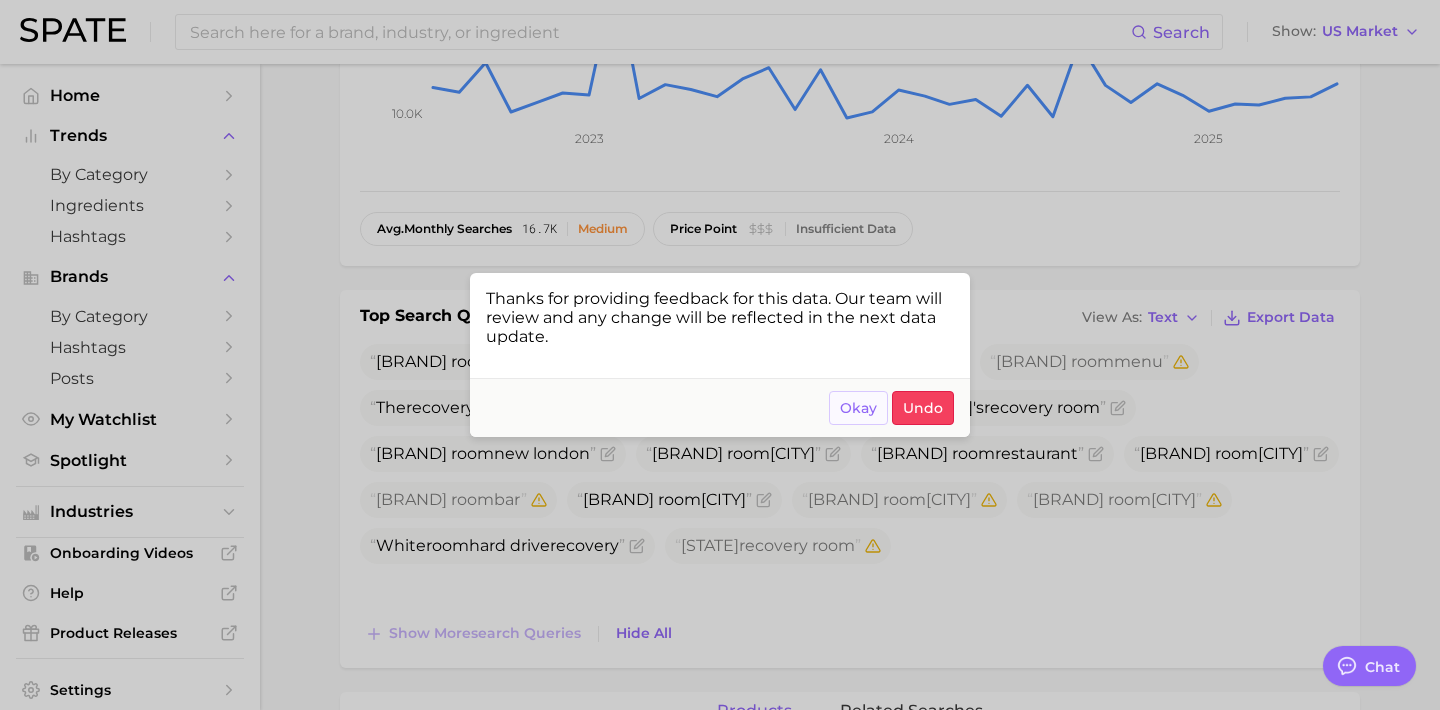 click on "Okay" at bounding box center [858, 408] 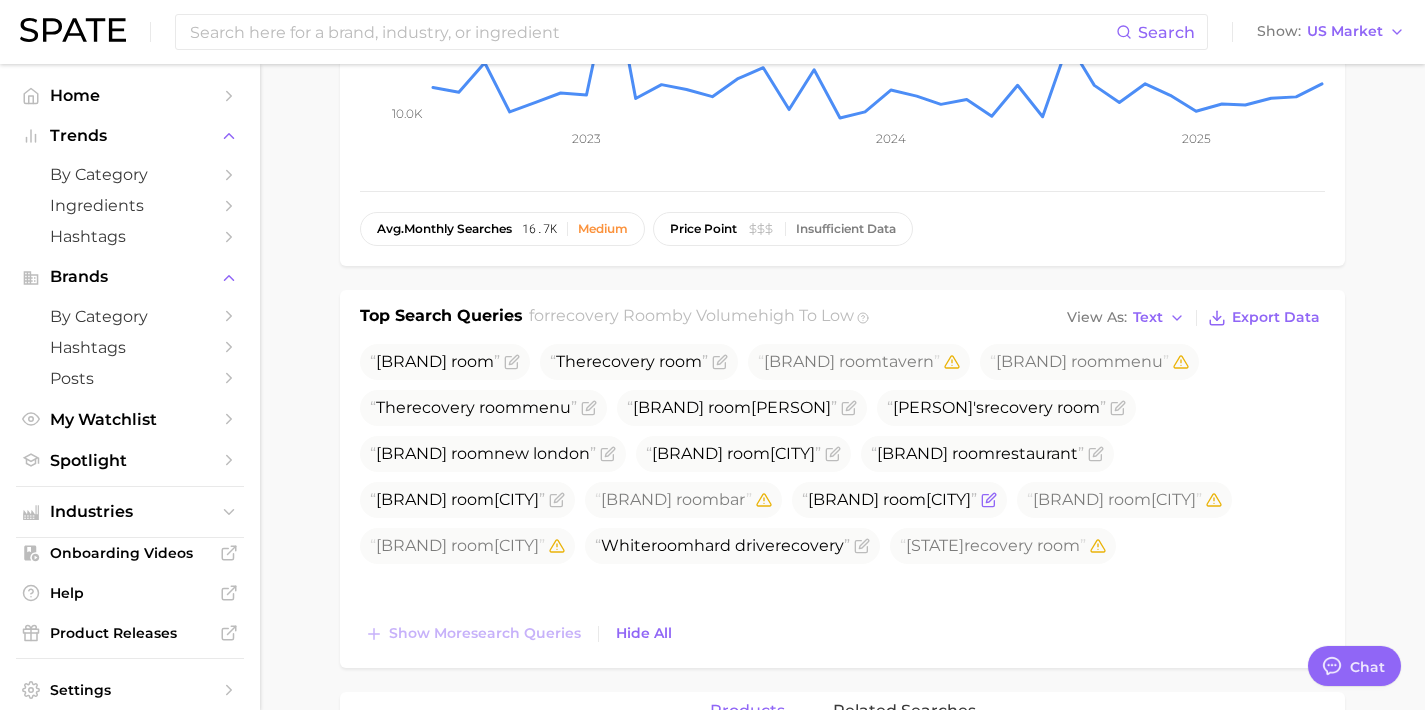 click 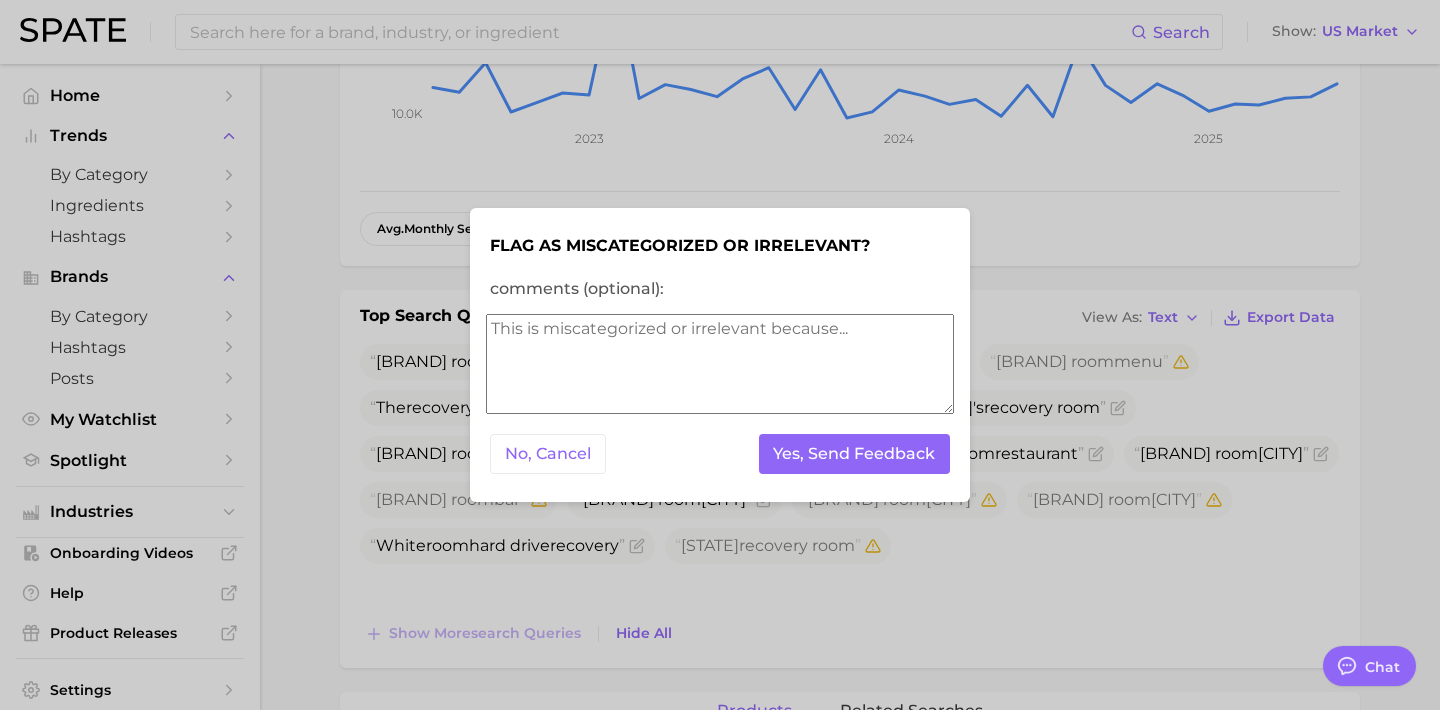 click on "No, Cancel Yes, Send Feedback" at bounding box center [720, 454] 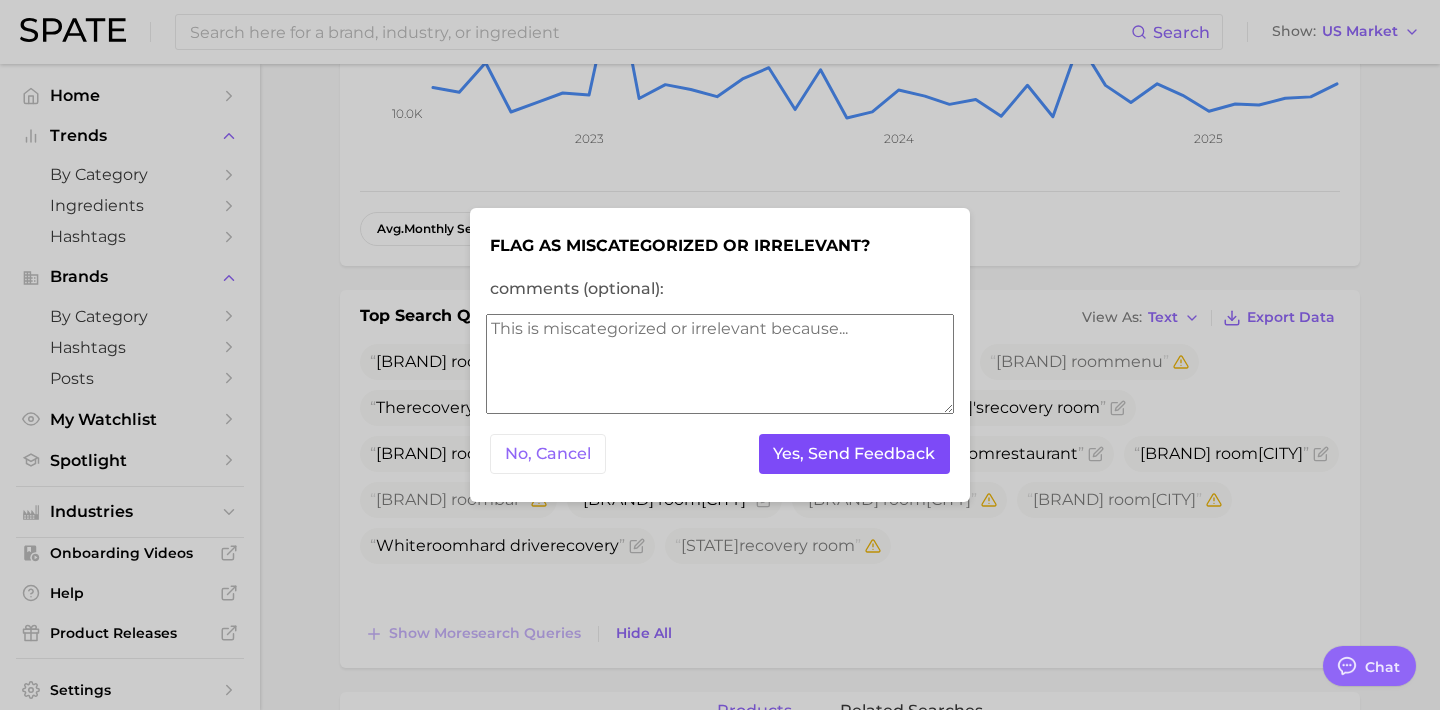 click on "Yes, Send Feedback" at bounding box center [855, 454] 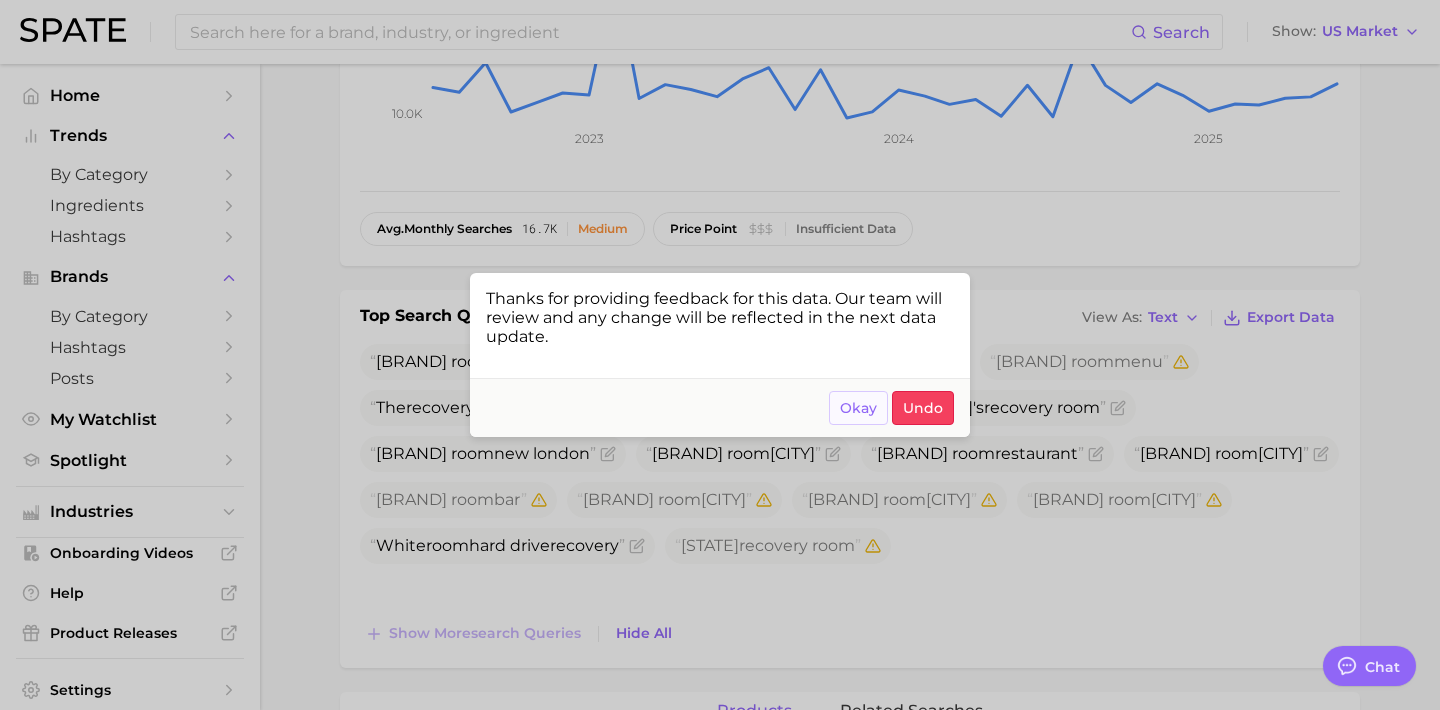 click on "Okay" at bounding box center [858, 408] 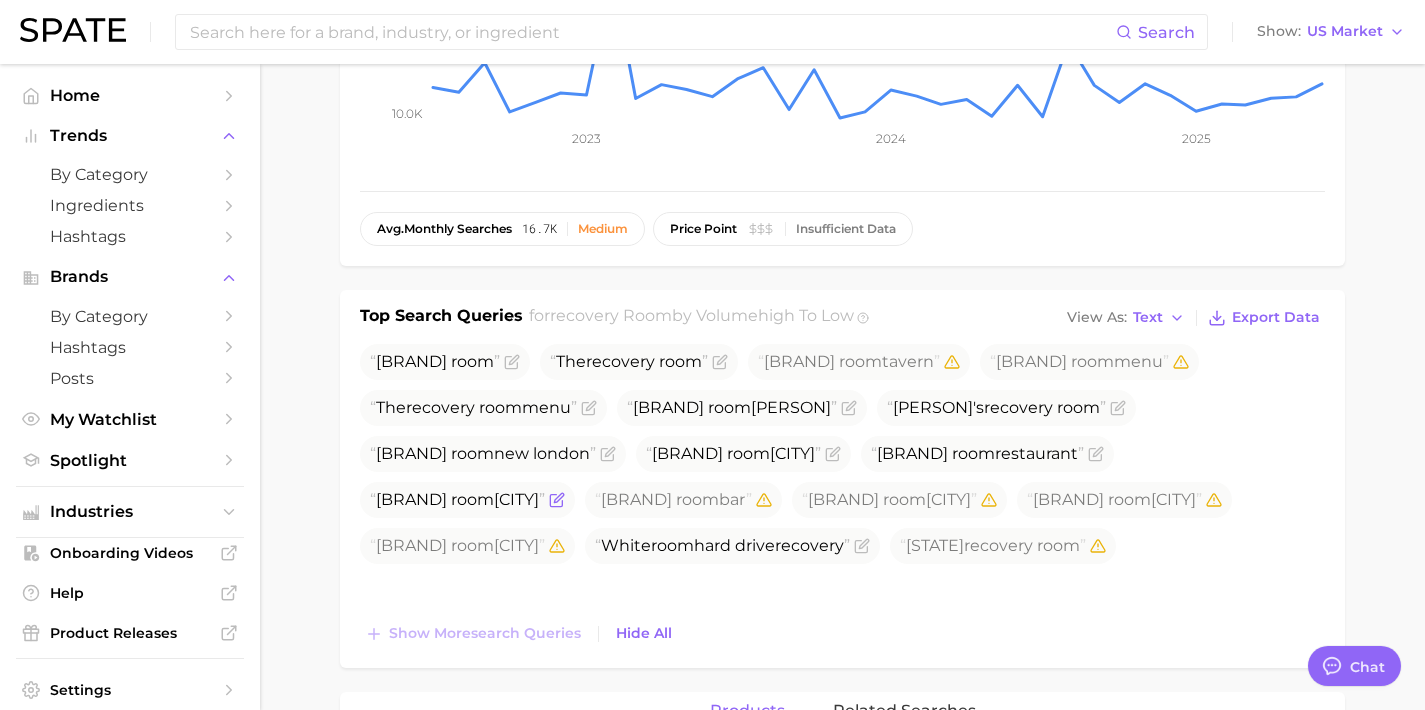 click at bounding box center (555, 500) 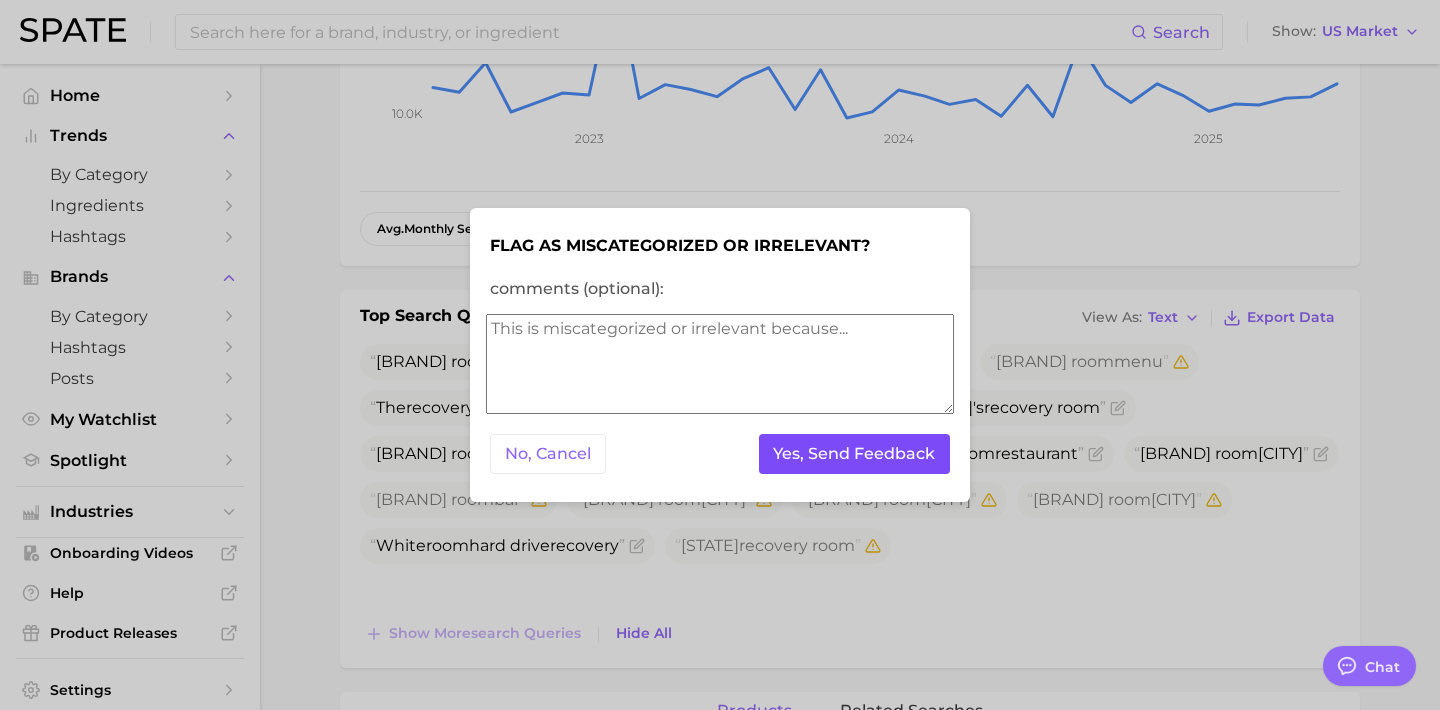 click on "Yes, Send Feedback" at bounding box center (855, 454) 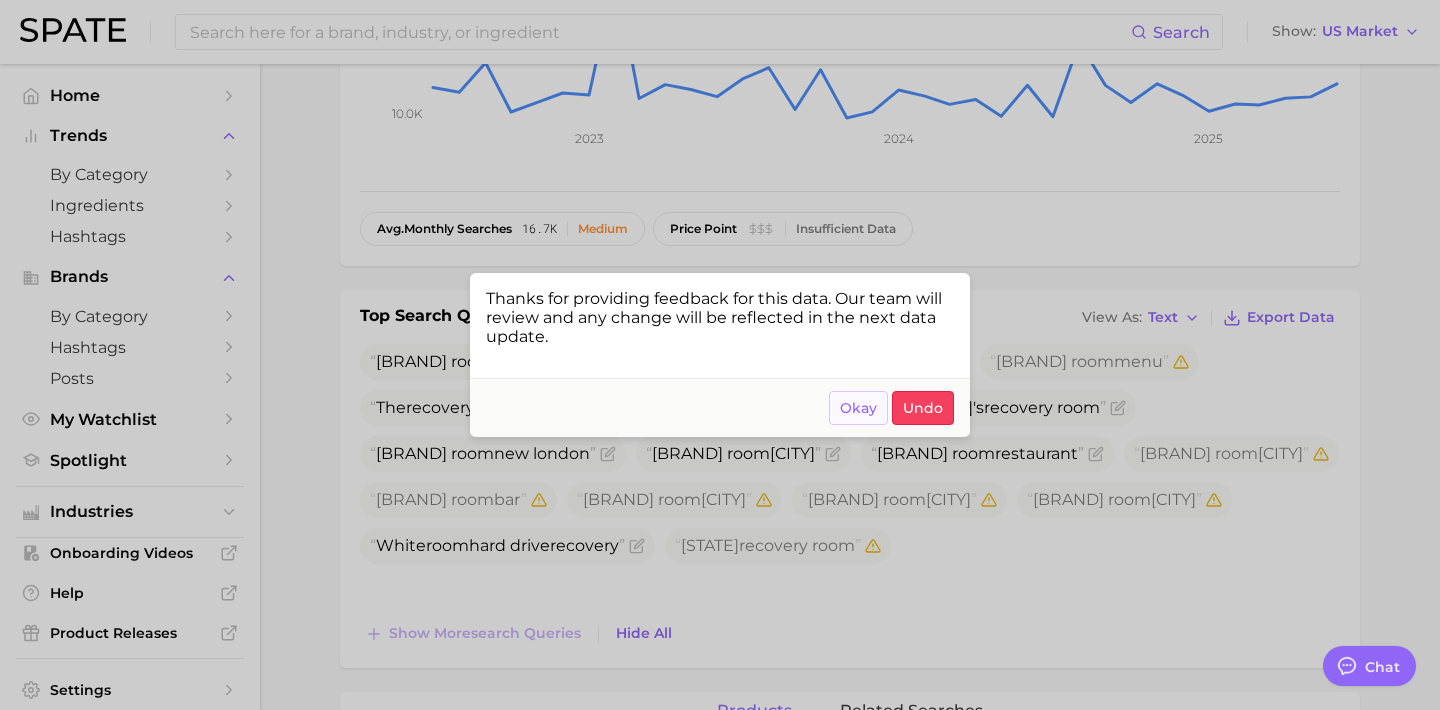 click on "Okay" at bounding box center (858, 408) 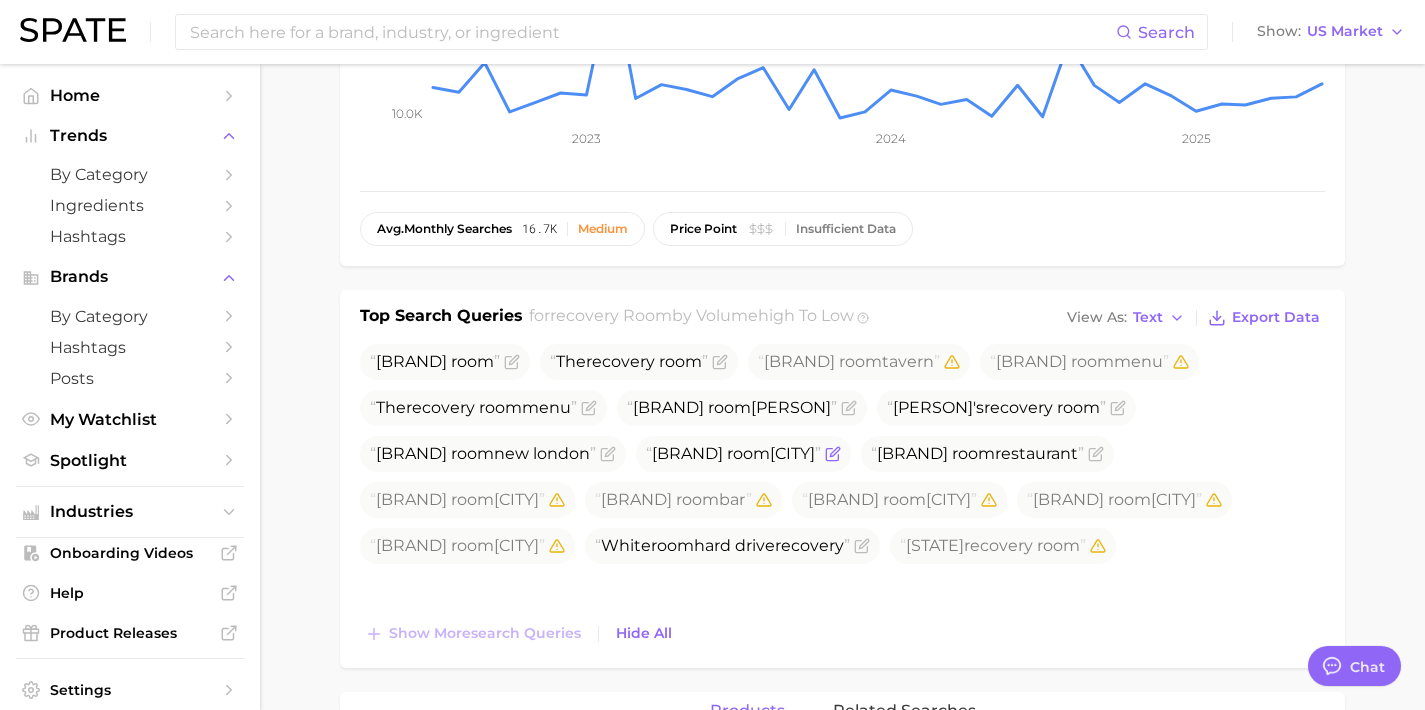 click 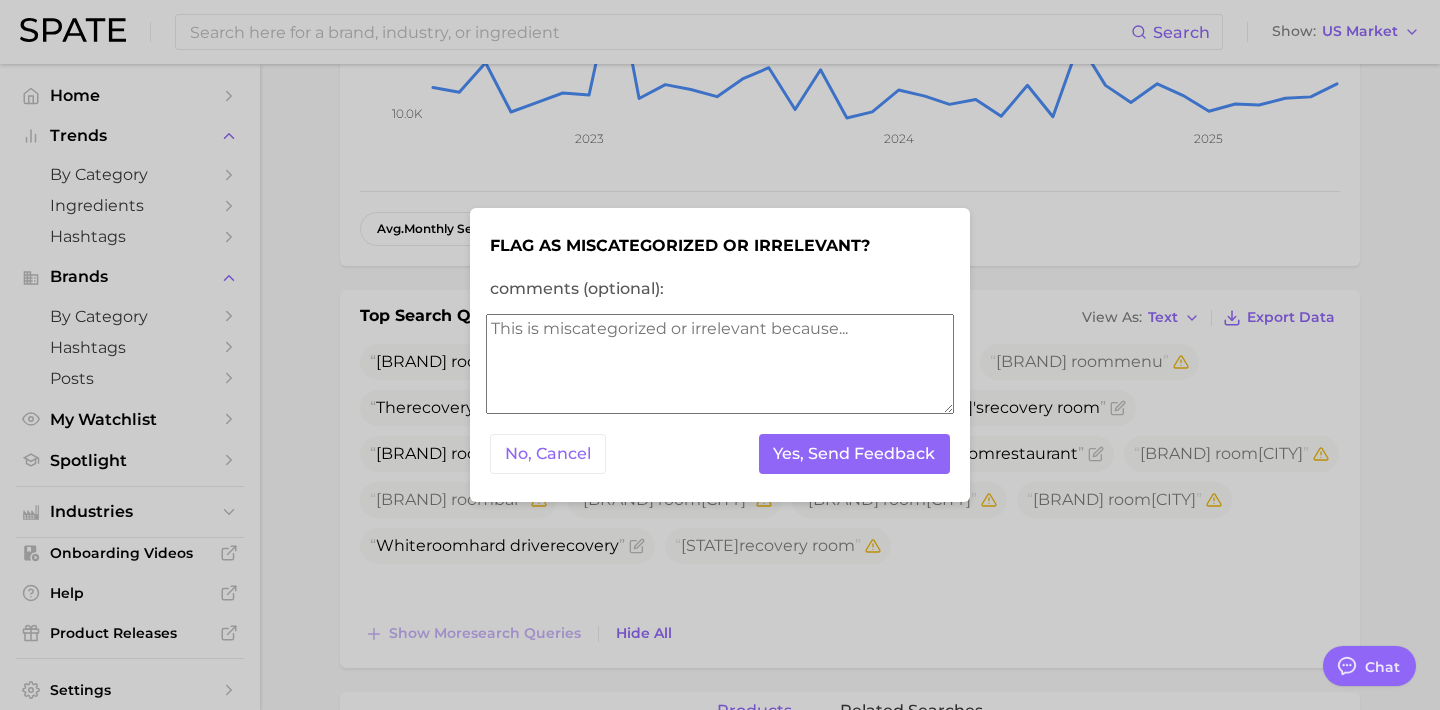 click on "Yes, Send Feedback" at bounding box center [855, 454] 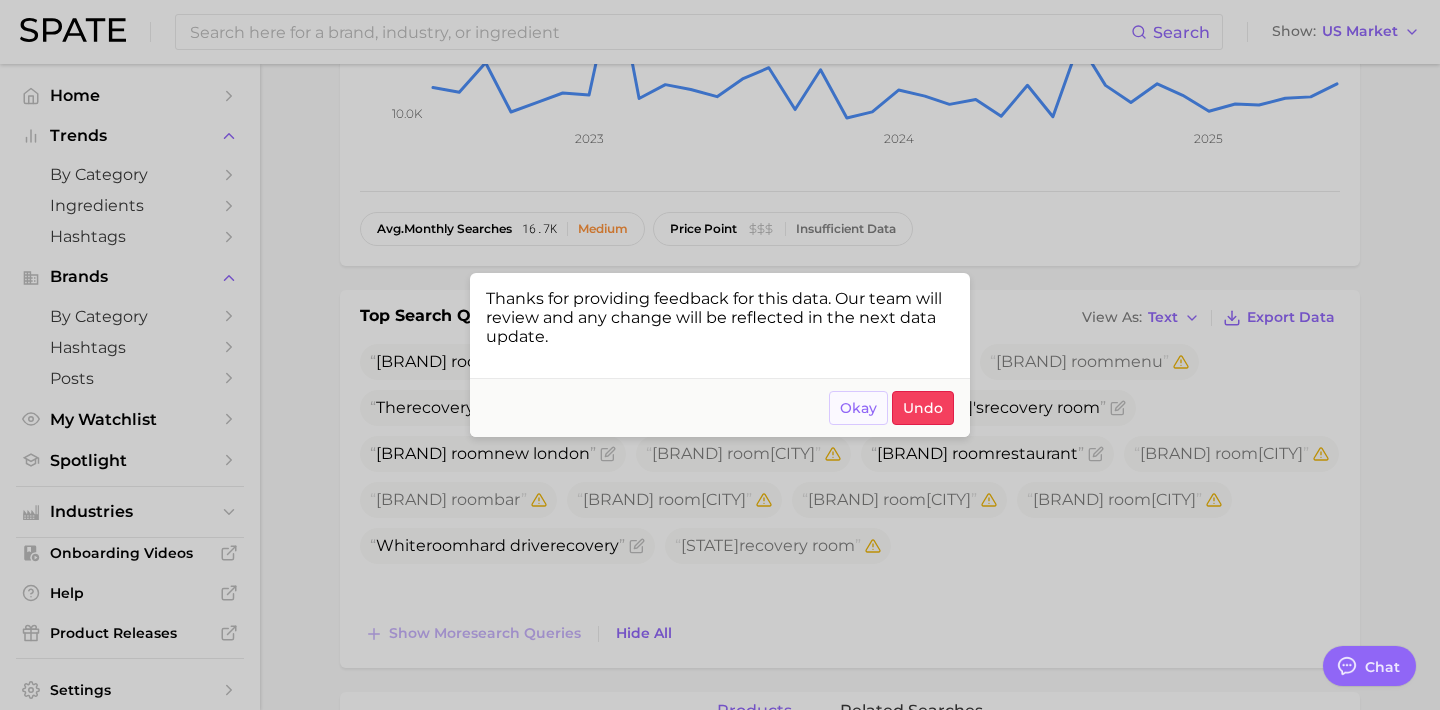 click on "Okay" at bounding box center [858, 408] 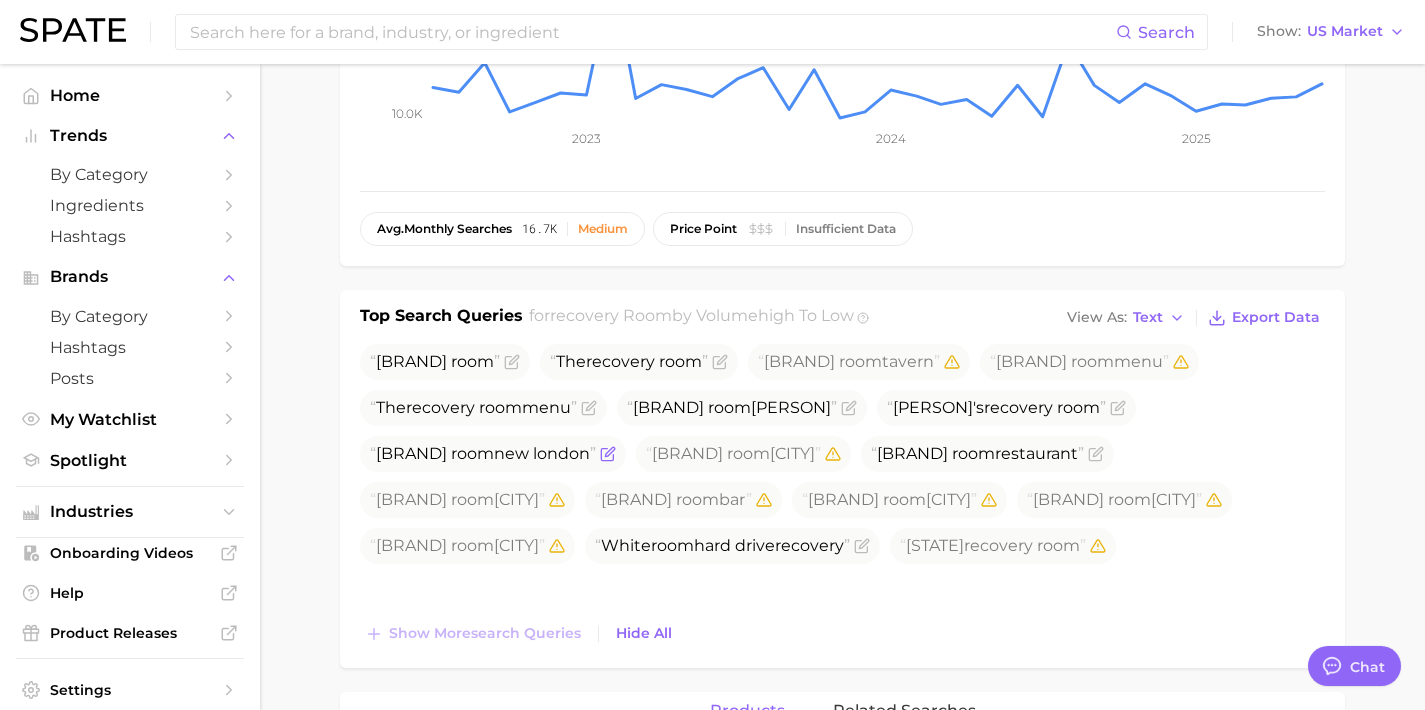 click 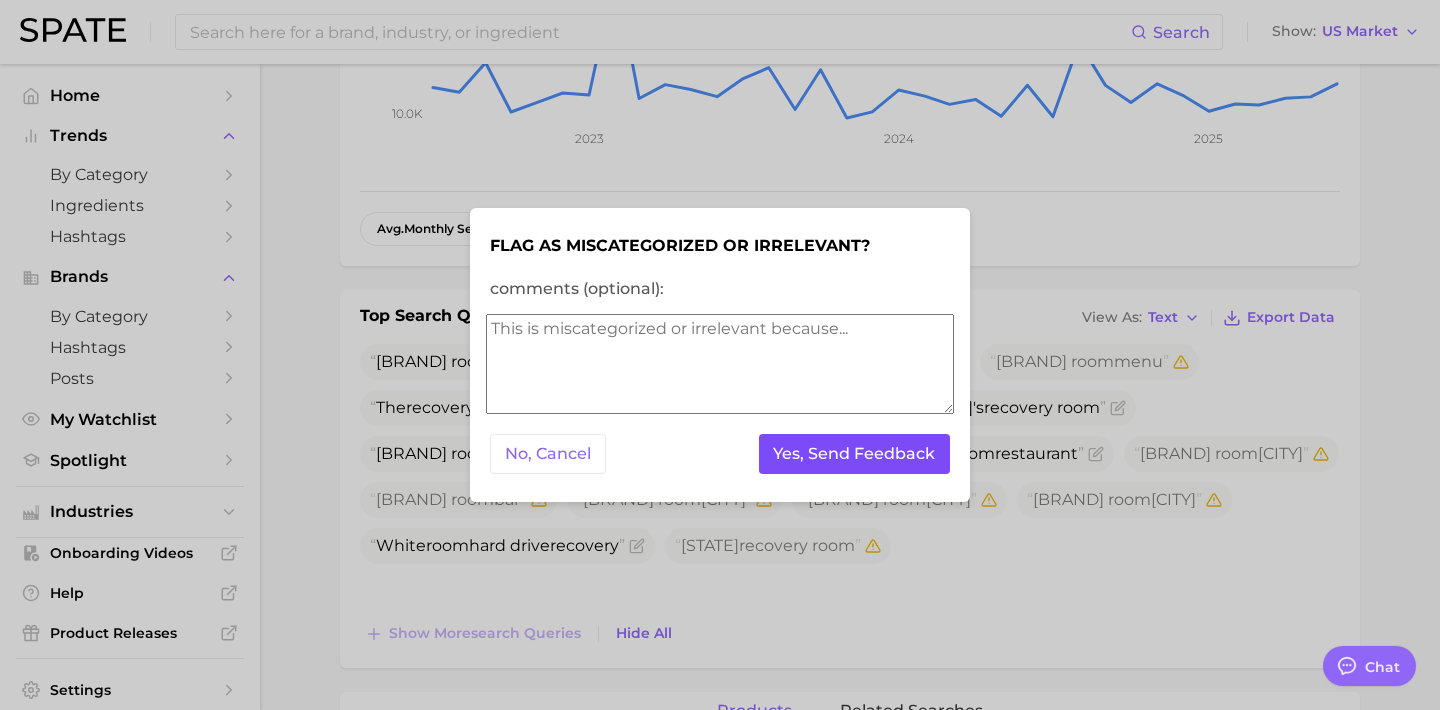 click on "Yes, Send Feedback" at bounding box center (855, 454) 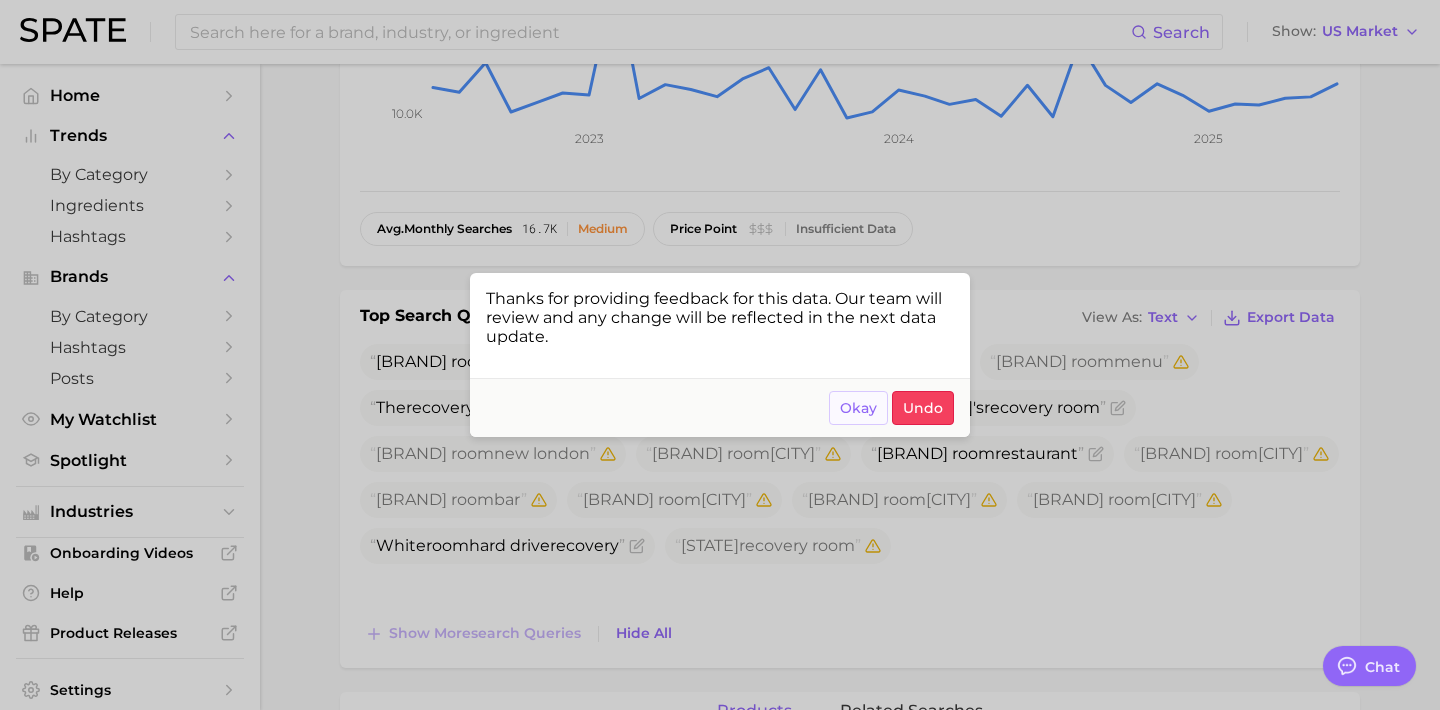 click on "Okay" at bounding box center (858, 408) 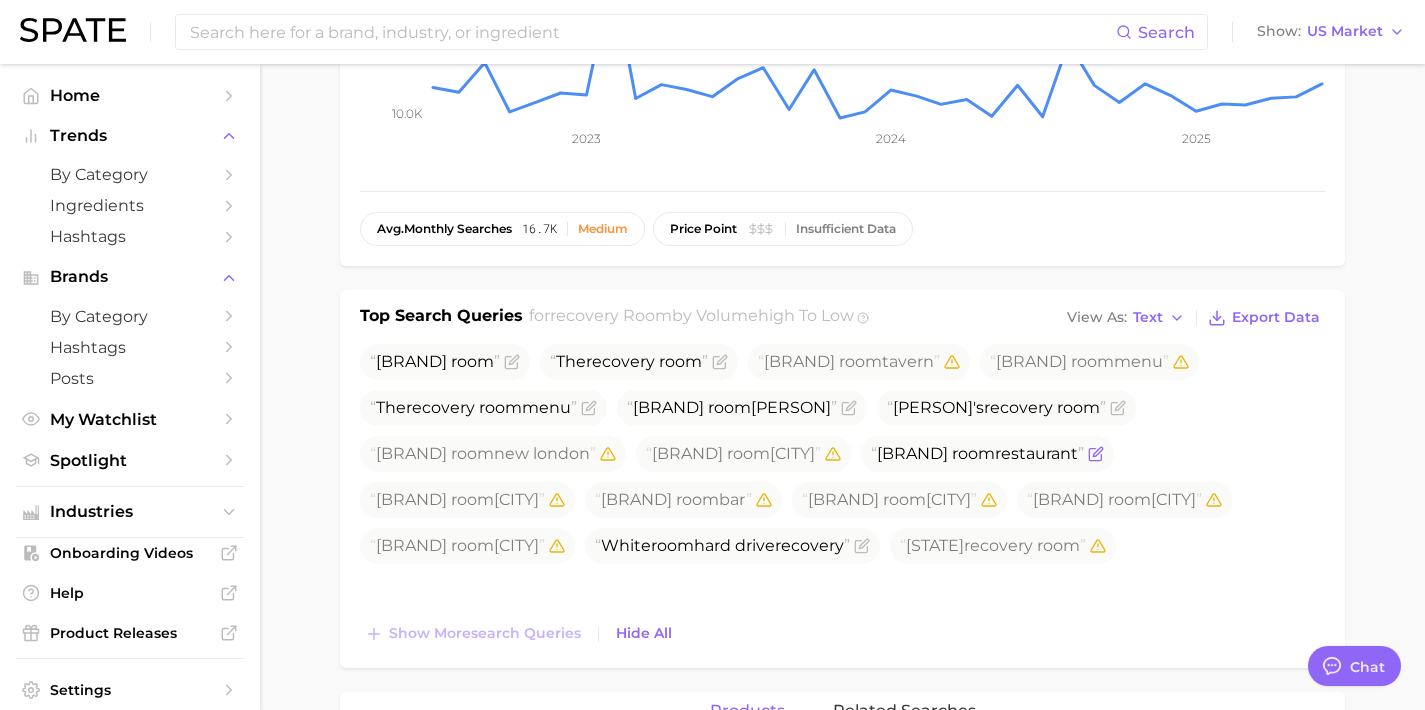 click 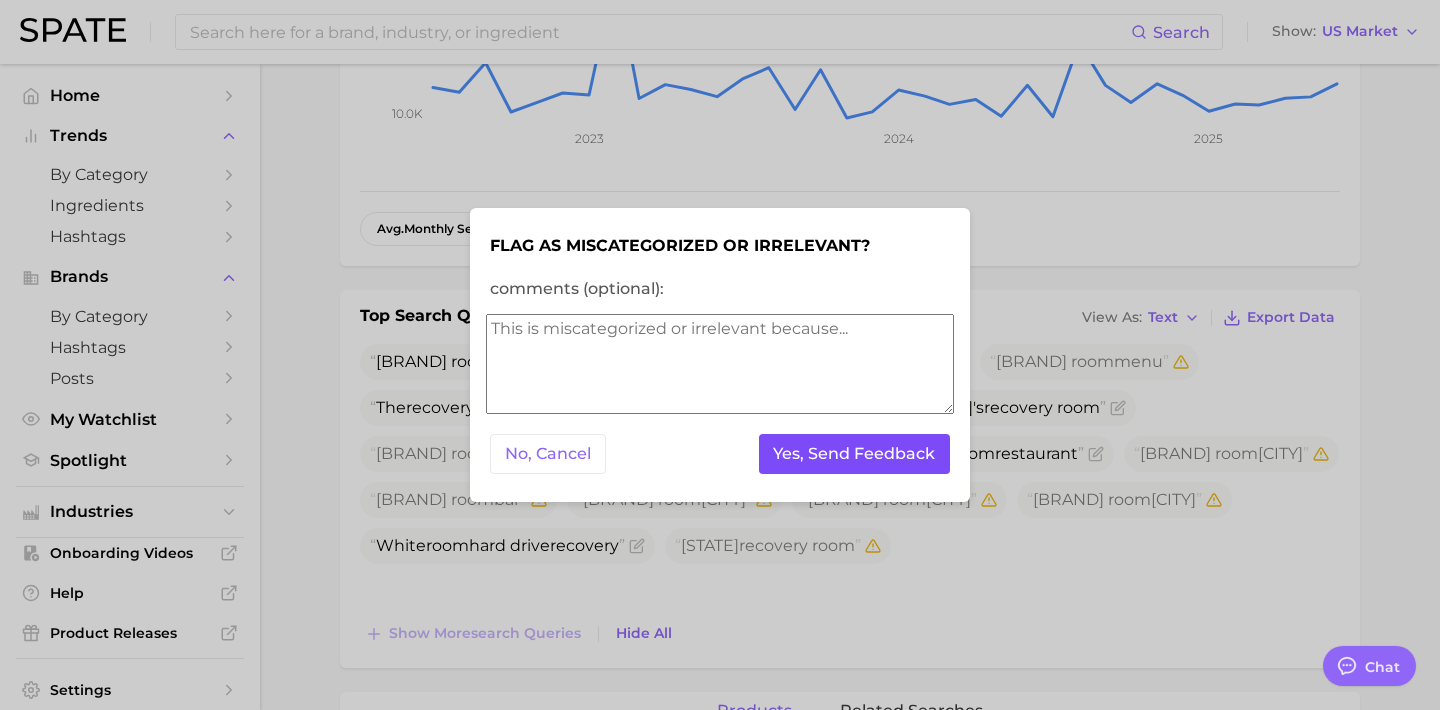 click on "Yes, Send Feedback" at bounding box center [855, 454] 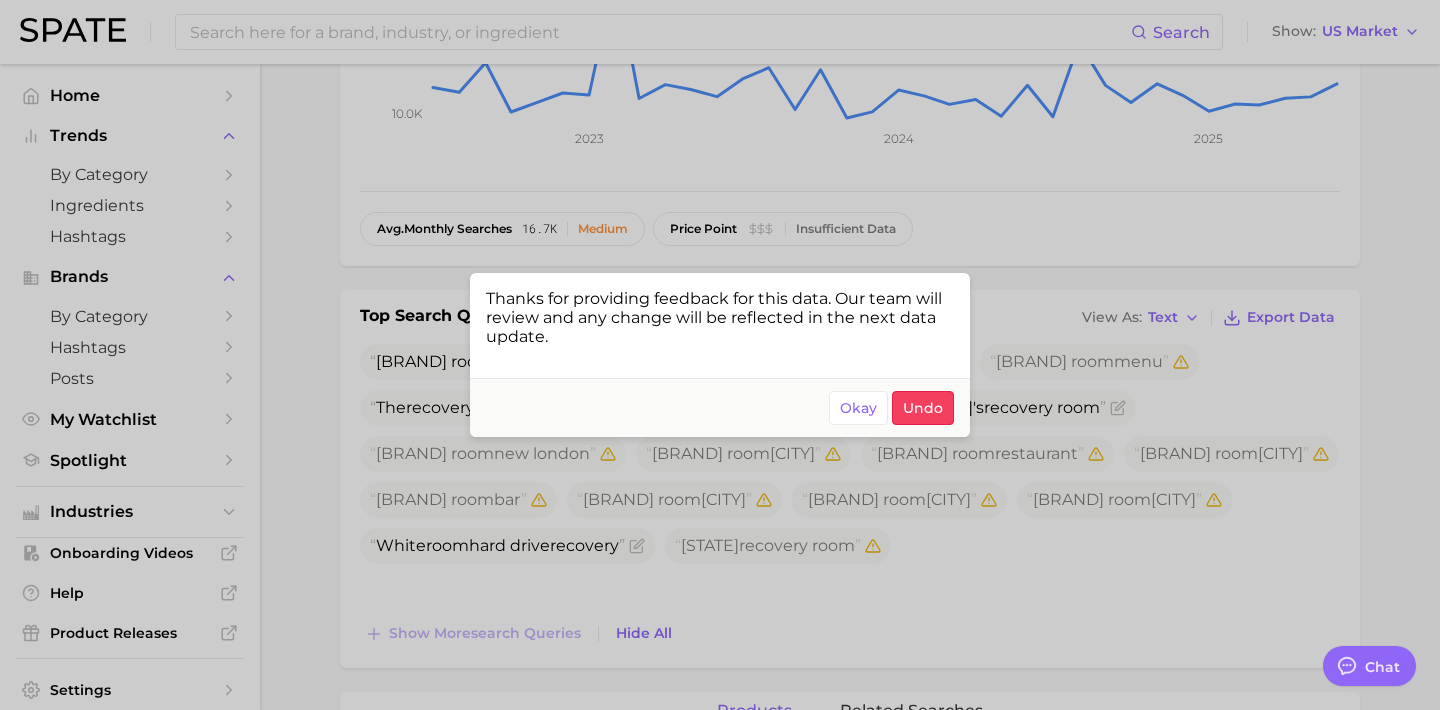 click at bounding box center [720, 355] 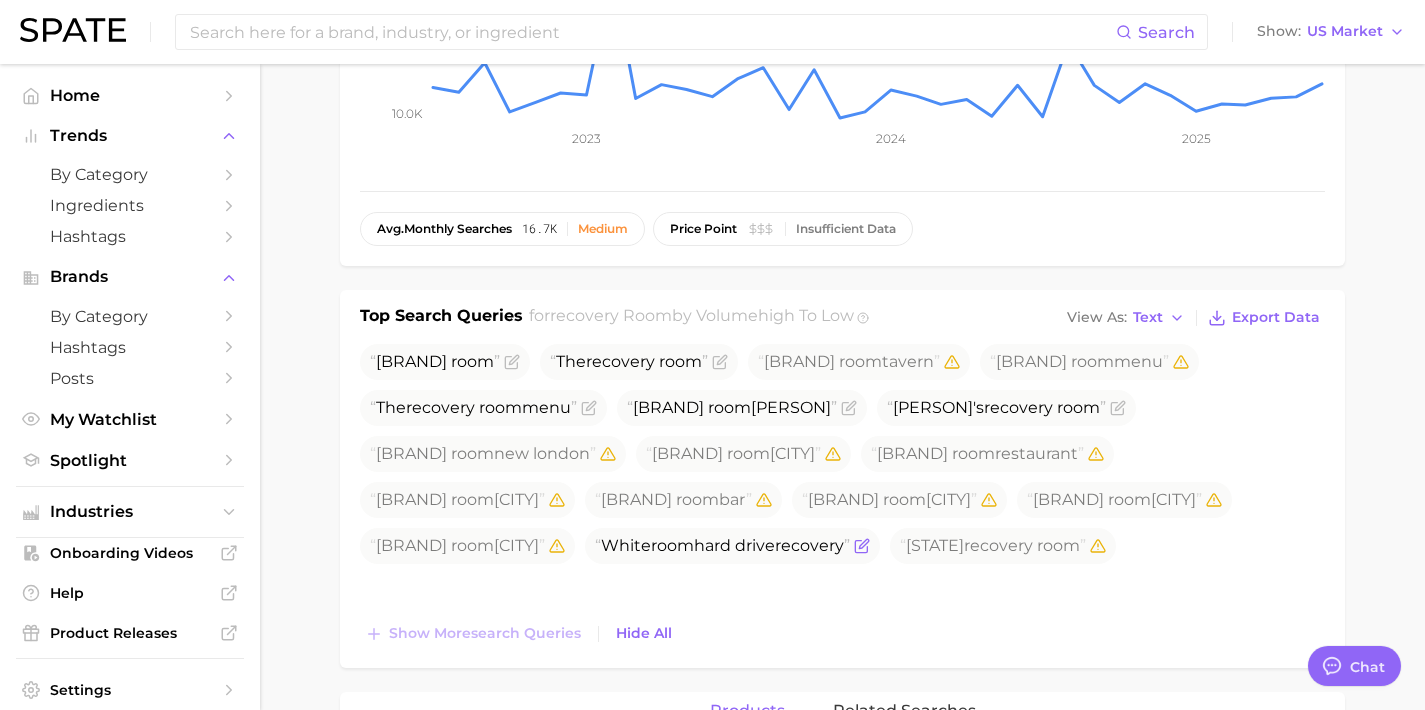 click 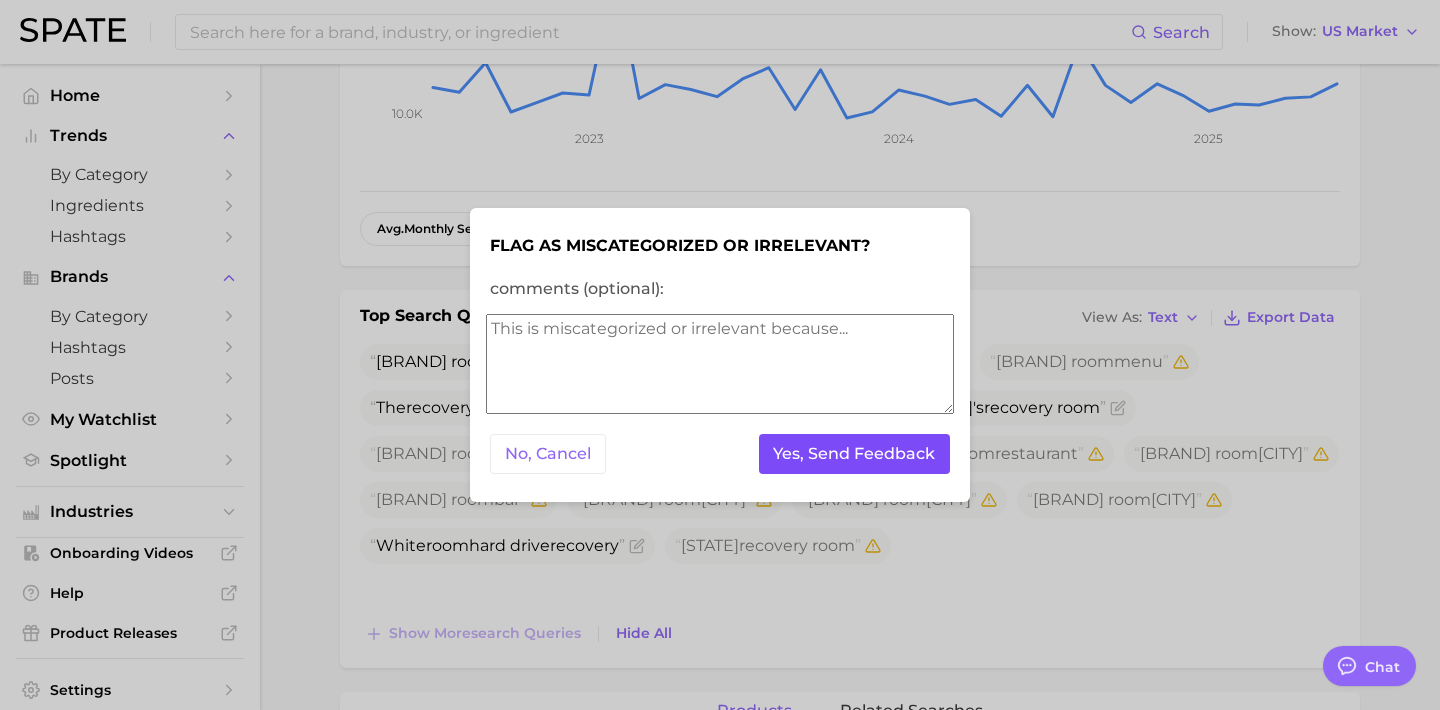click on "Yes, Send Feedback" at bounding box center (855, 454) 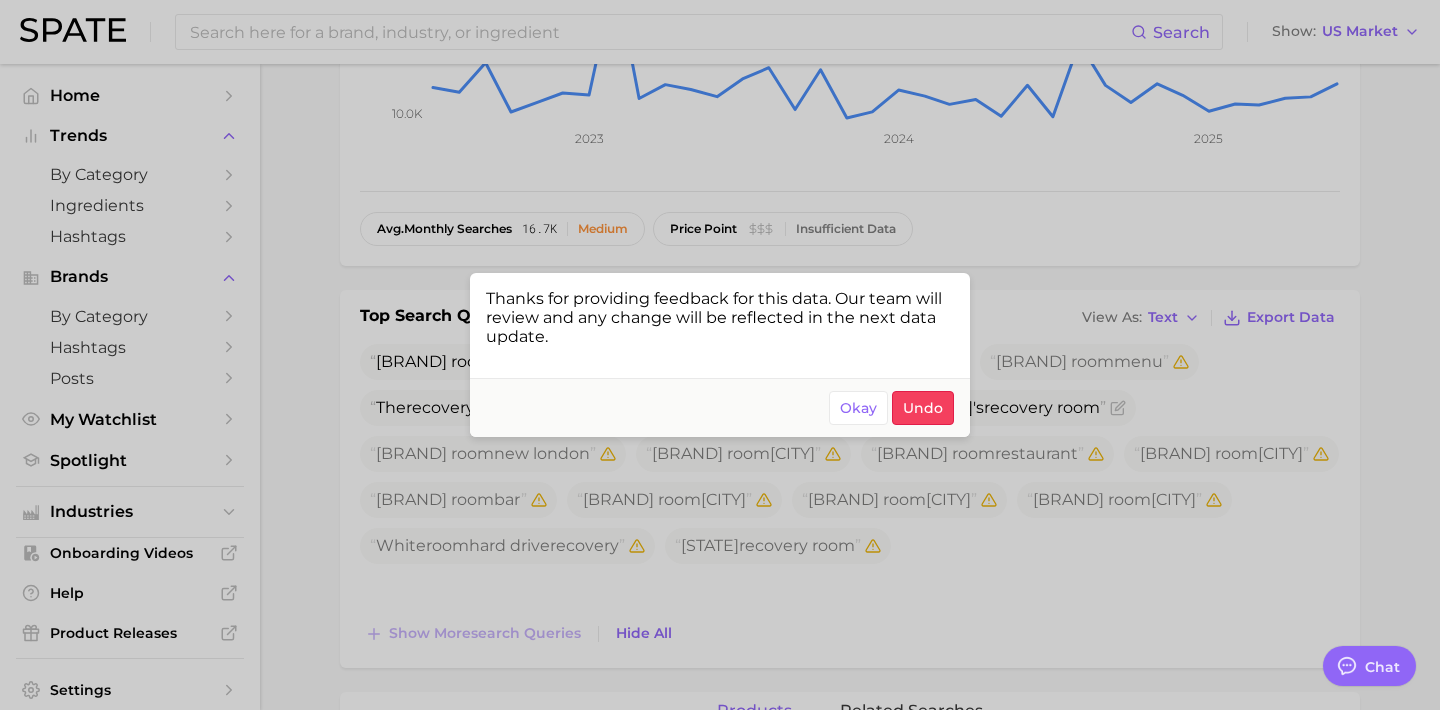 click at bounding box center [720, 355] 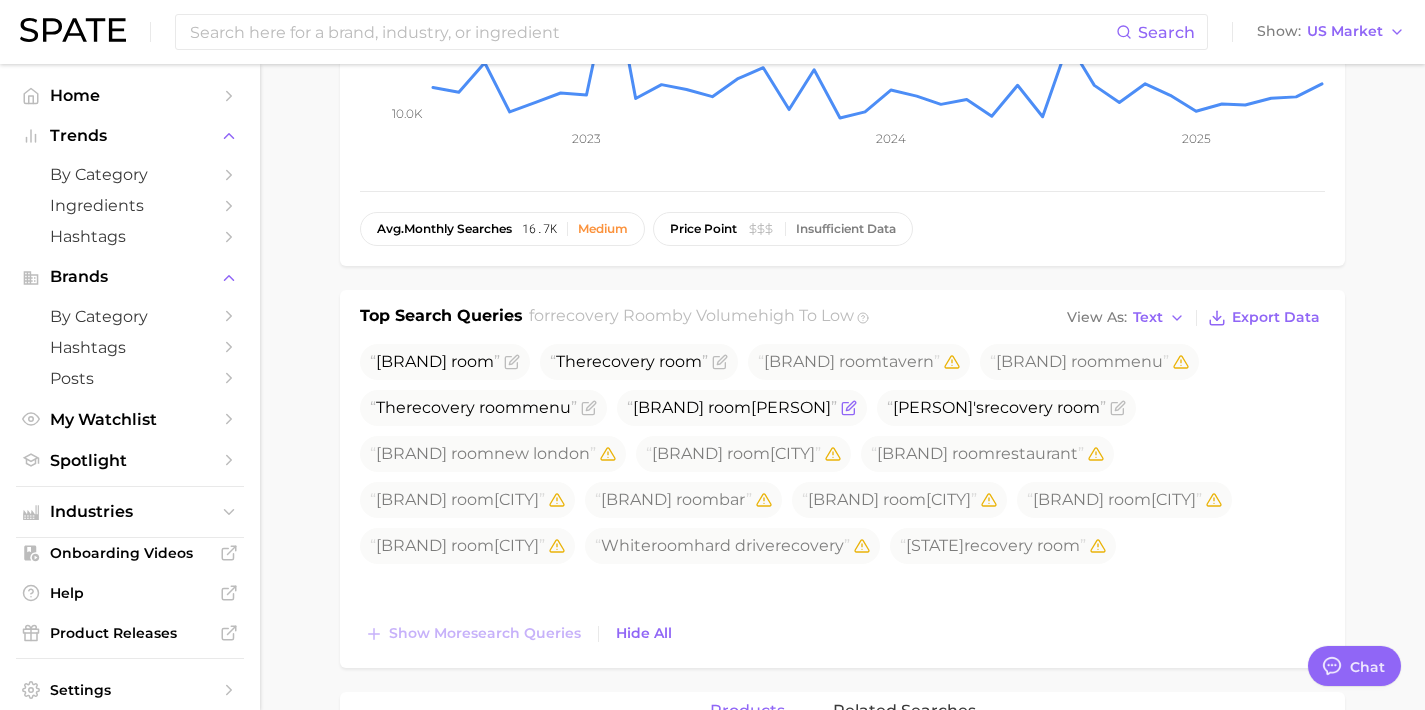 click 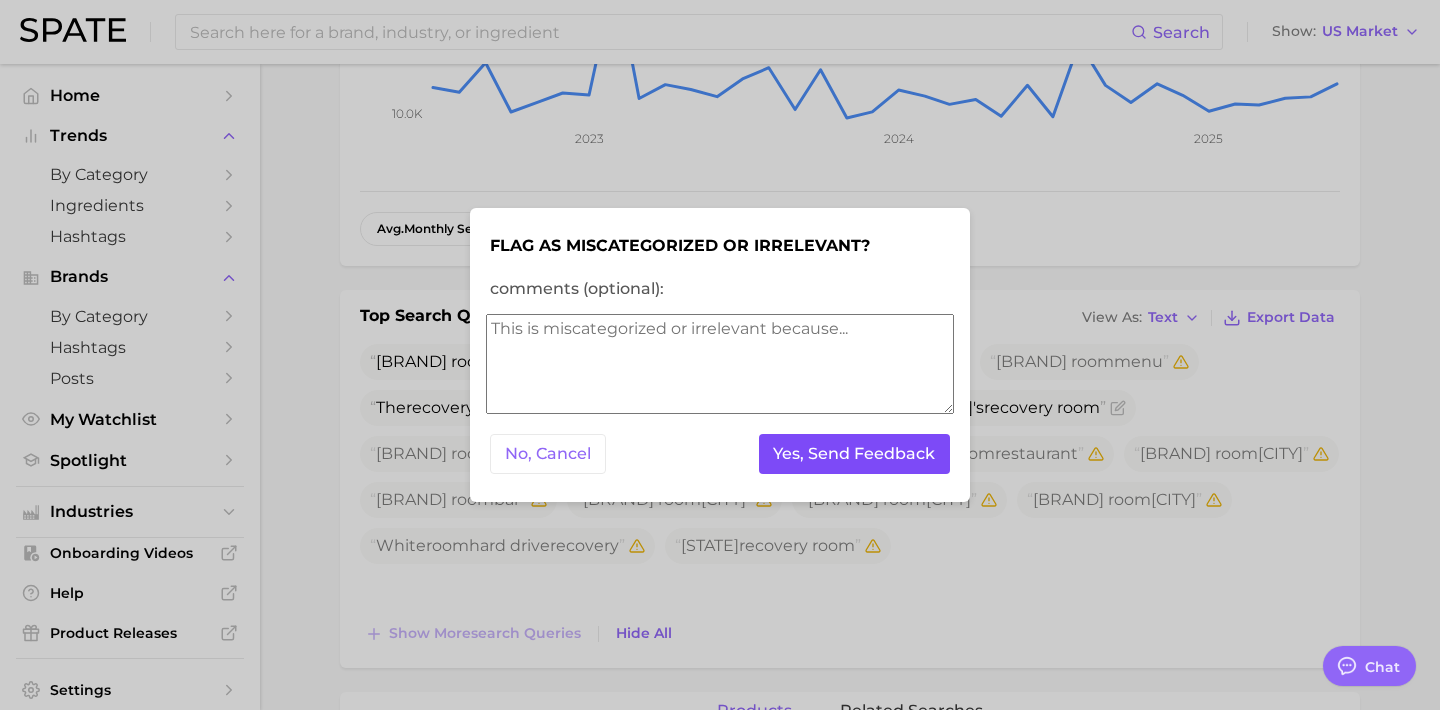 click on "Yes, Send Feedback" at bounding box center [855, 454] 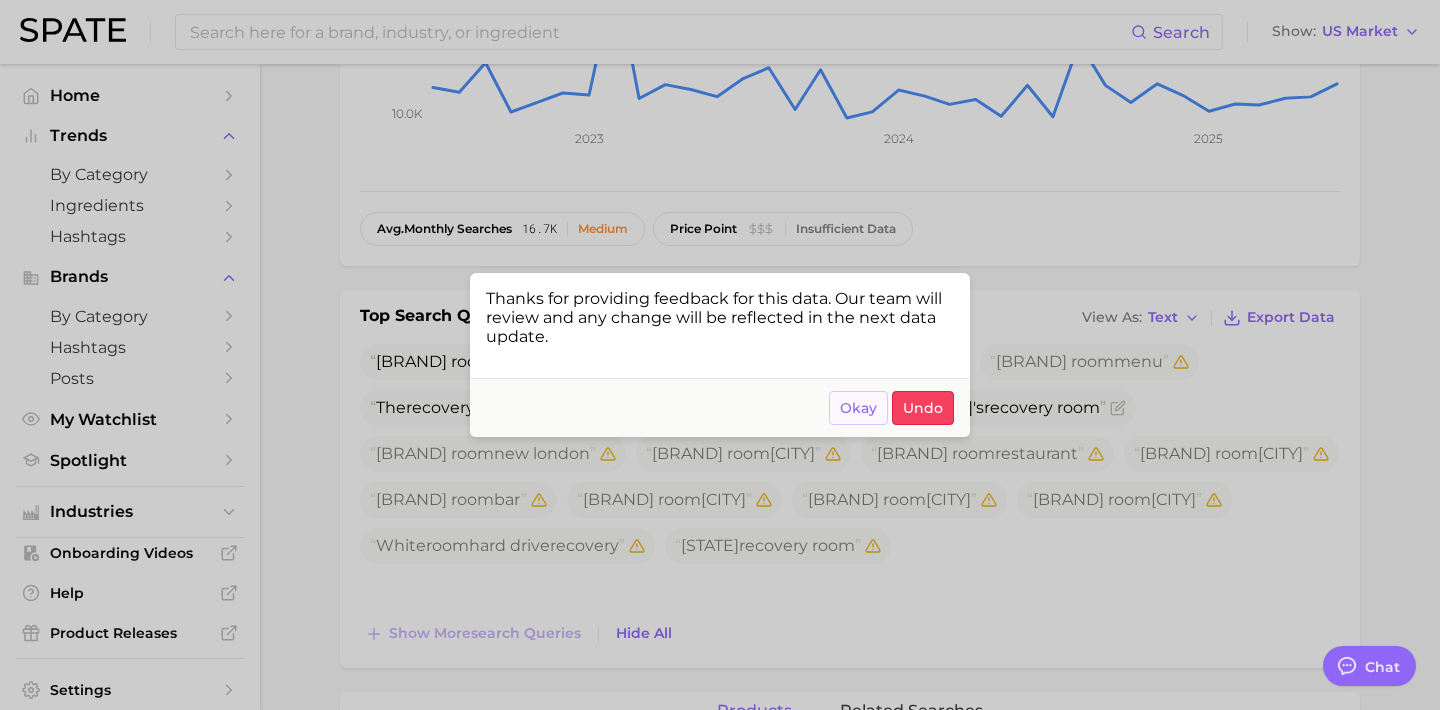 click on "Okay" at bounding box center [858, 408] 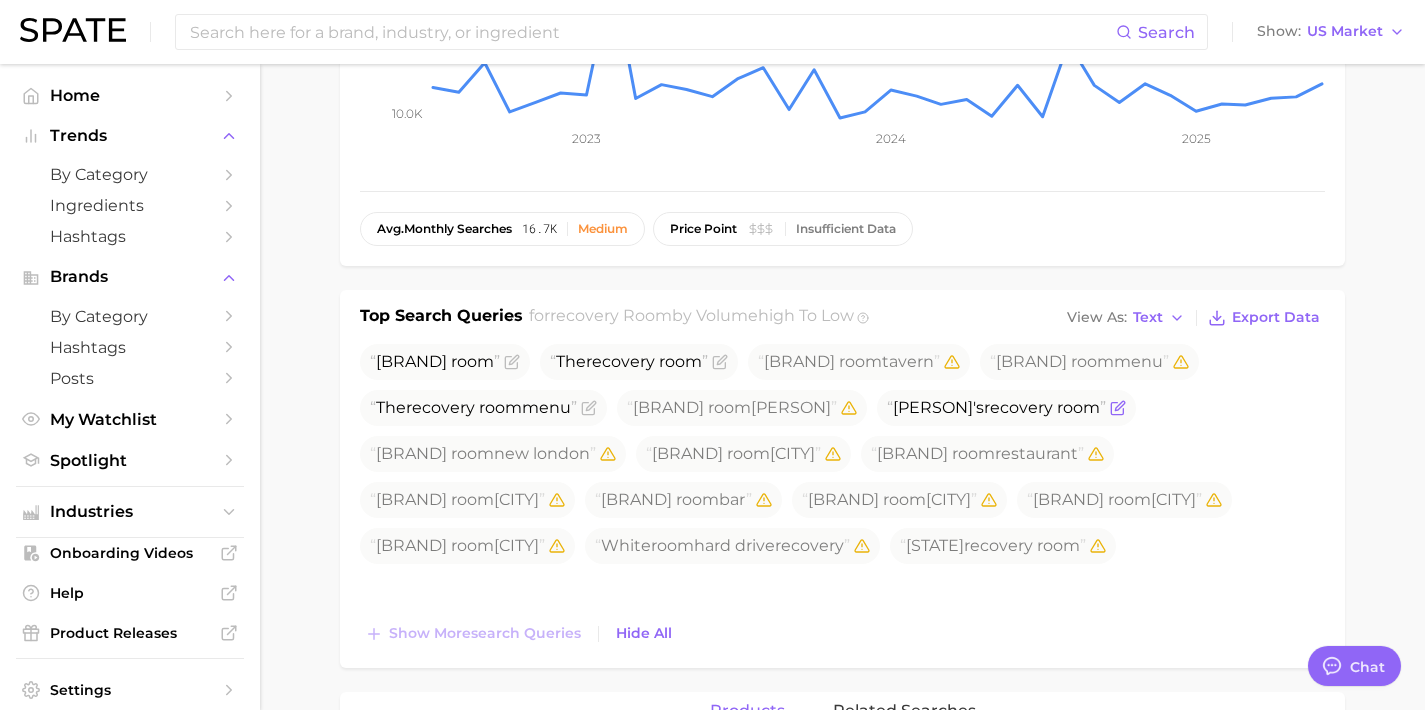 click 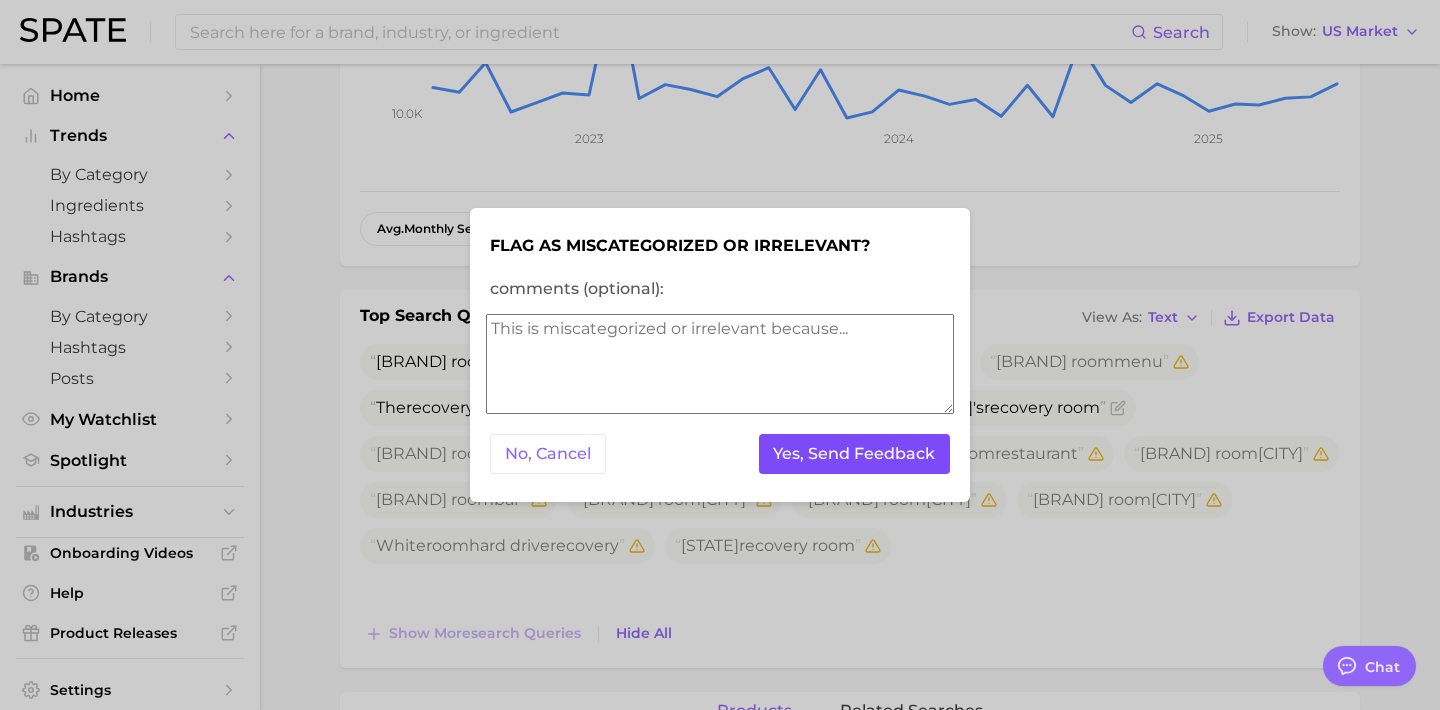 click on "Yes, Send Feedback" at bounding box center [855, 454] 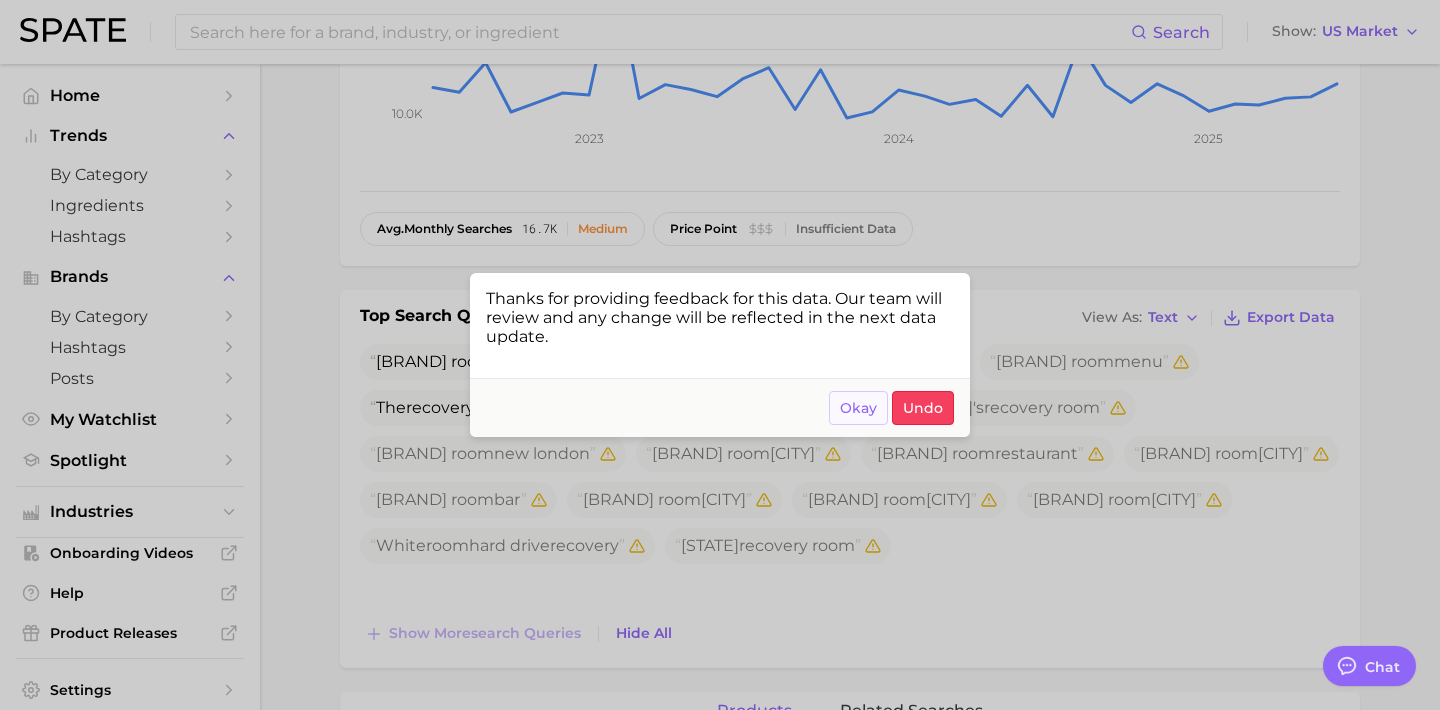 click on "Okay" at bounding box center [858, 408] 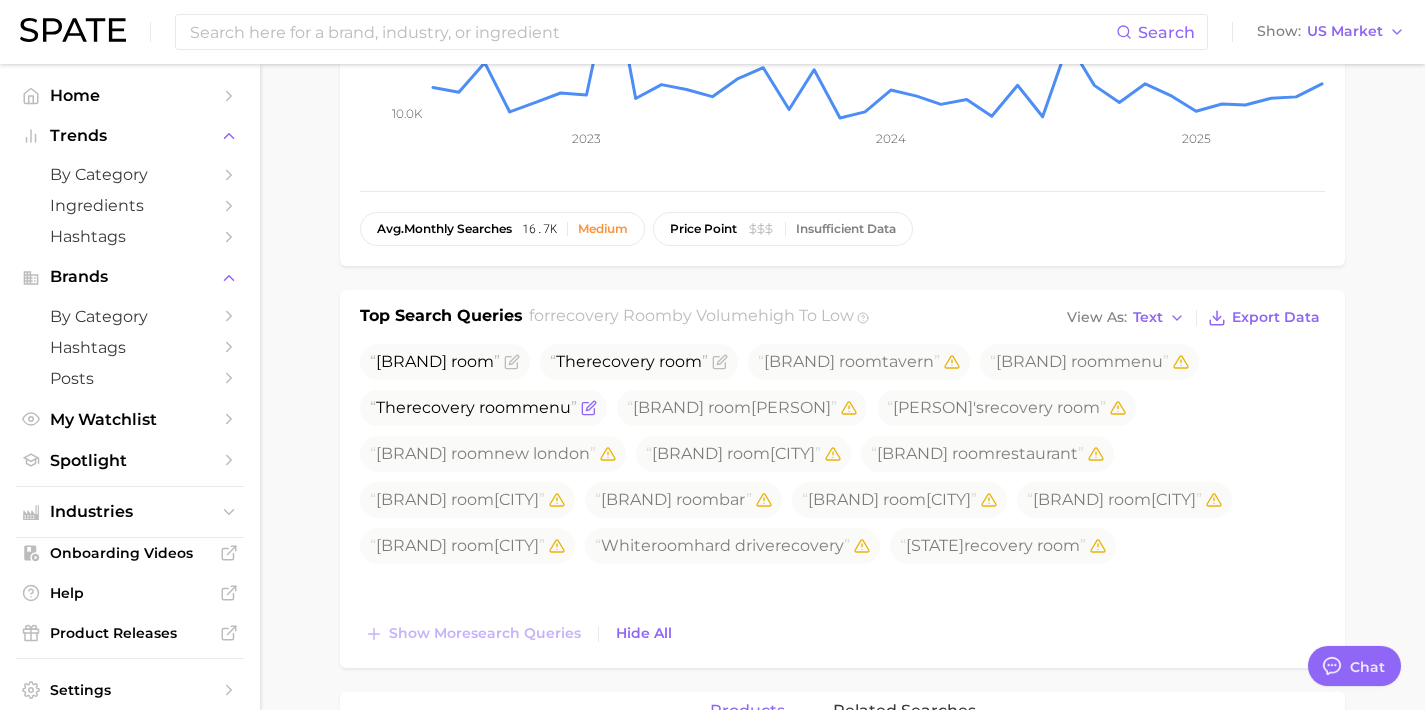 click 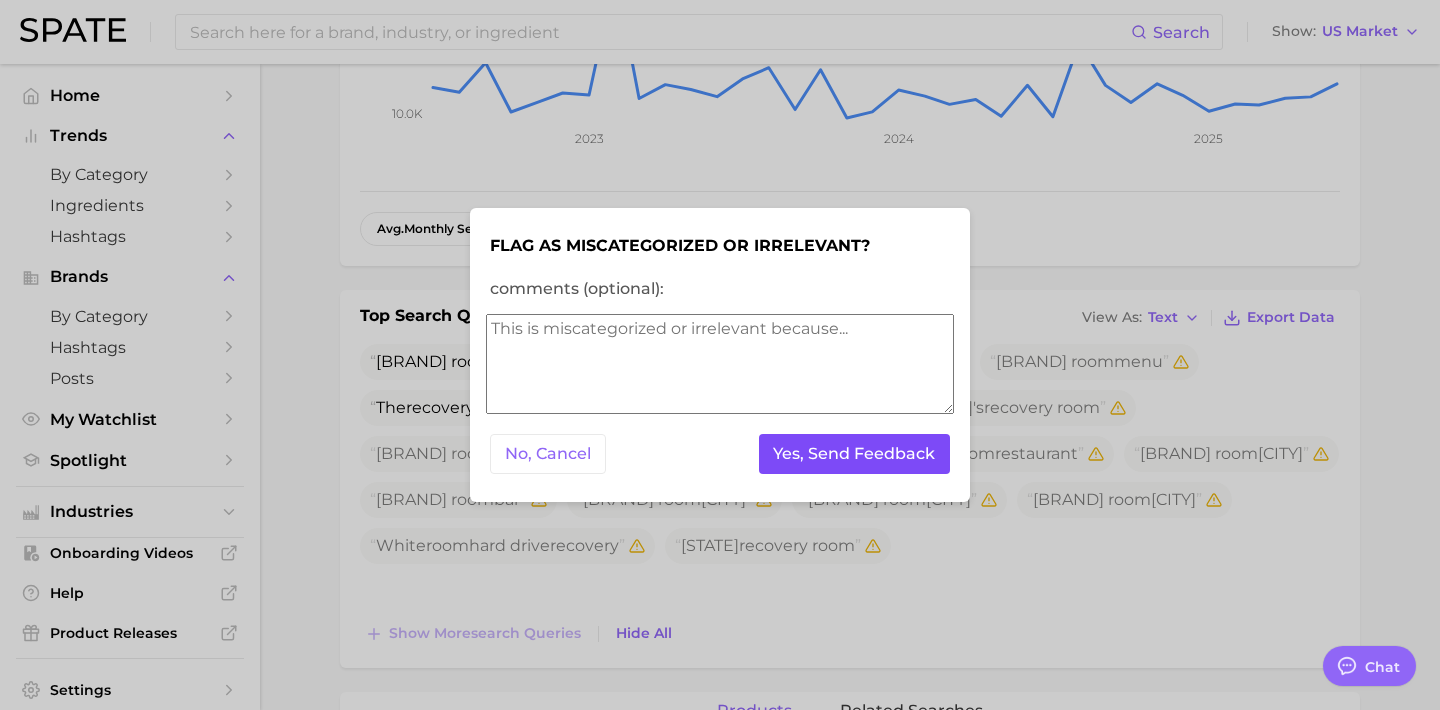 click on "Yes, Send Feedback" at bounding box center [855, 454] 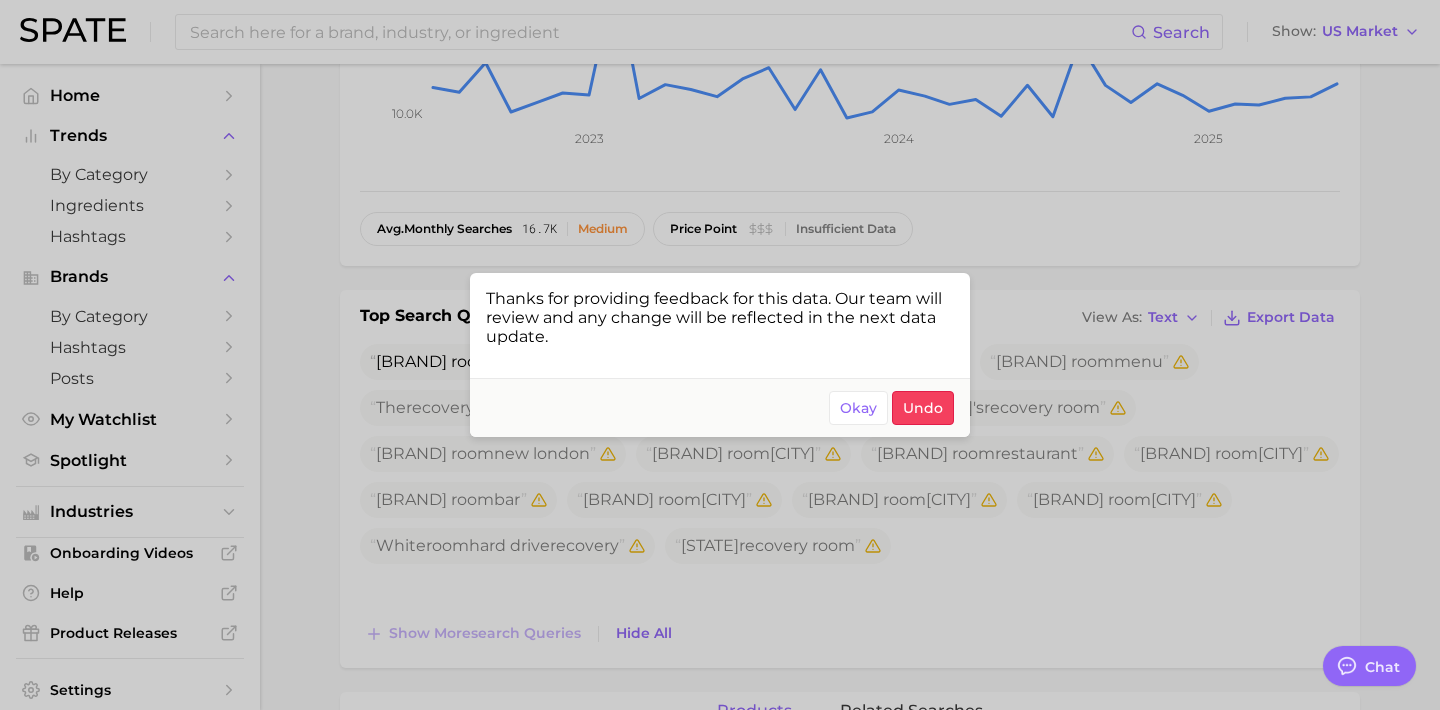 click at bounding box center (720, 355) 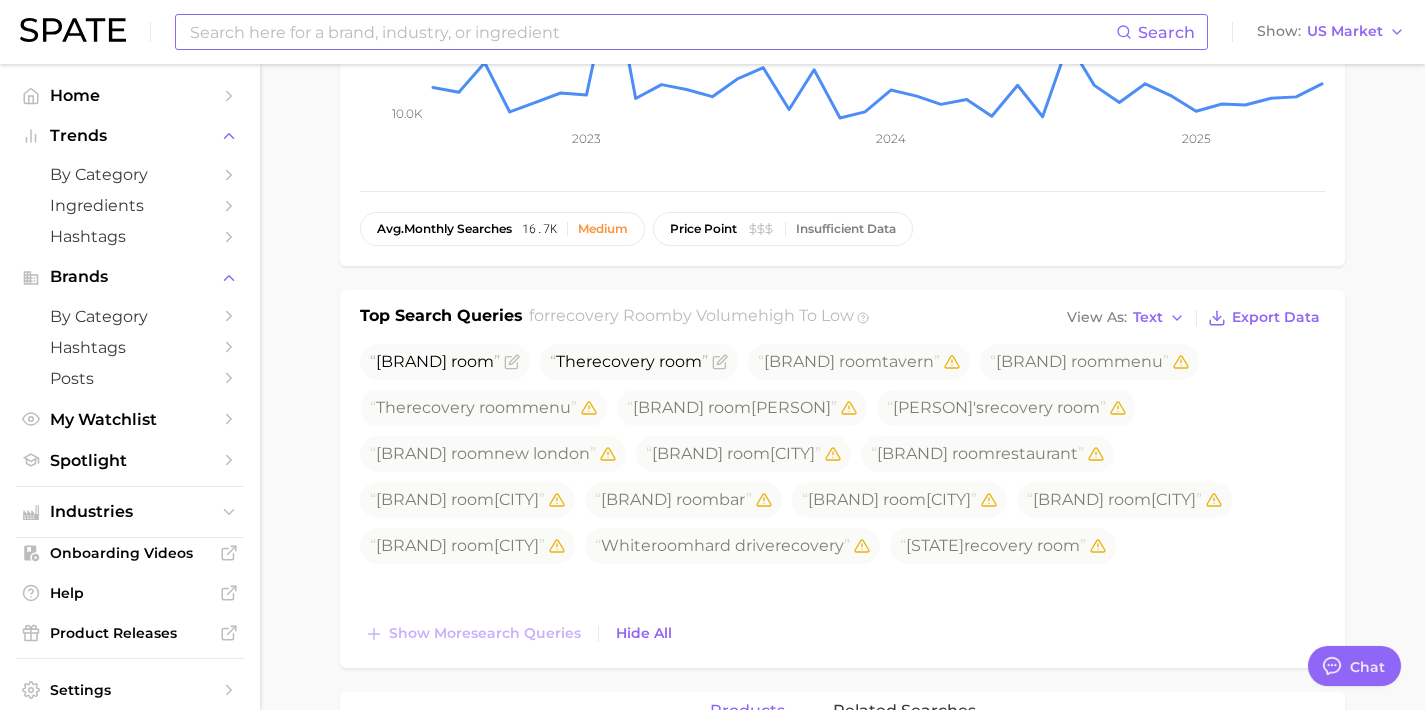 click at bounding box center [652, 32] 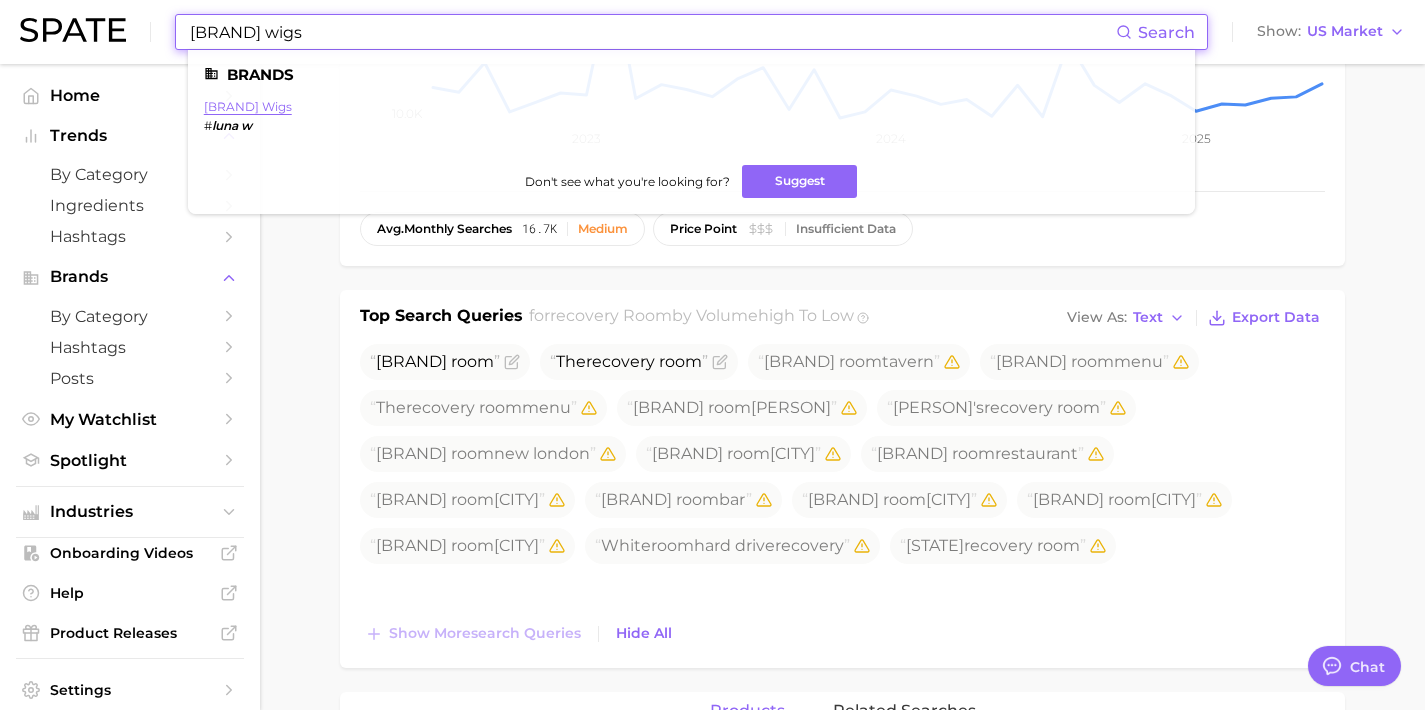type on "[BRAND] wigs" 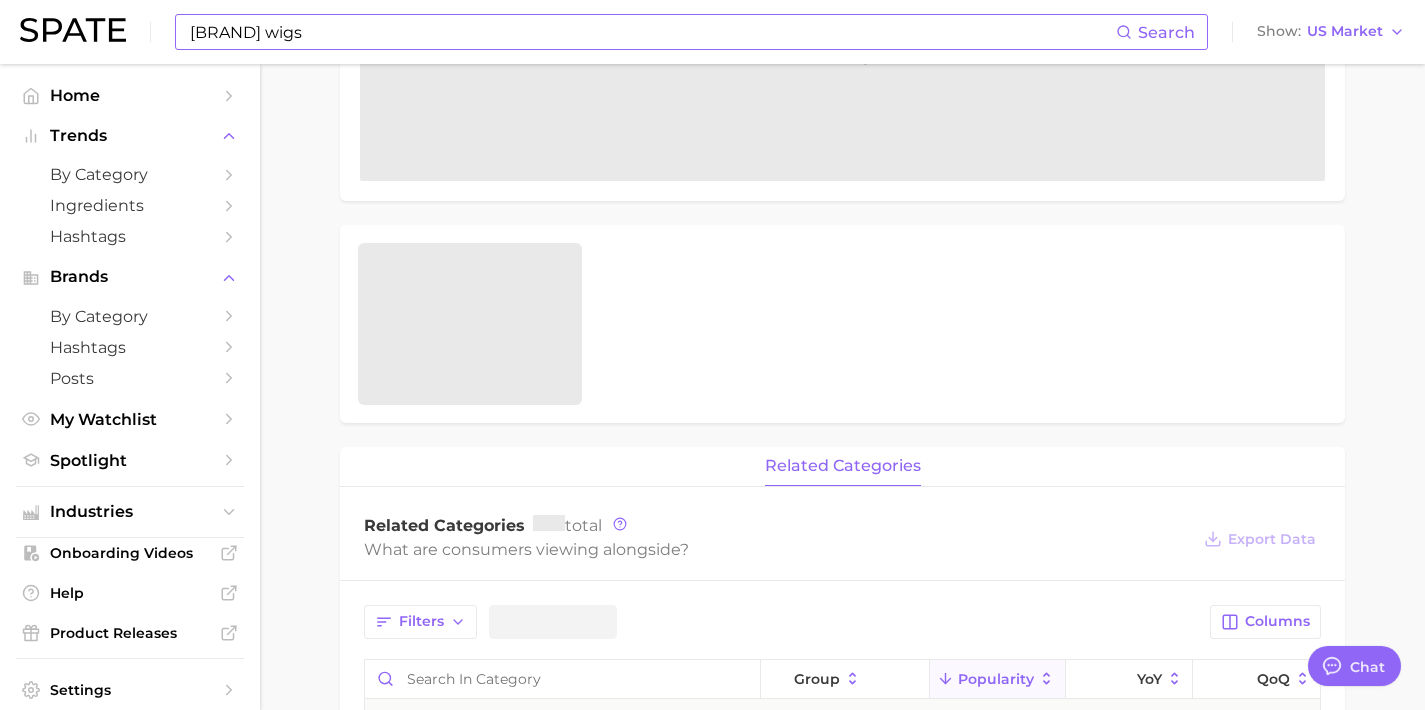 scroll, scrollTop: 0, scrollLeft: 0, axis: both 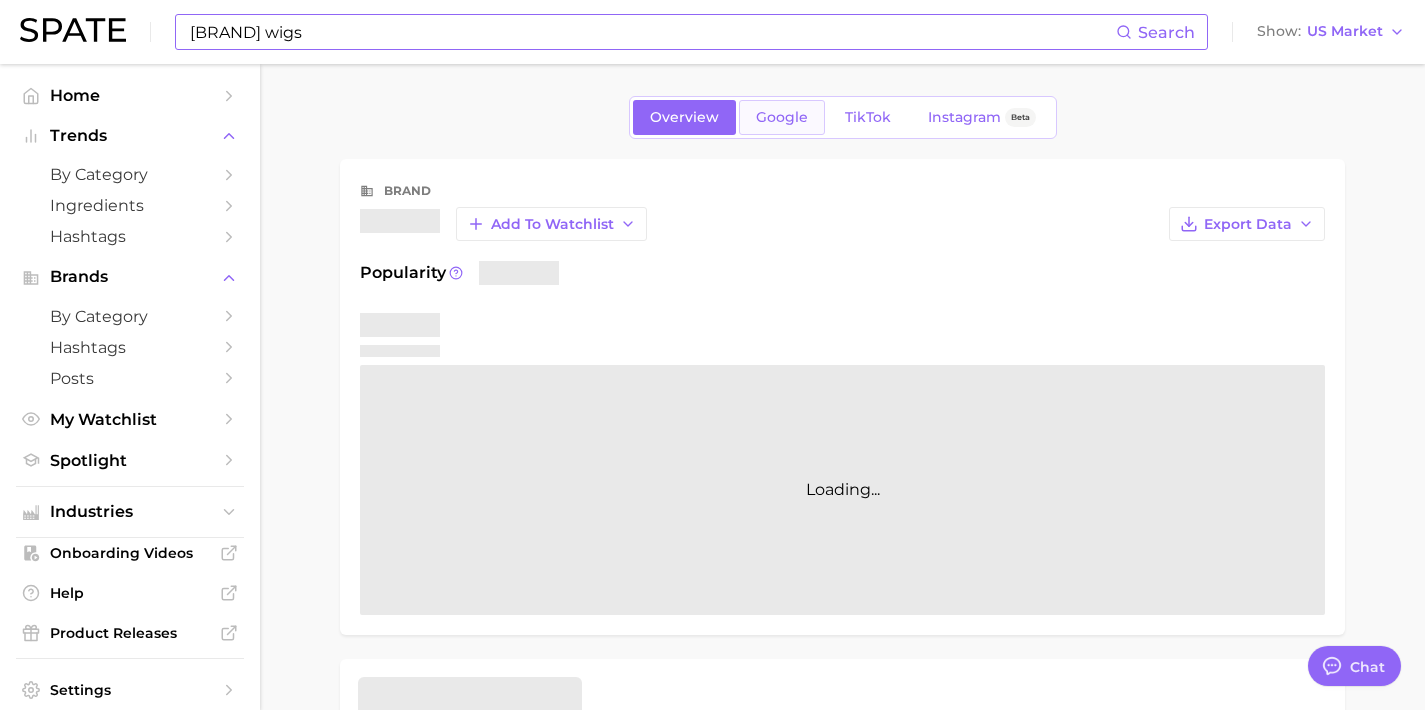 click on "Google" at bounding box center [782, 117] 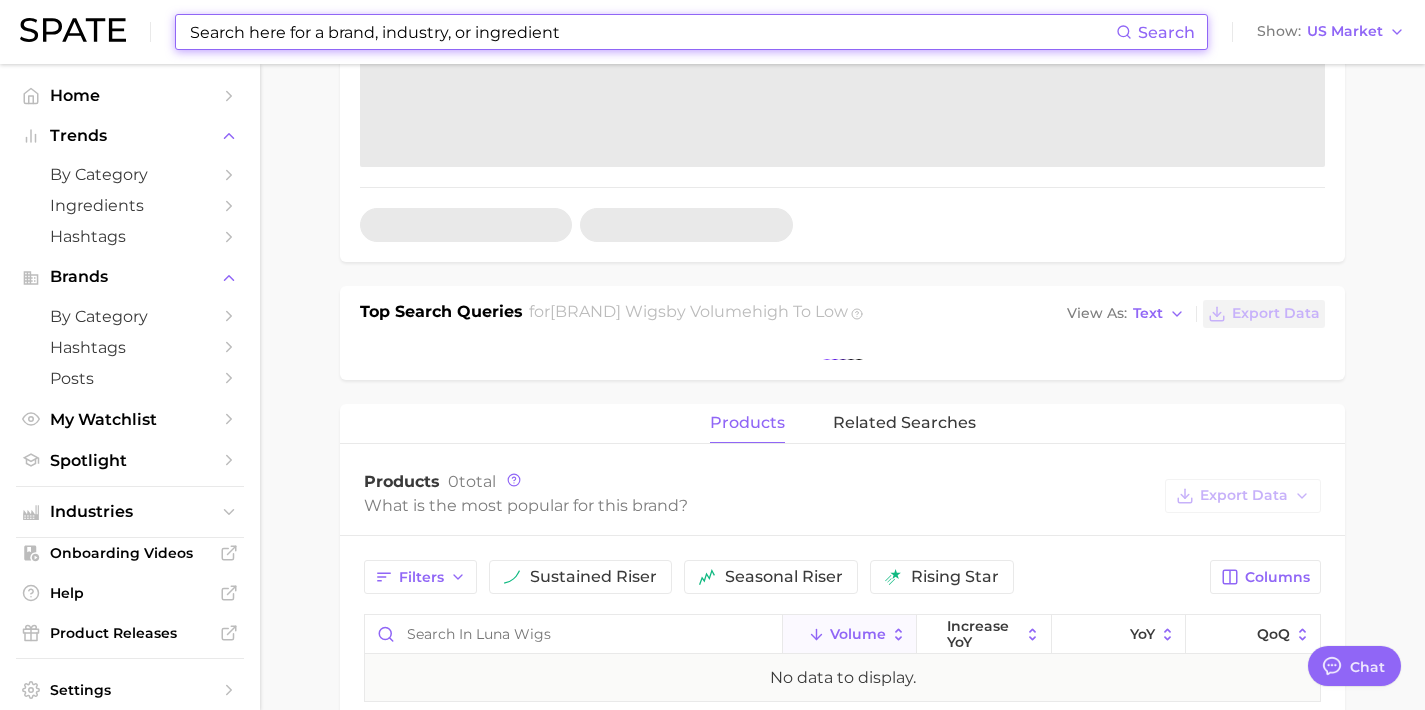 scroll, scrollTop: 501, scrollLeft: 0, axis: vertical 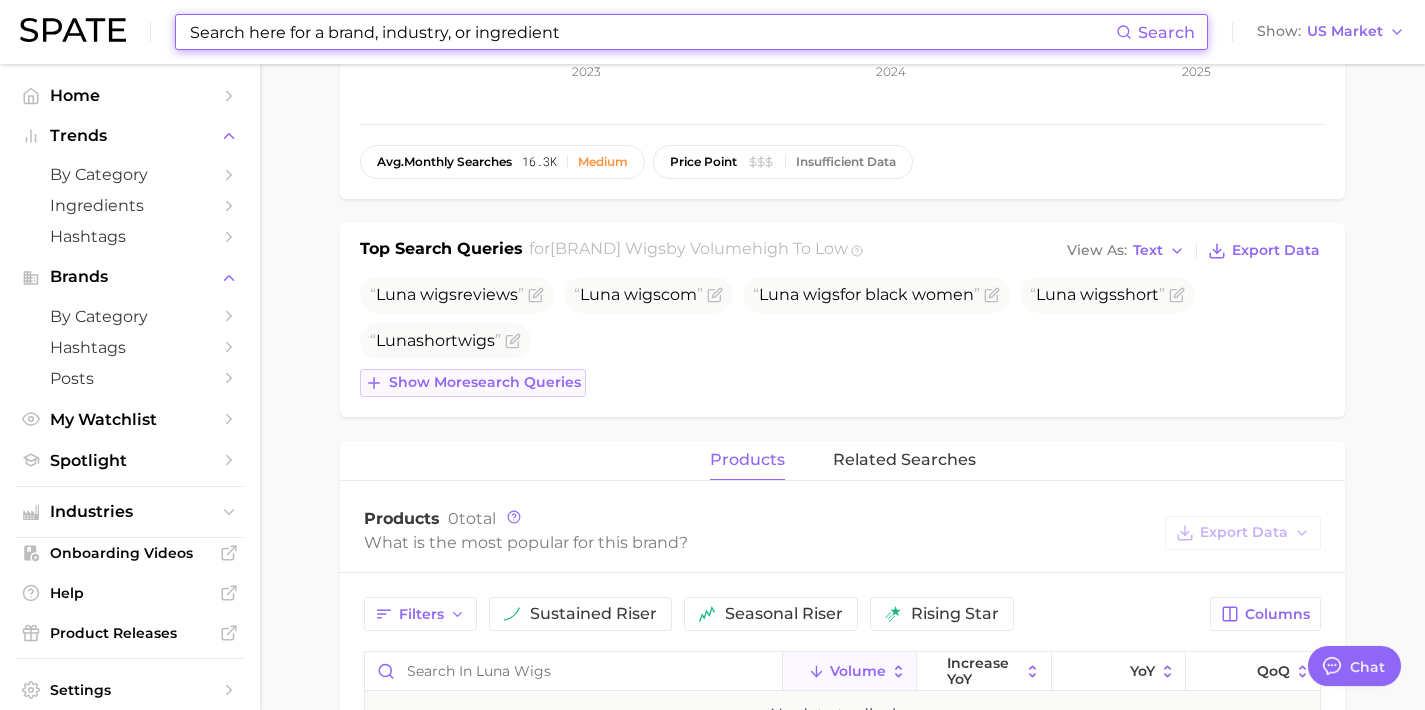 click on "[FIRST] short wigs" at bounding box center [445, 341] 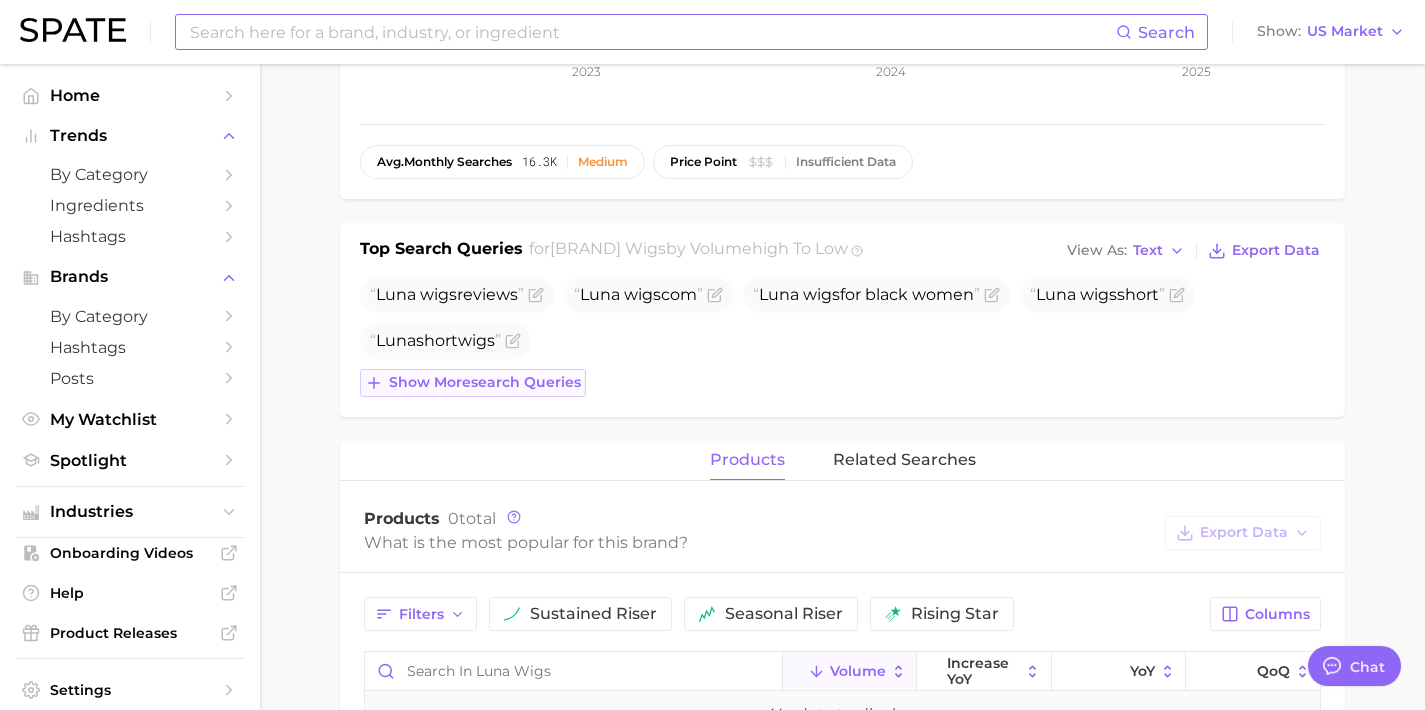 click on "Show more  search queries" at bounding box center (485, 382) 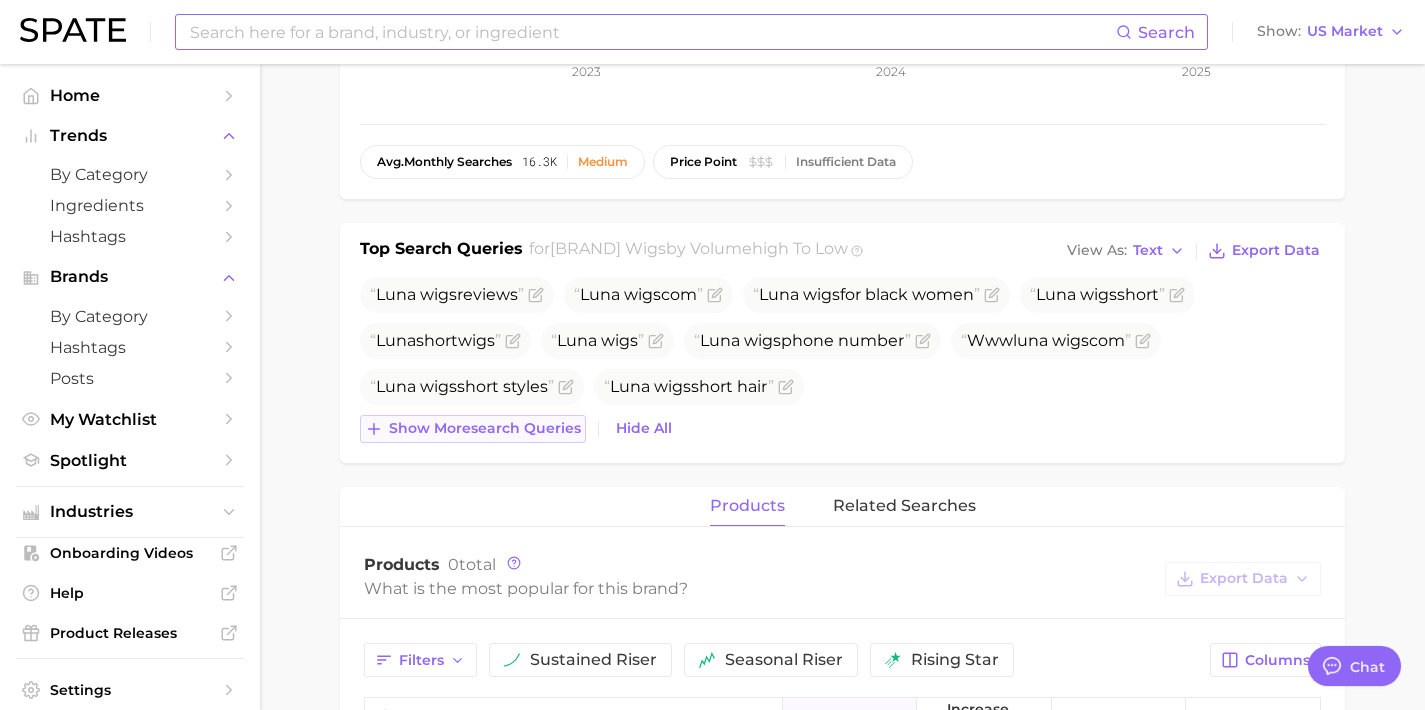 click on "Show more  search queries" at bounding box center (473, 429) 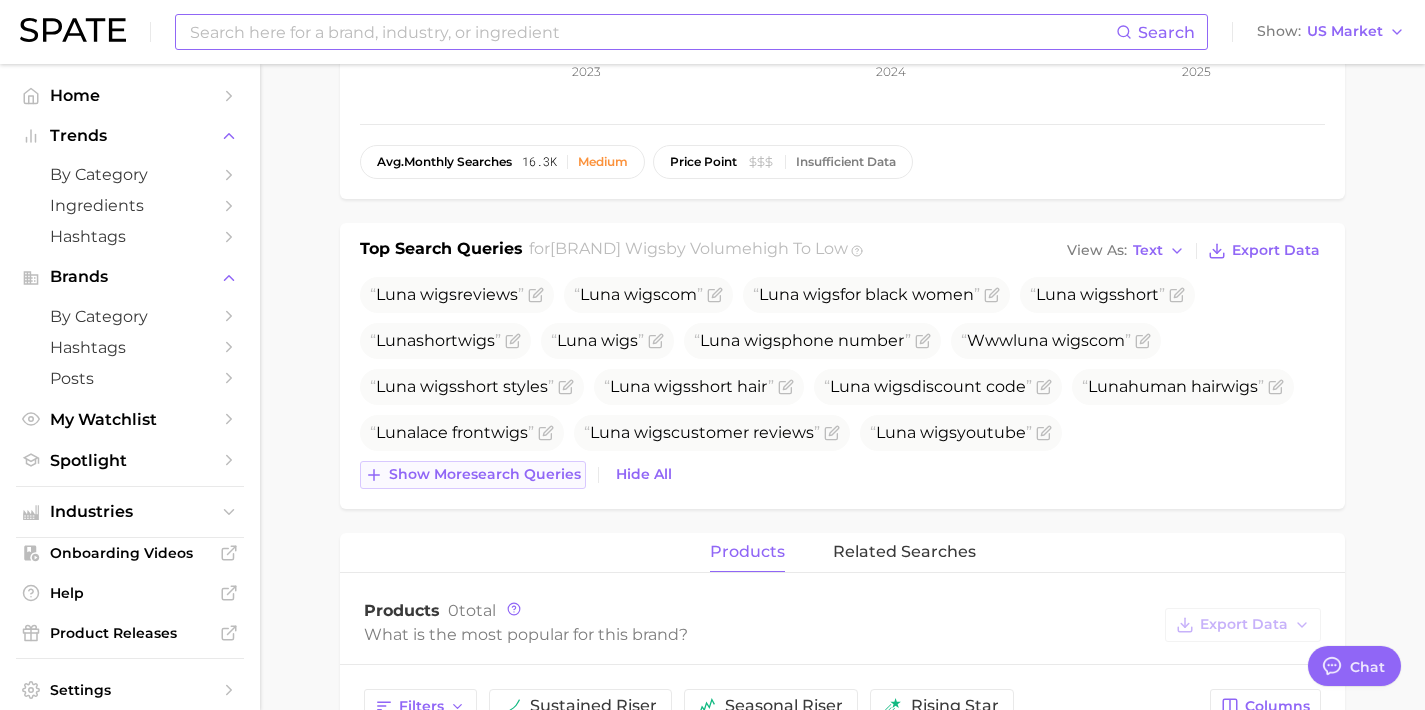 click on "Show more  search queries" at bounding box center (473, 475) 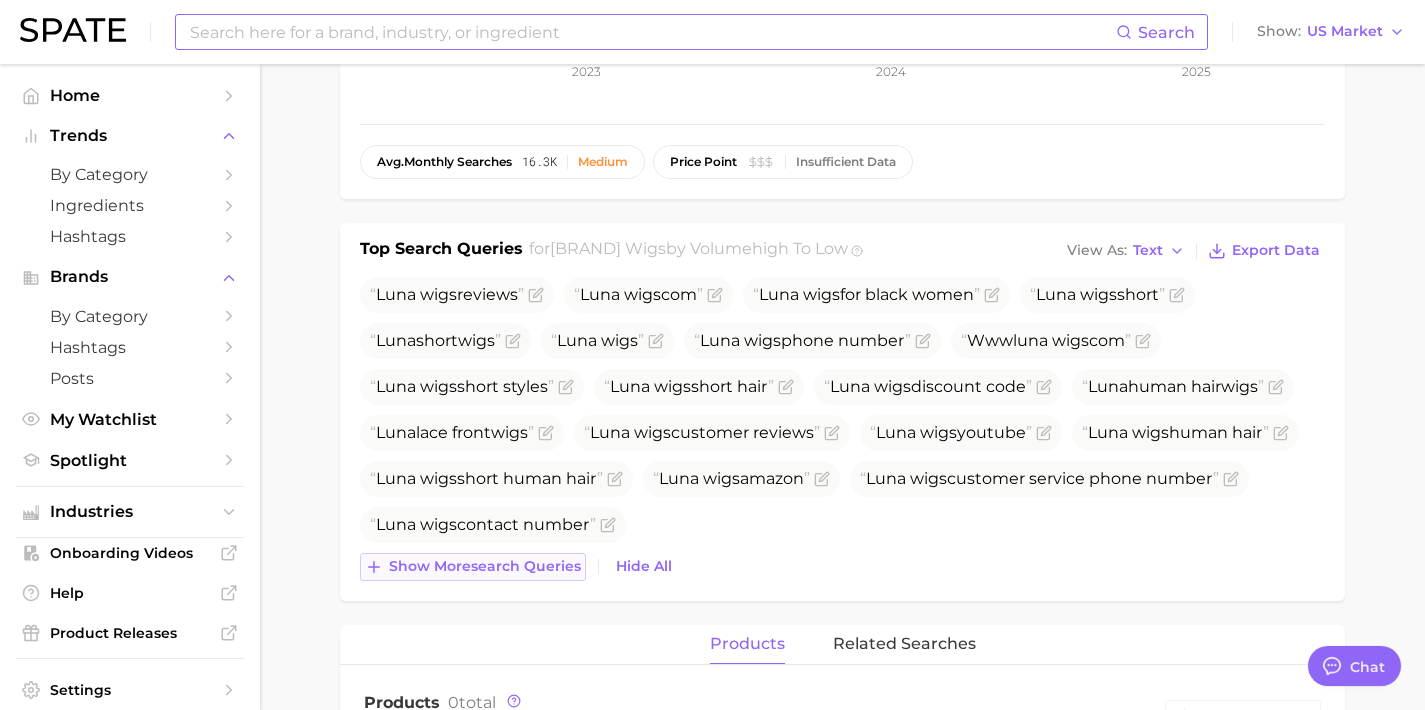 click on "Show more  search queries" at bounding box center (473, 567) 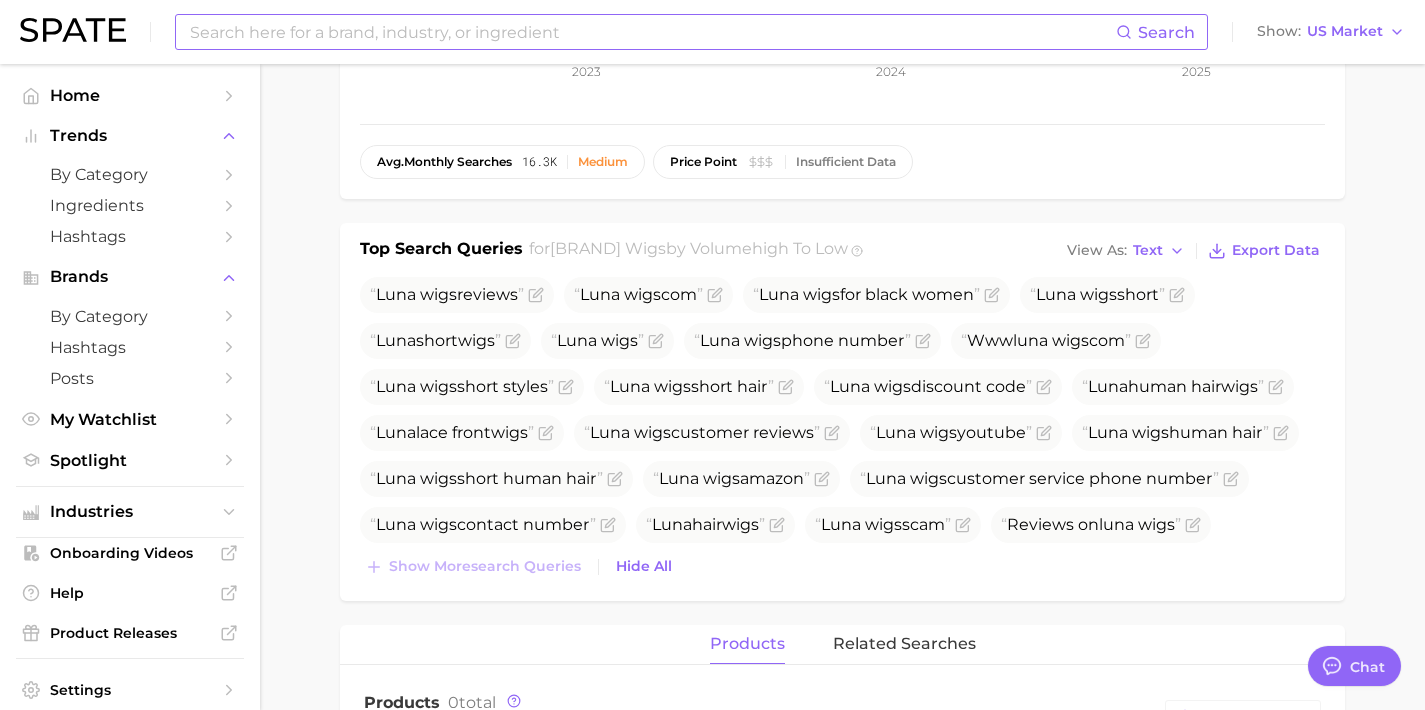 click on "Top Search Queries for  luna wigs  by Volume  high to low View As Text Export Data Luna   wigs  reviews Luna   wigs  com Luna   wigs  for black women Luna   wigs  short Luna  short  wigs Luna   wigs Luna   wigs  phone number Www  luna   wigs  com Luna   wigs  short styles Luna   wigs  short hair Luna   wigs  discount code Luna  human hair  wigs Luna  lace front  wigs Luna   wigs  customer reviews Luna   wigs  youtube Luna   wigs  human hair Luna   wigs  short human hair Luna   wigs  amazon Luna   wigs  customer service phone number Luna   wigs  contact number Luna  hair  wigs Luna   wigs  scam Reviews on  luna   wigs Show more  search queries Hide All" at bounding box center (842, 412) 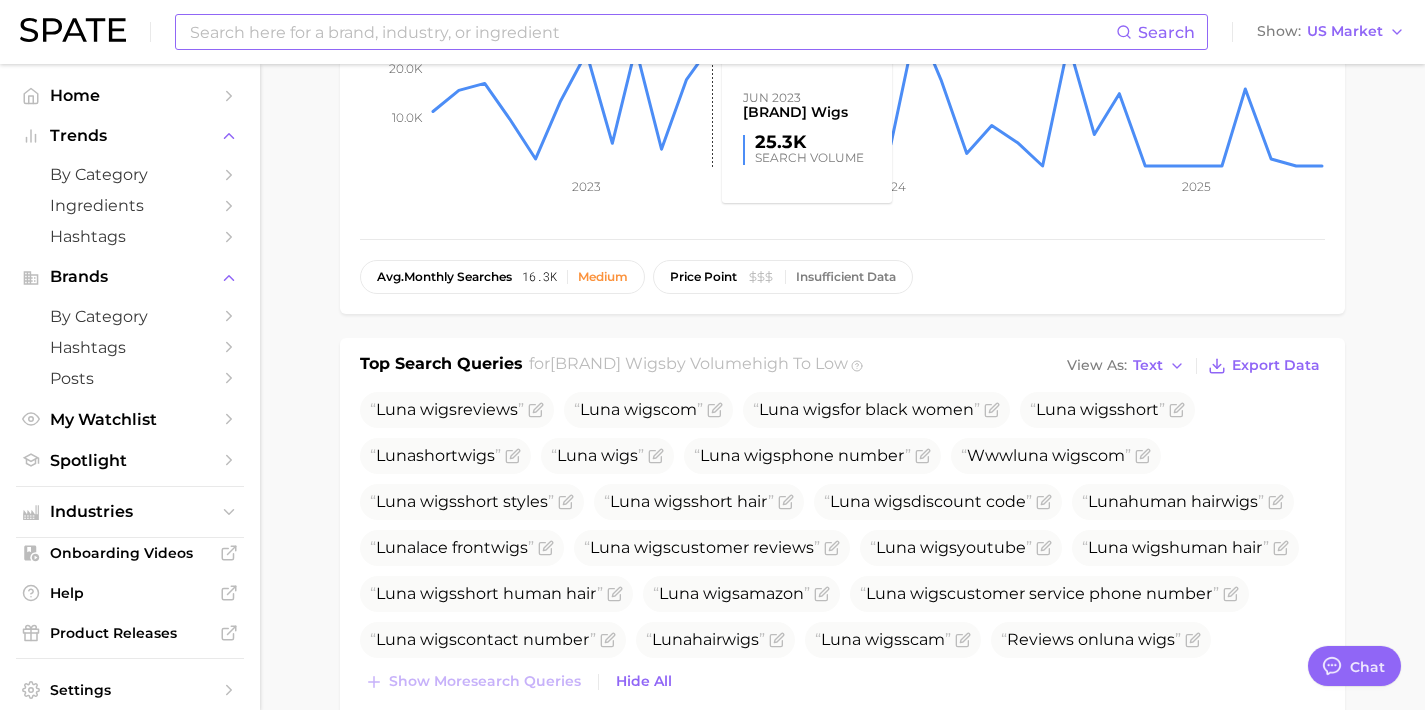 scroll, scrollTop: 416, scrollLeft: 0, axis: vertical 